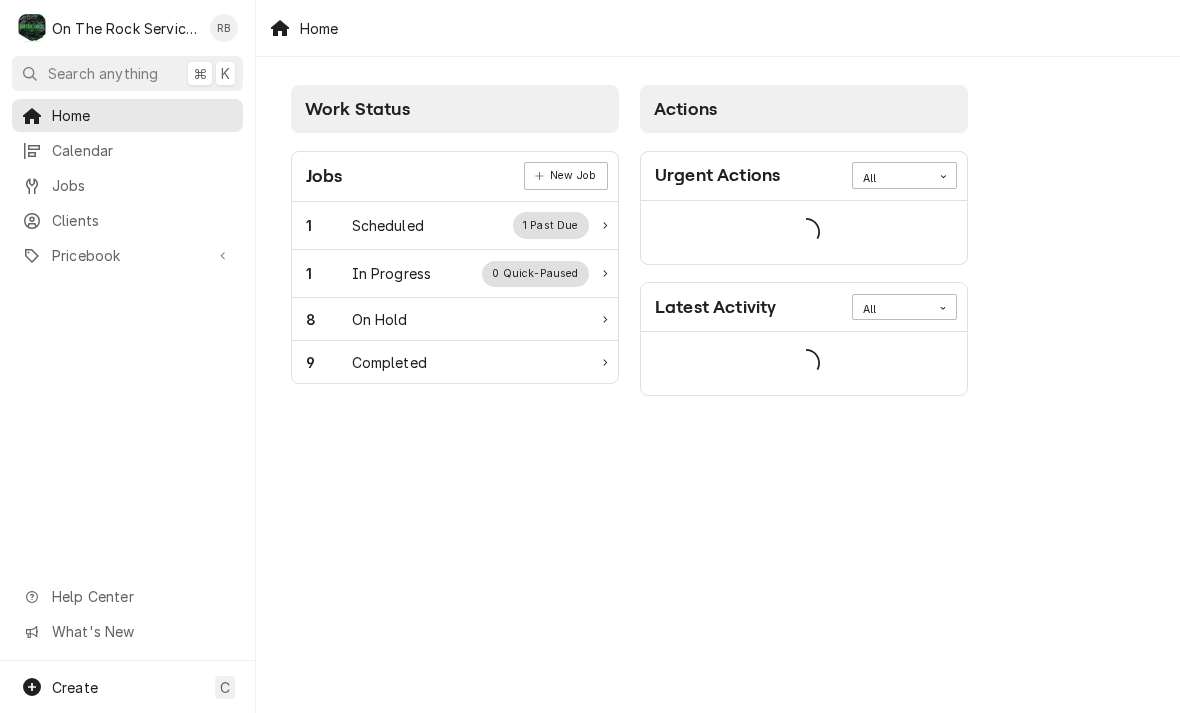 scroll, scrollTop: 0, scrollLeft: 0, axis: both 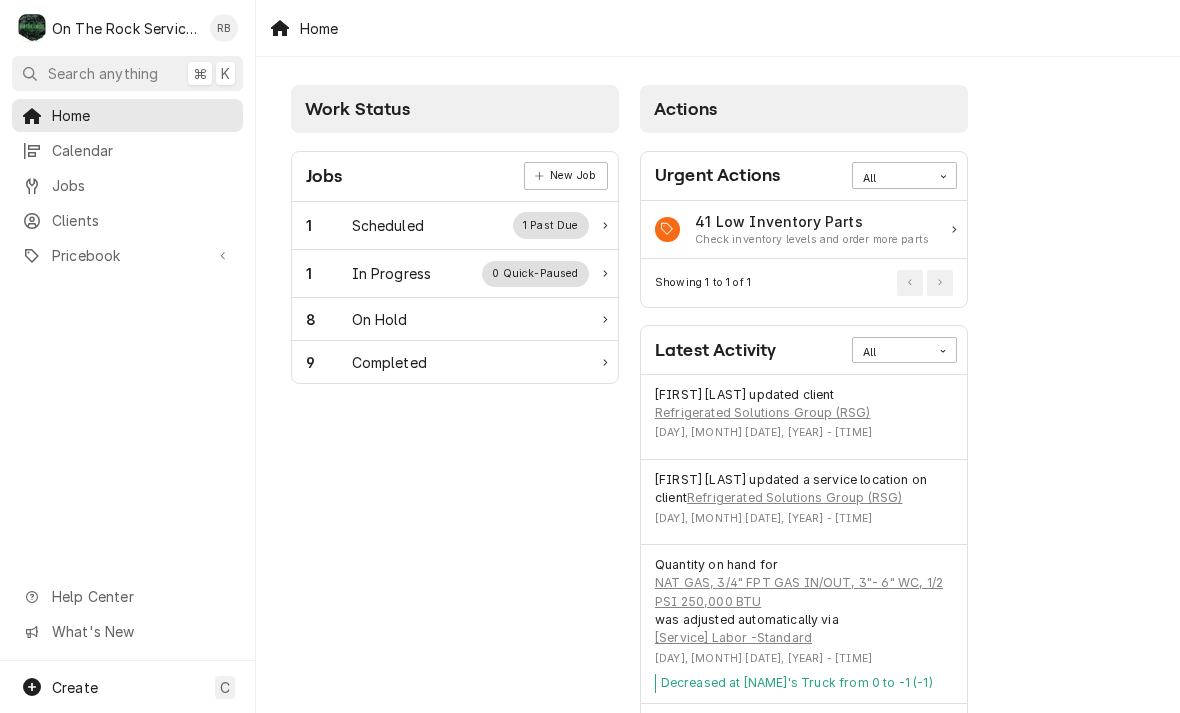 click on "In Progress" at bounding box center (392, 273) 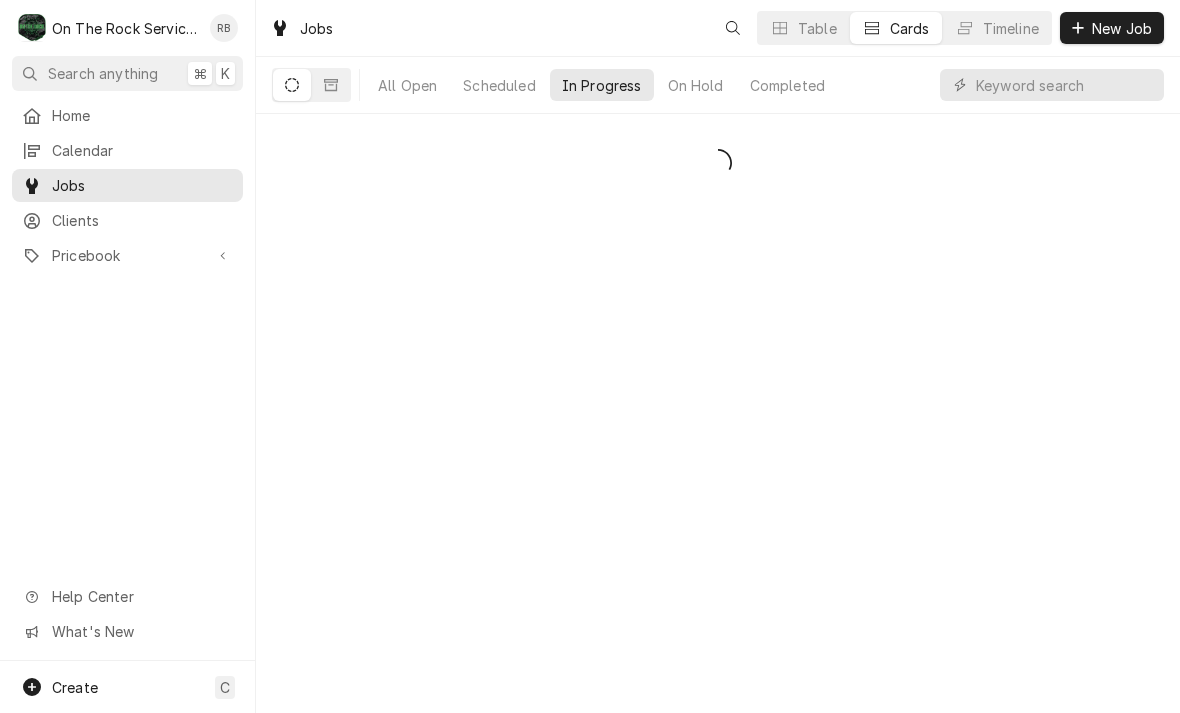 scroll, scrollTop: 0, scrollLeft: 0, axis: both 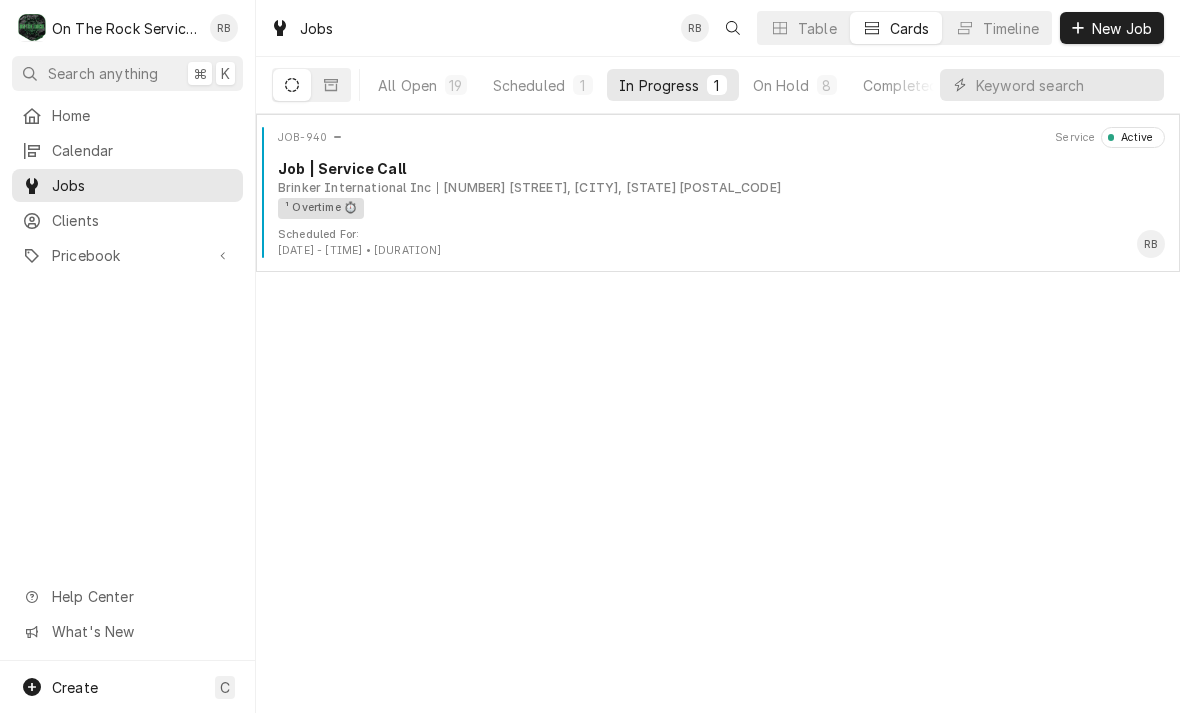 click on "3803 Clemson Blvd, Anderson, SC 29621" at bounding box center [609, 188] 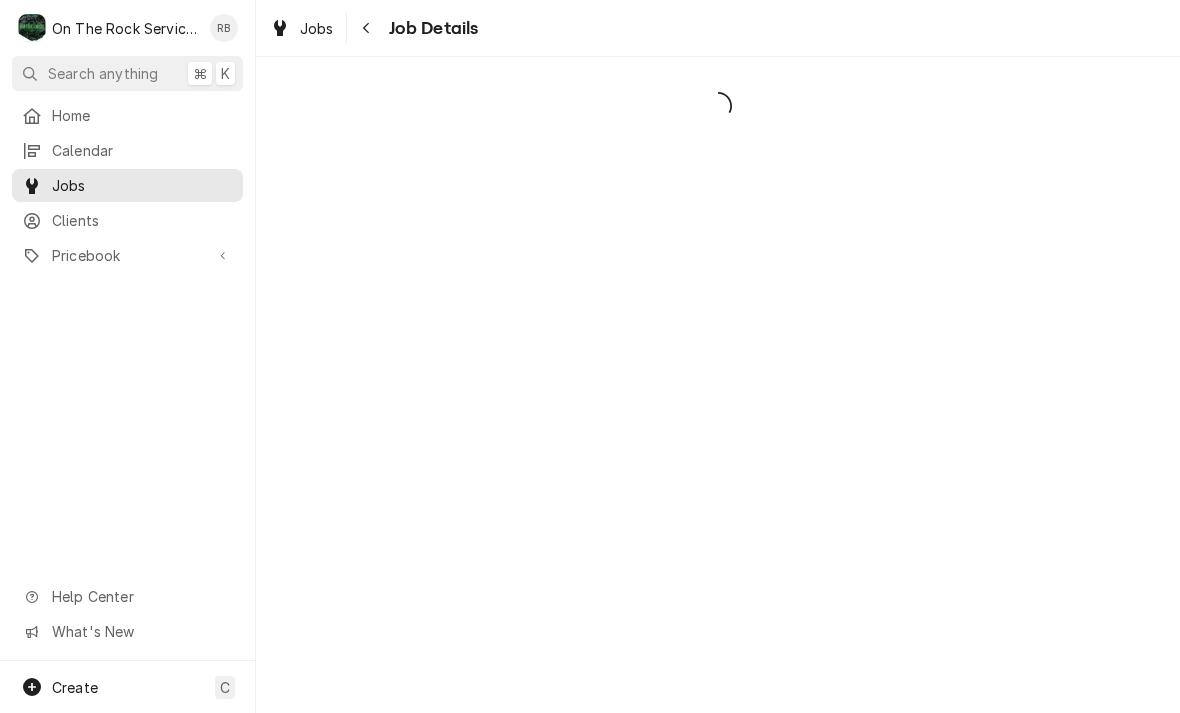 scroll, scrollTop: 0, scrollLeft: 0, axis: both 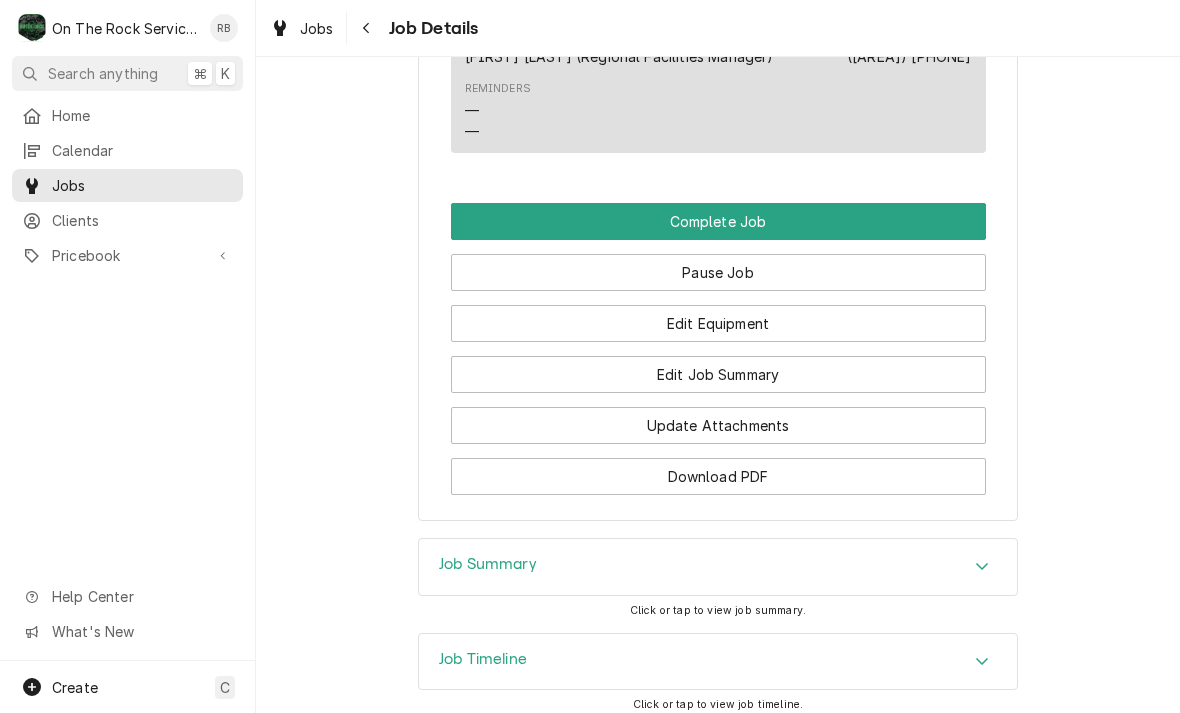 click on "Edit Job Summary" at bounding box center (718, 374) 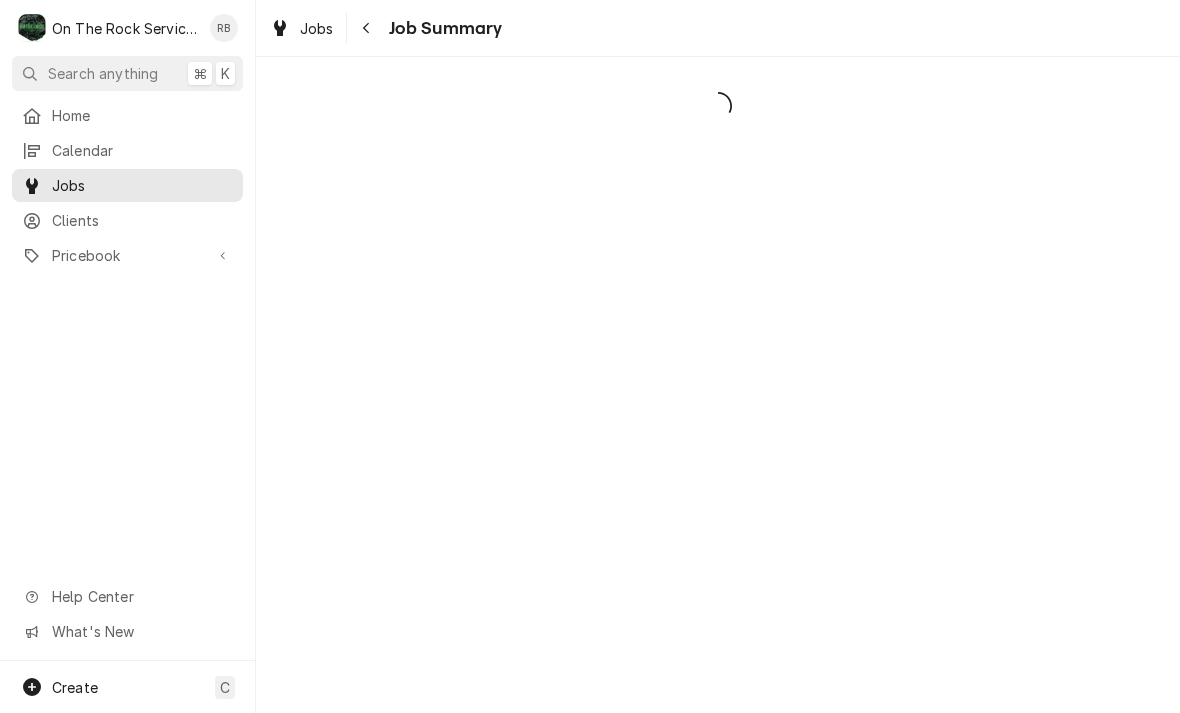 scroll, scrollTop: 0, scrollLeft: 0, axis: both 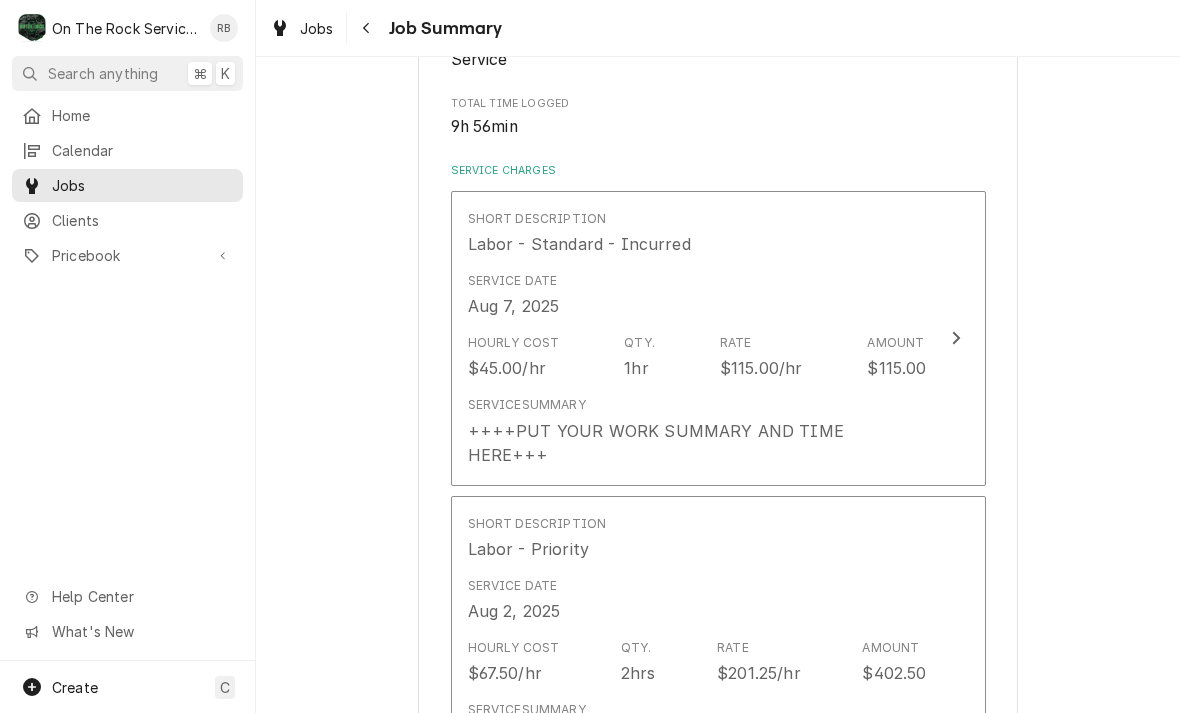 click at bounding box center [956, 338] 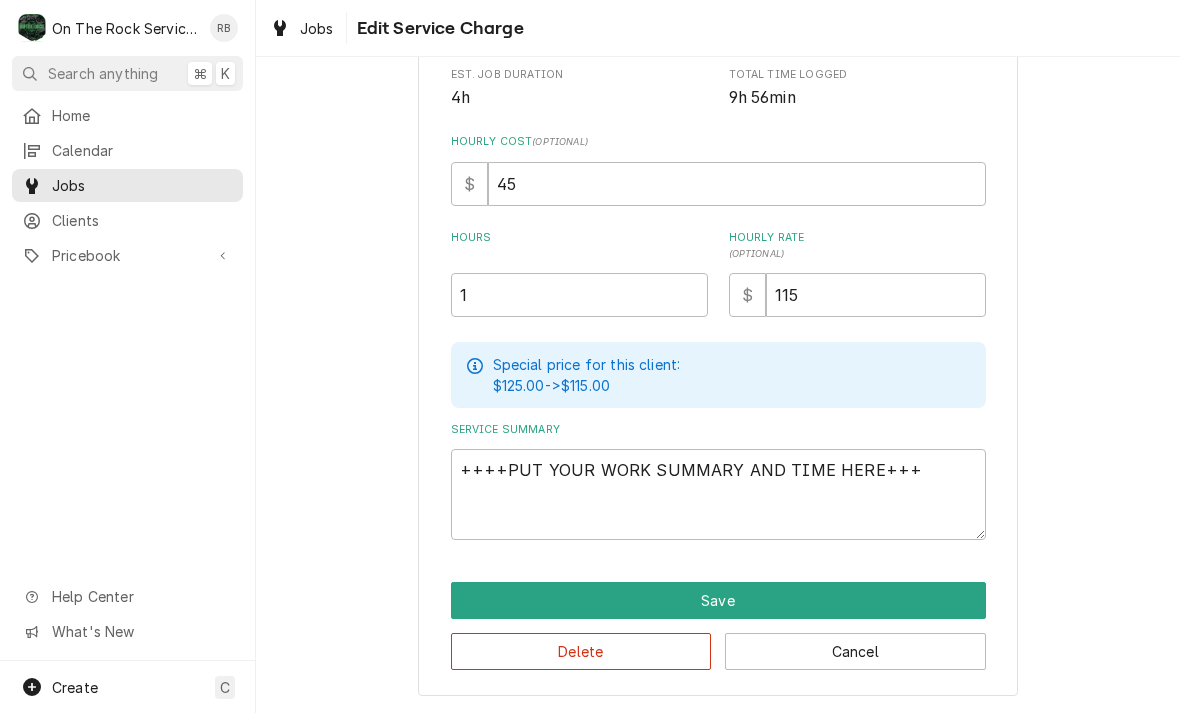 scroll, scrollTop: 382, scrollLeft: 0, axis: vertical 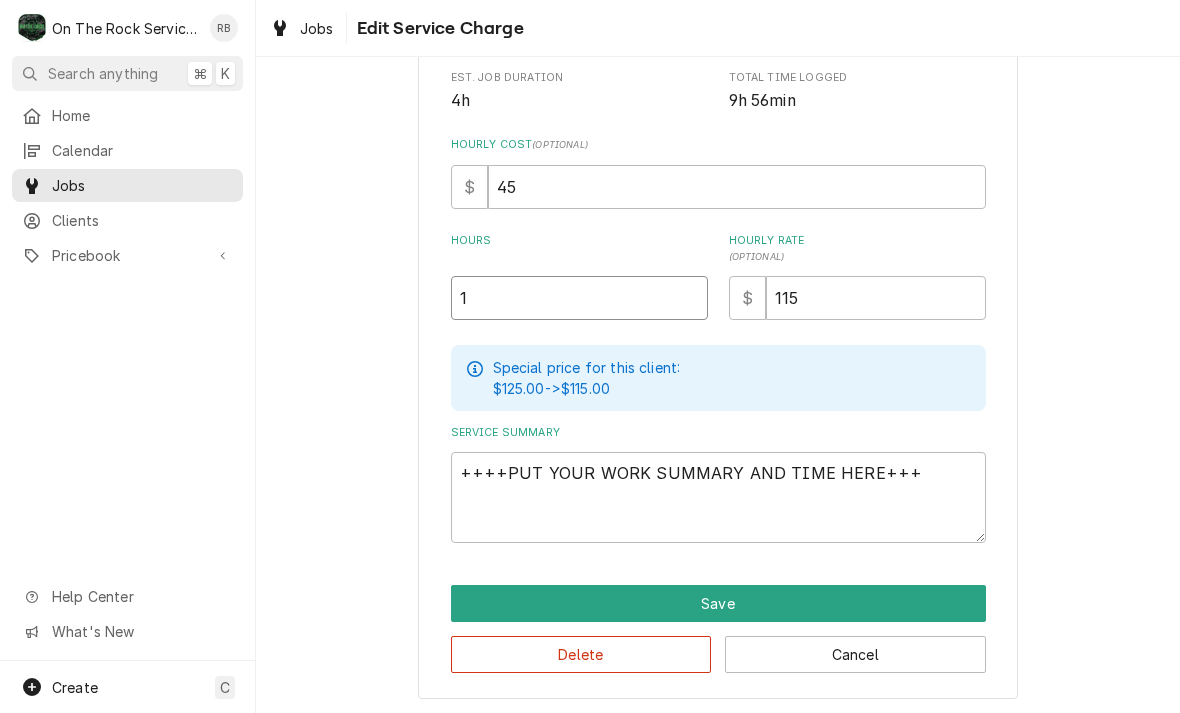 click on "1" at bounding box center [579, 298] 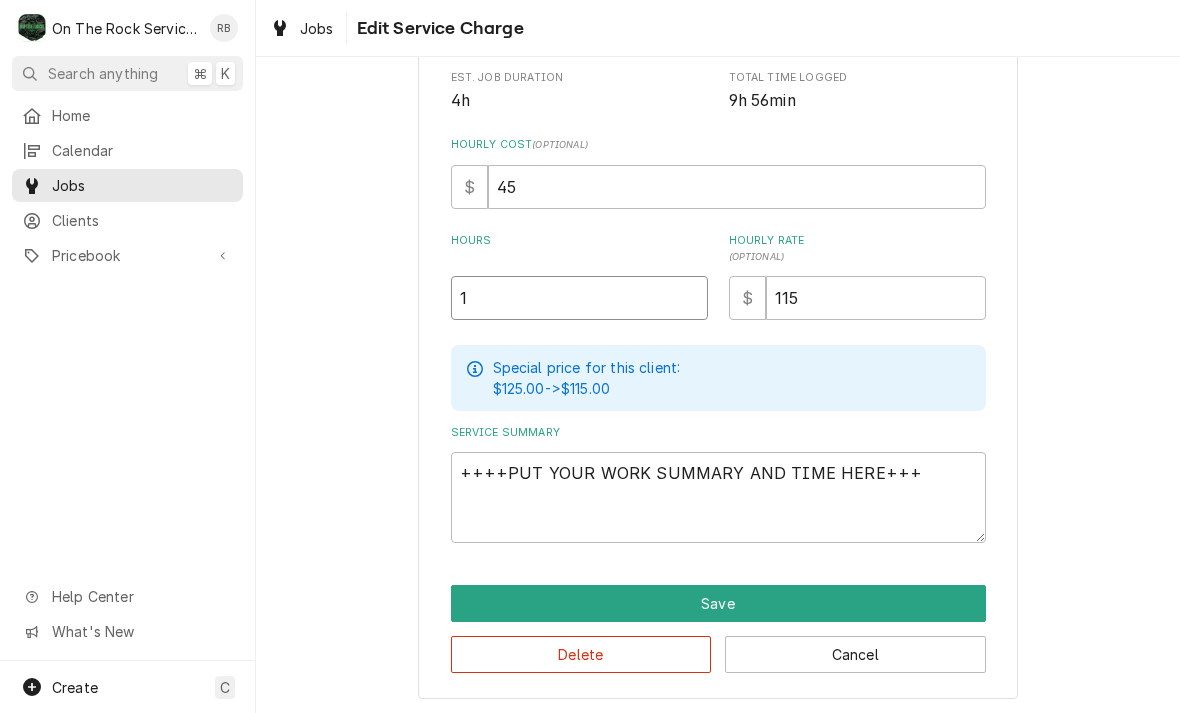 type on "x" 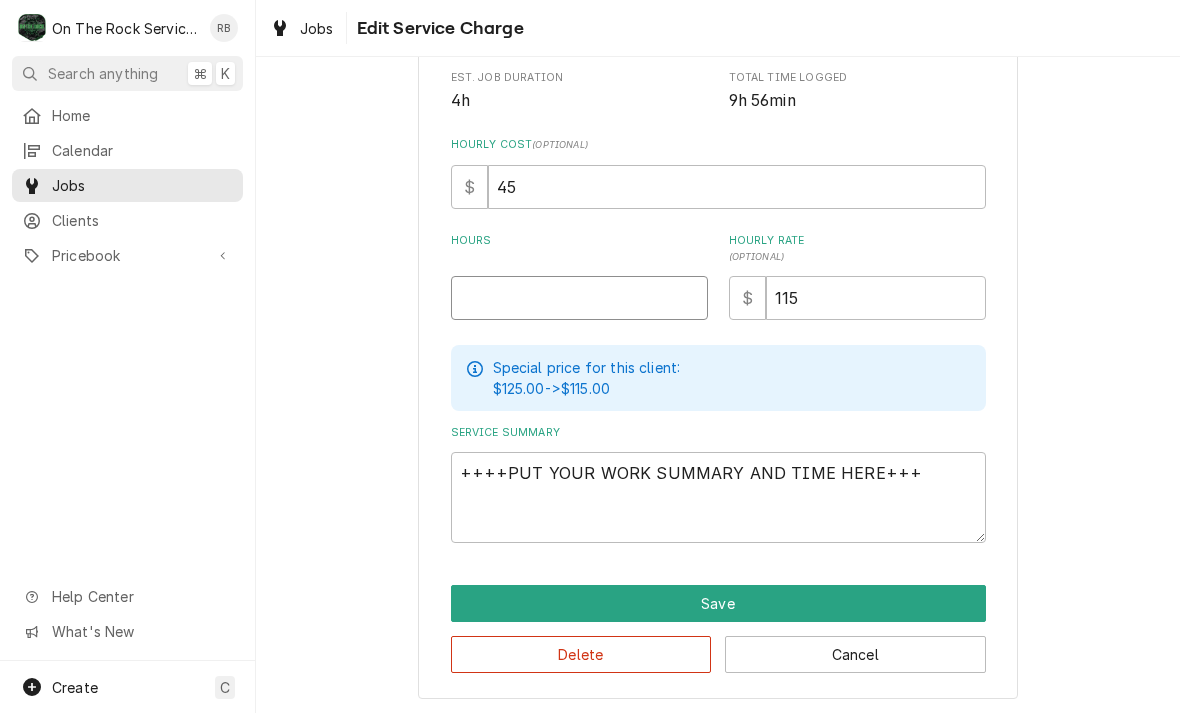 type on "x" 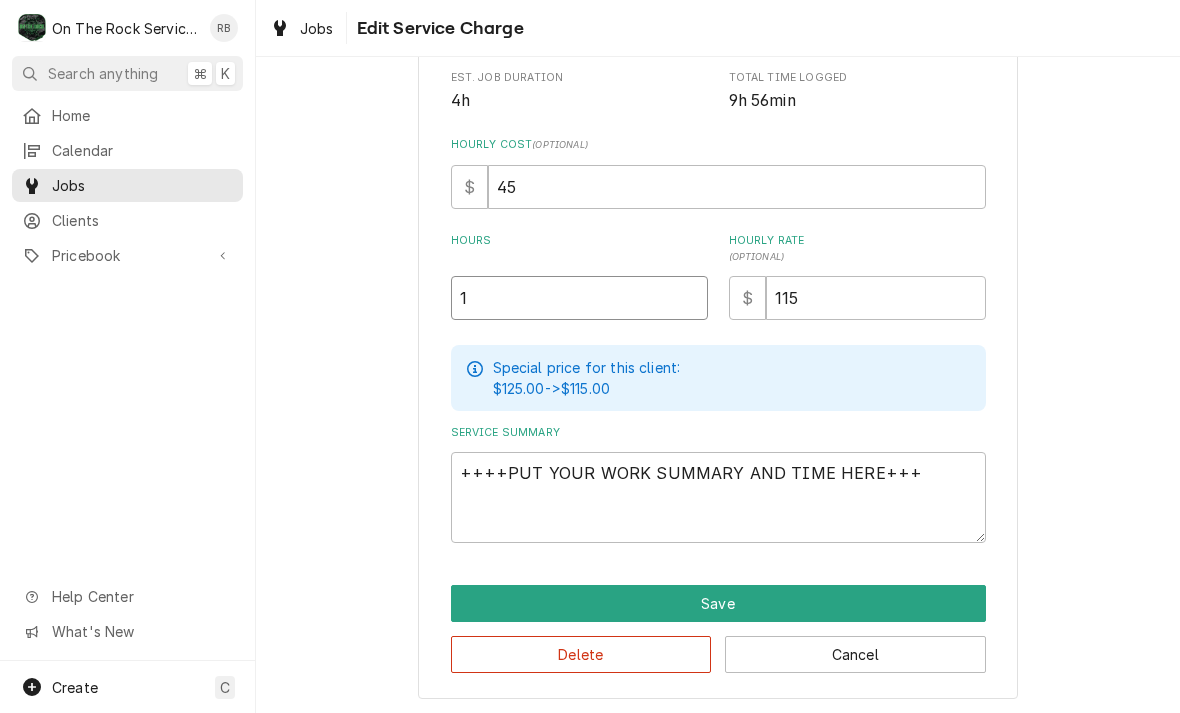 type on "x" 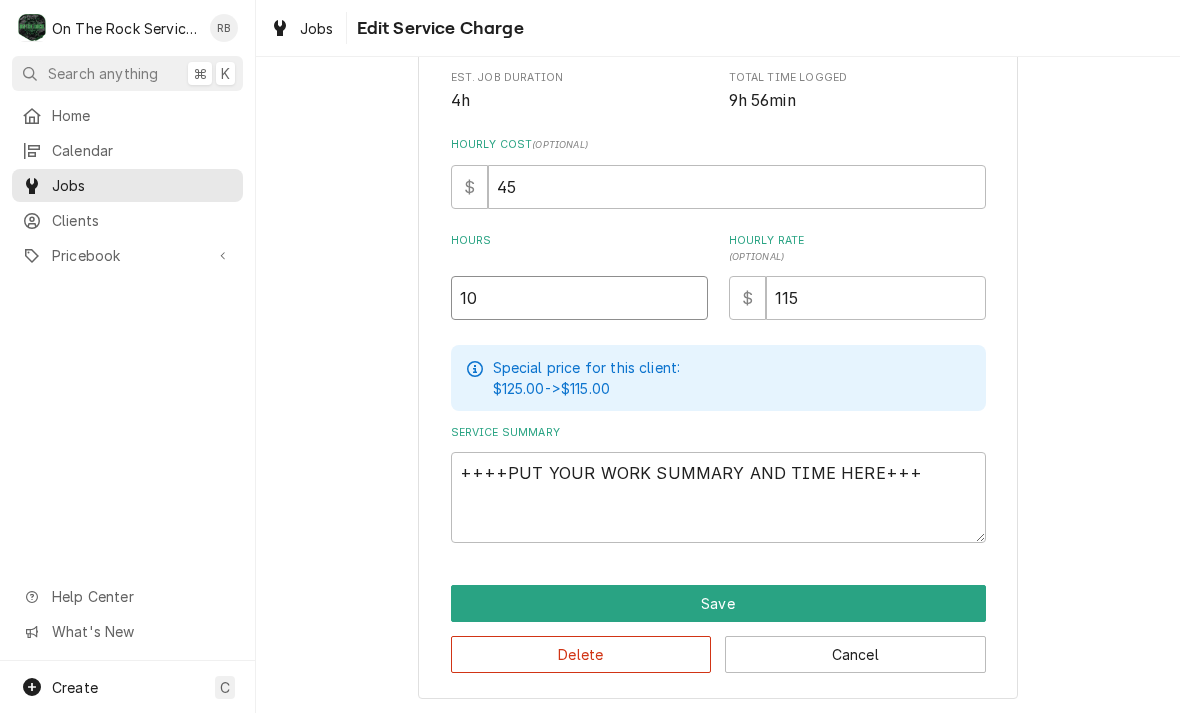 type on "10" 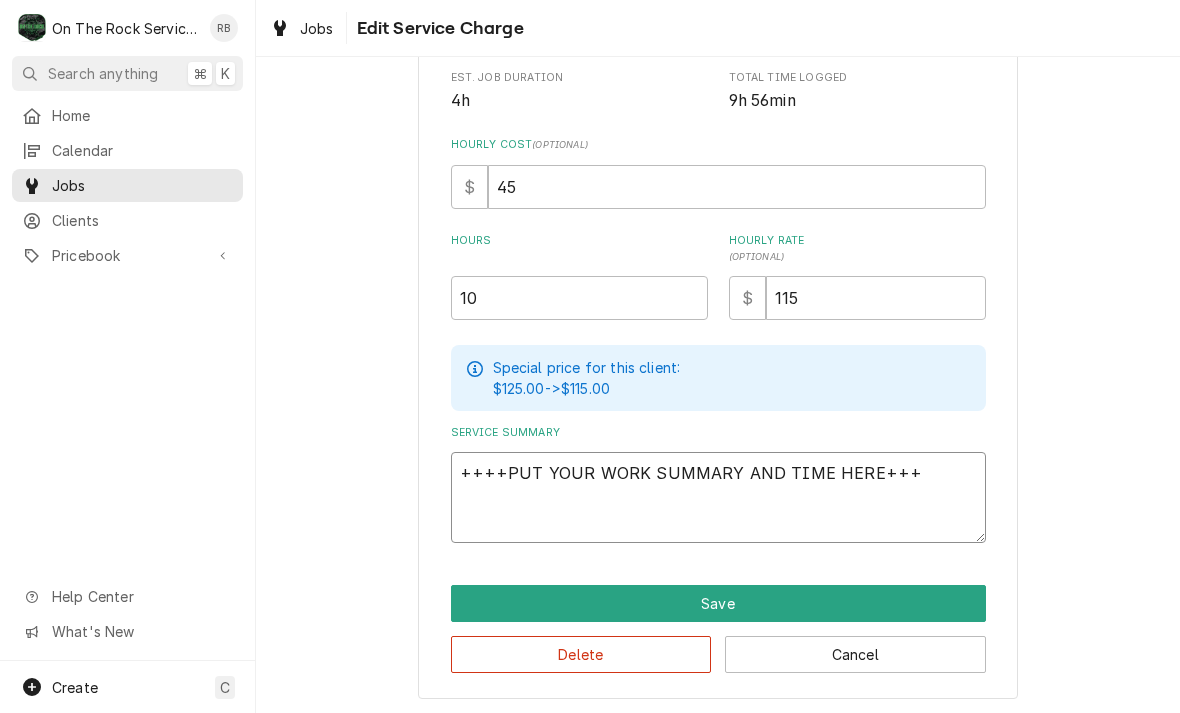 click on "++++PUT YOUR WORK SUMMARY AND TIME HERE+++" at bounding box center [718, 497] 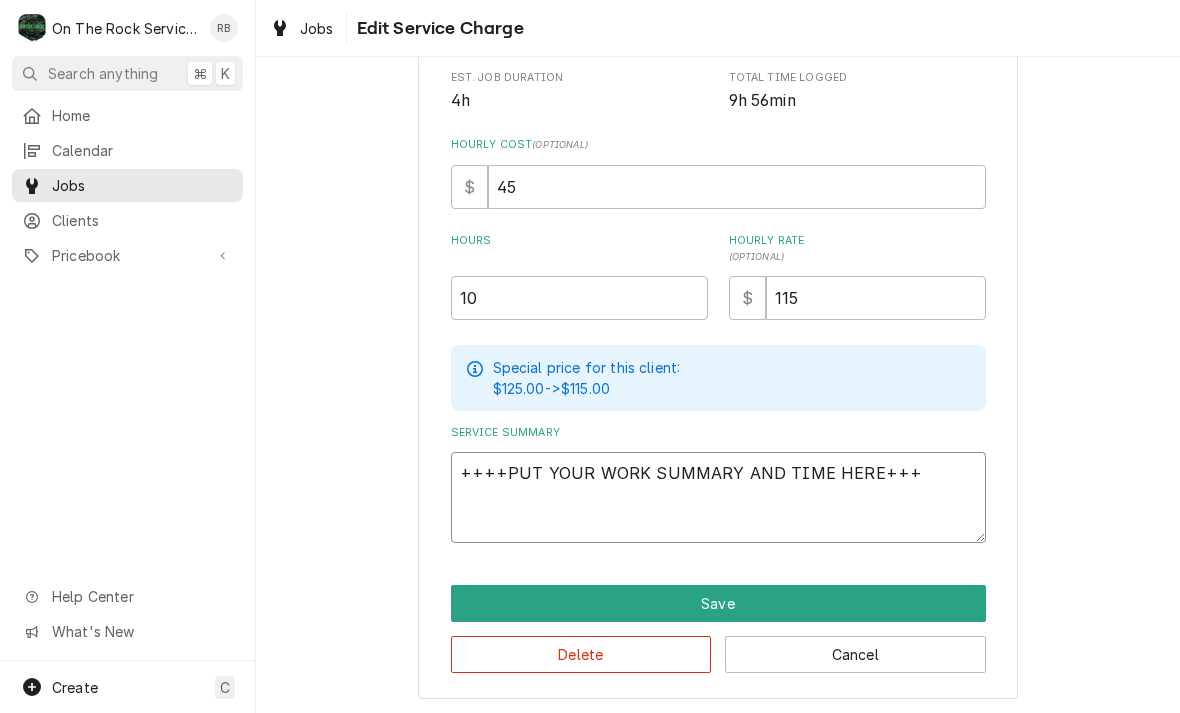 type on "x" 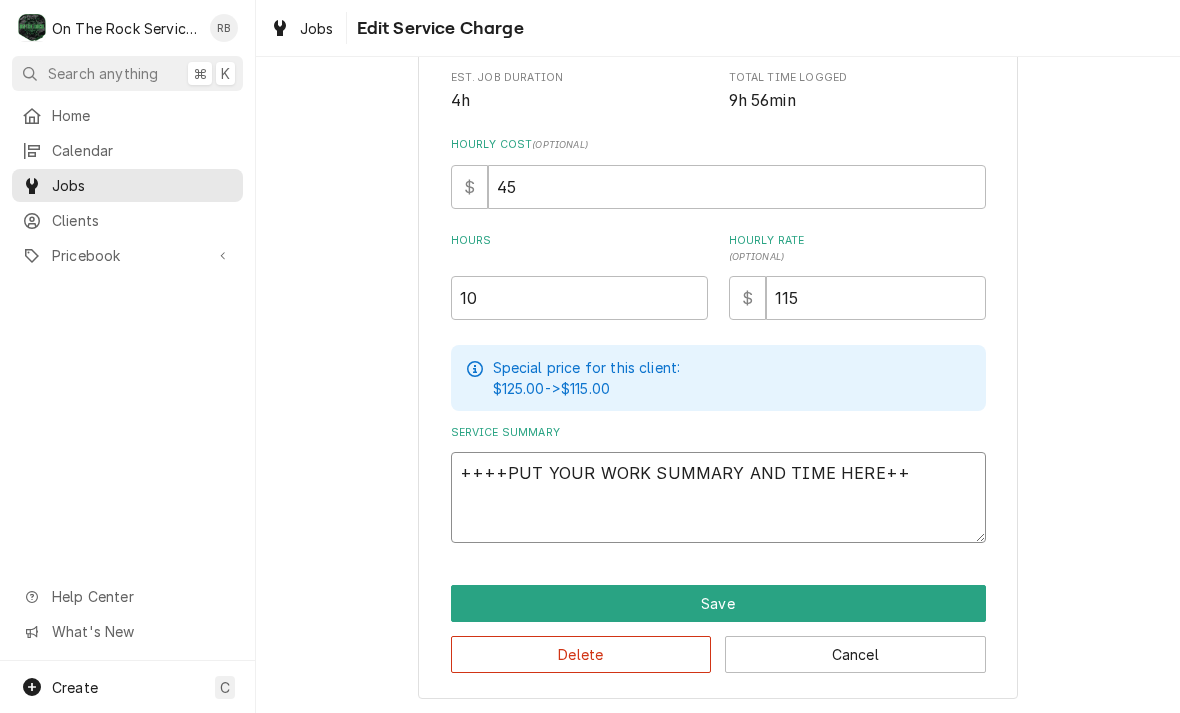 type on "x" 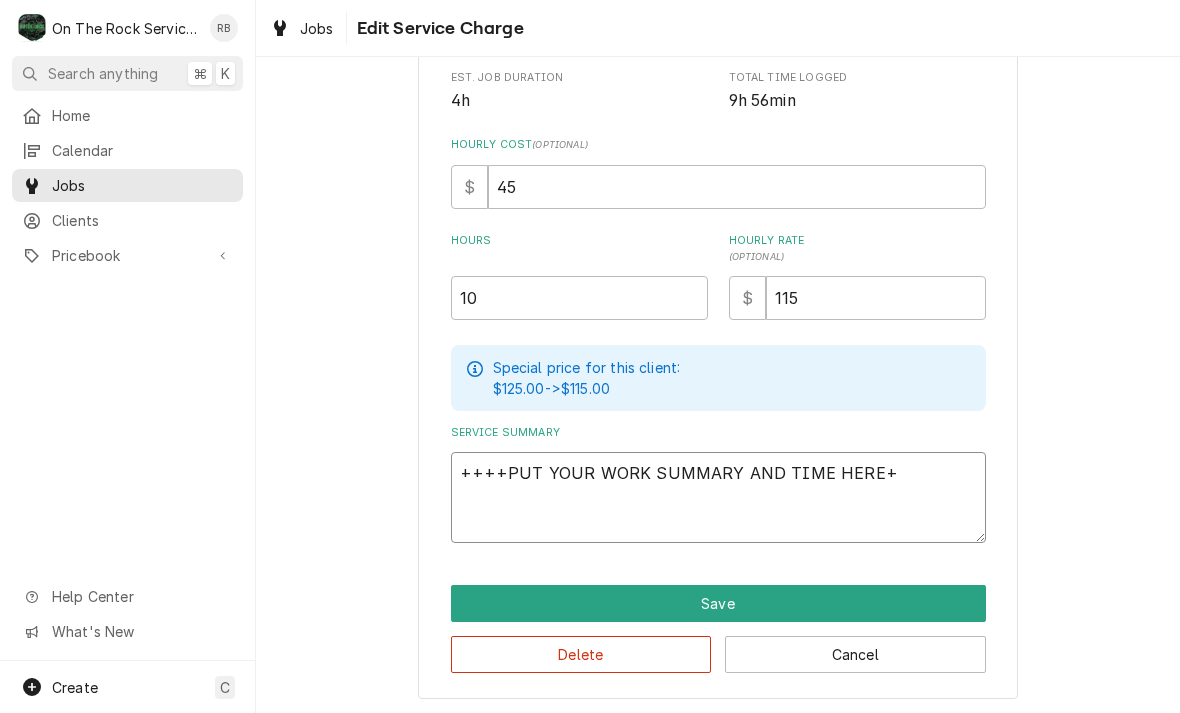 type on "x" 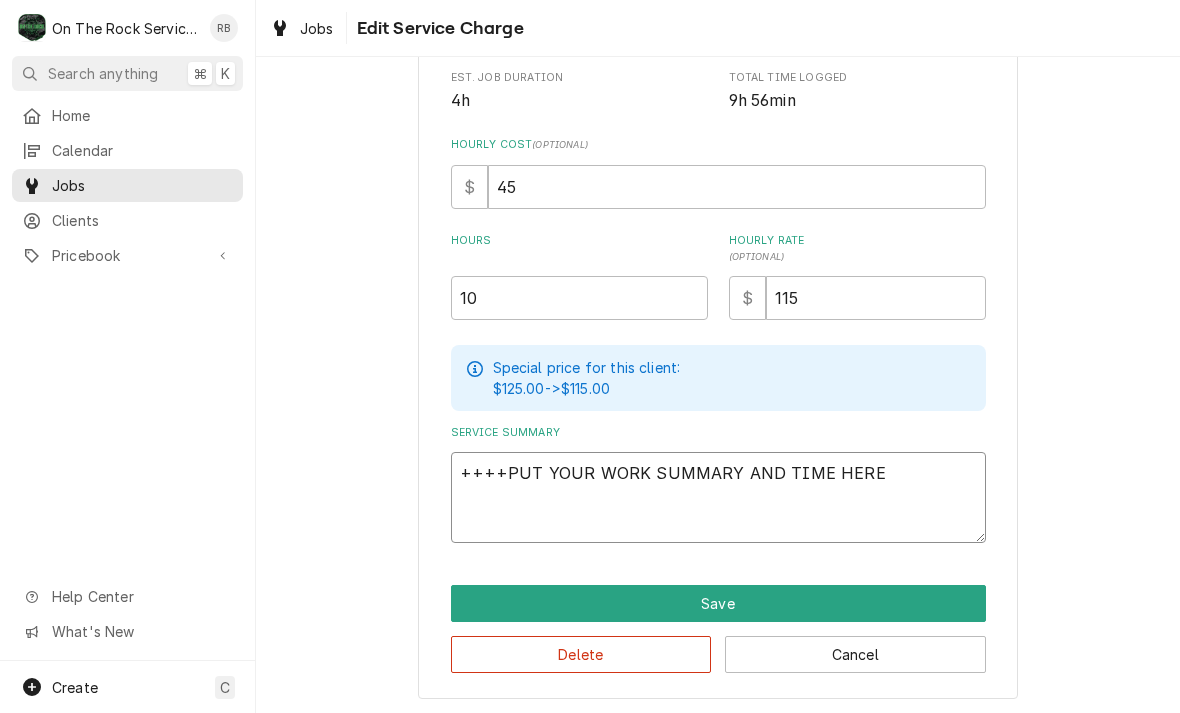 type on "x" 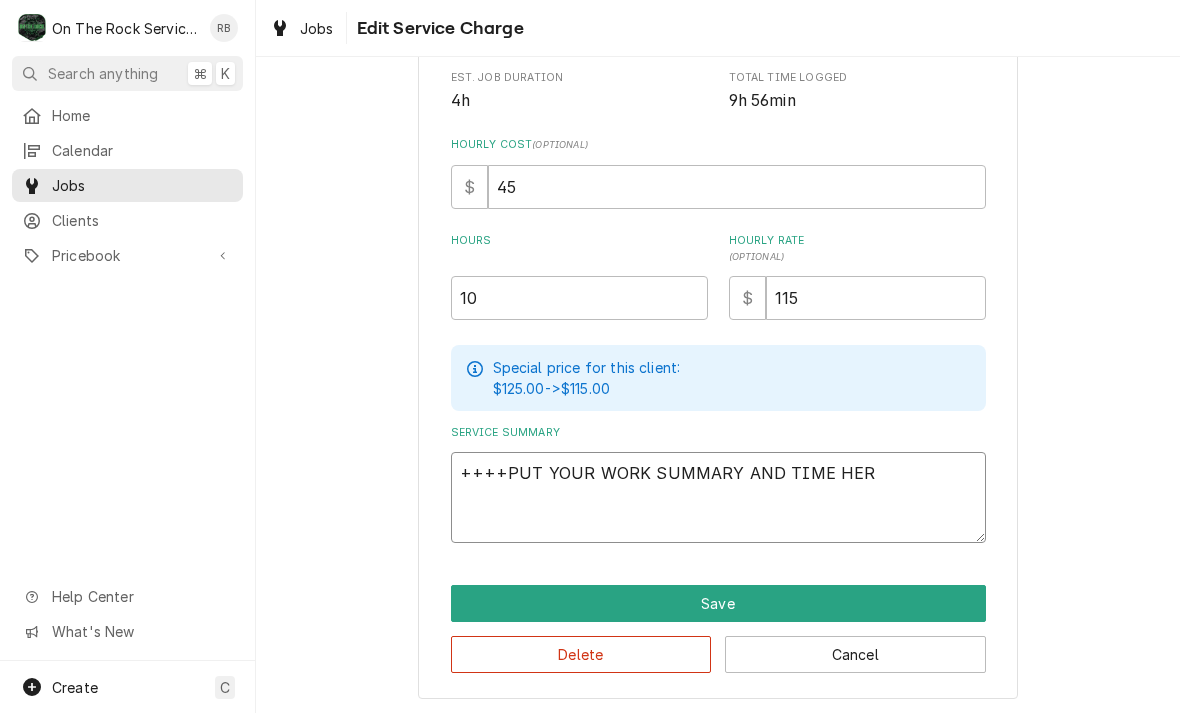 type on "x" 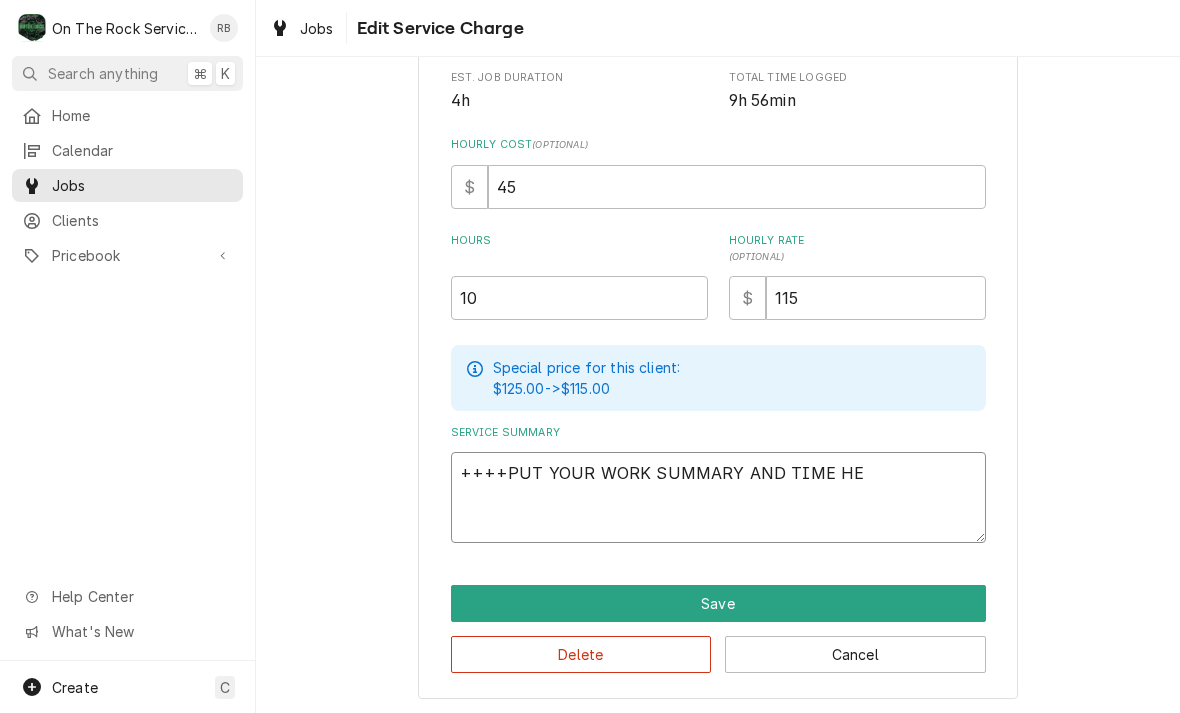 type on "x" 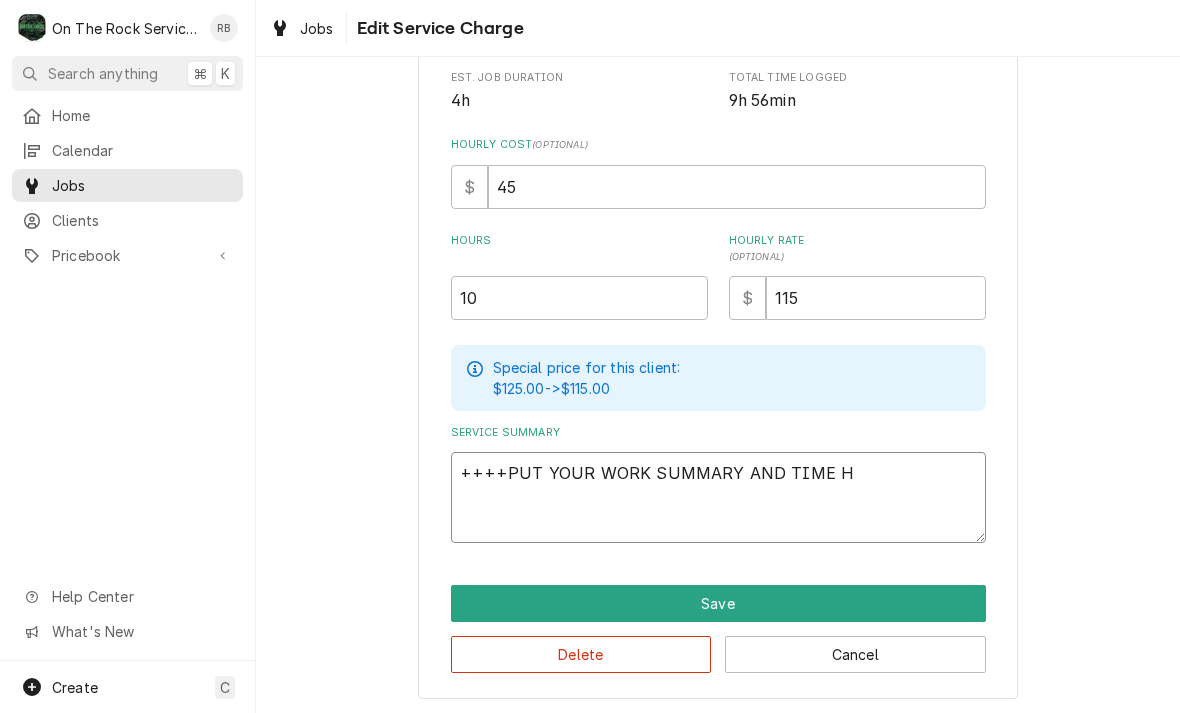 type on "x" 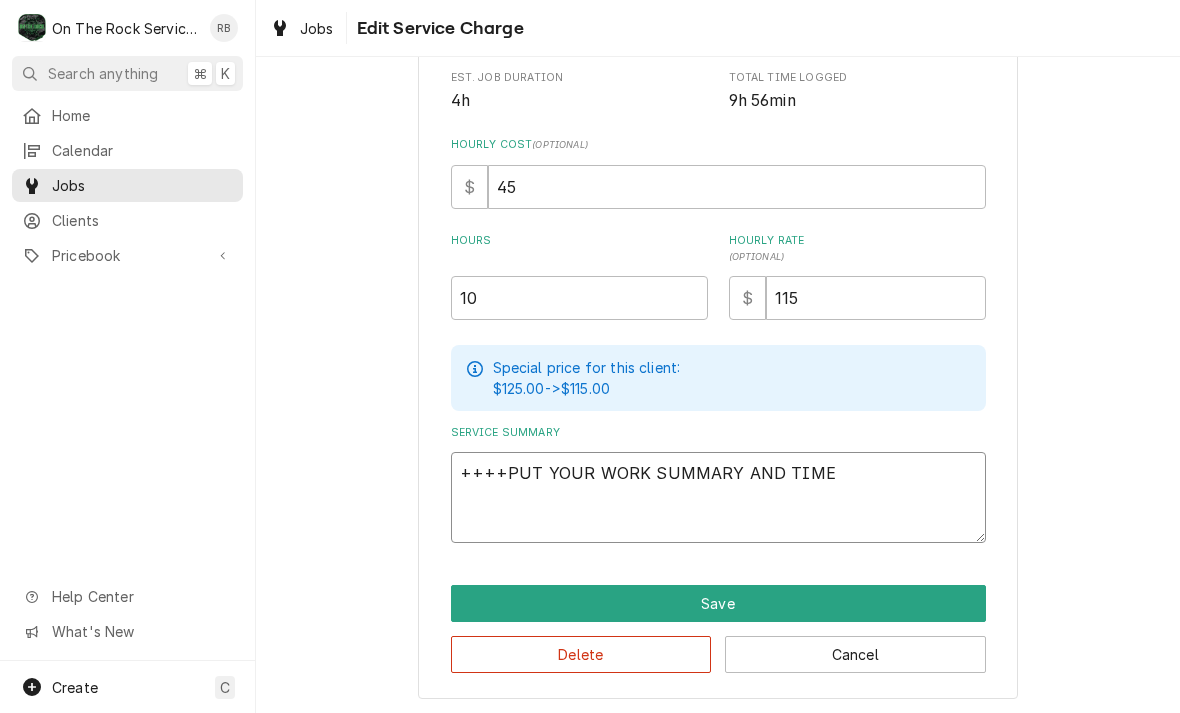 type on "x" 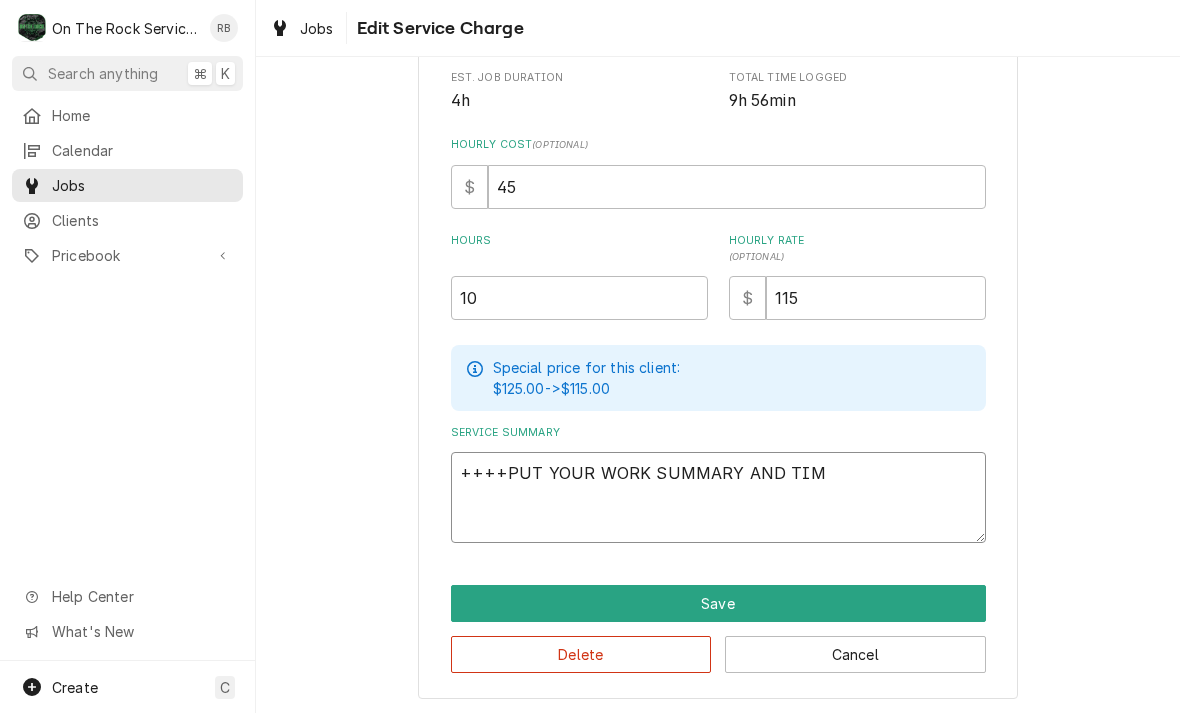 type on "x" 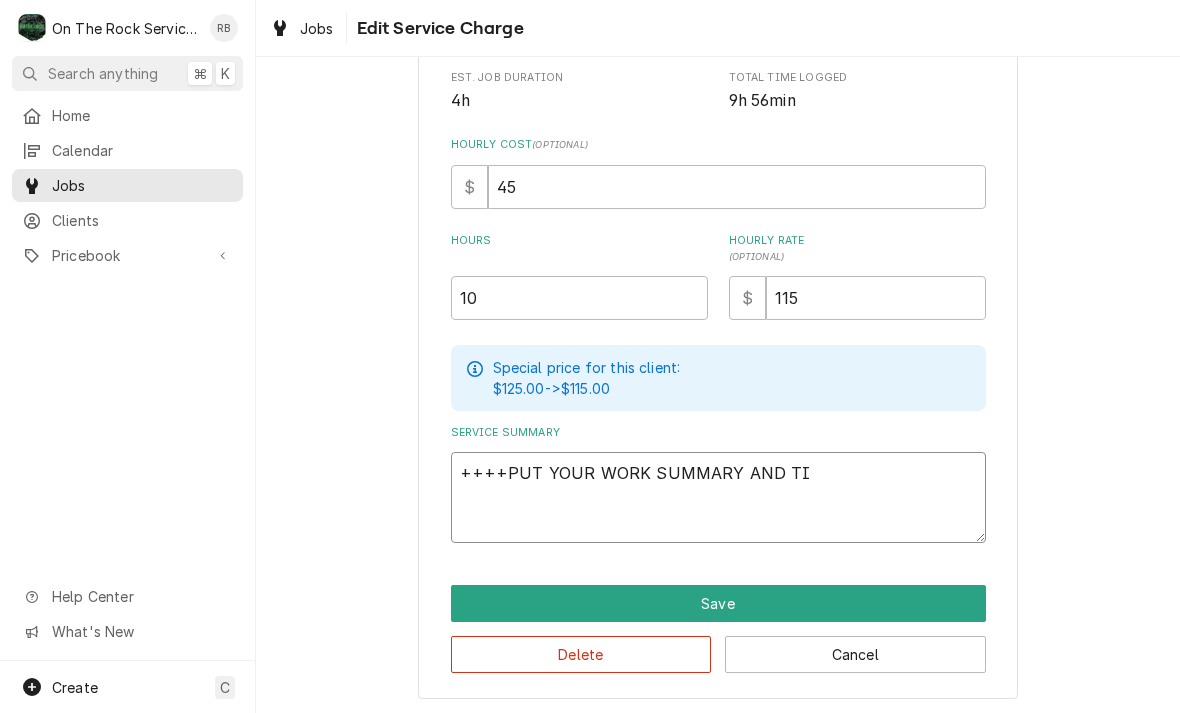 type on "x" 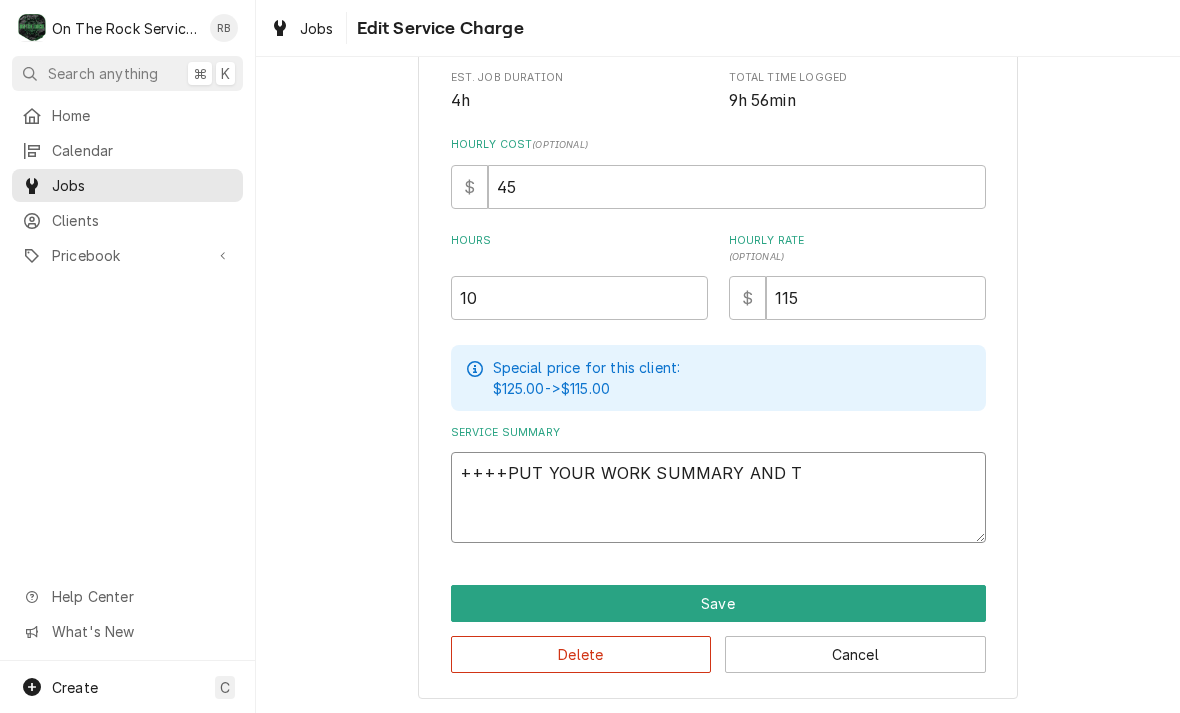 type on "x" 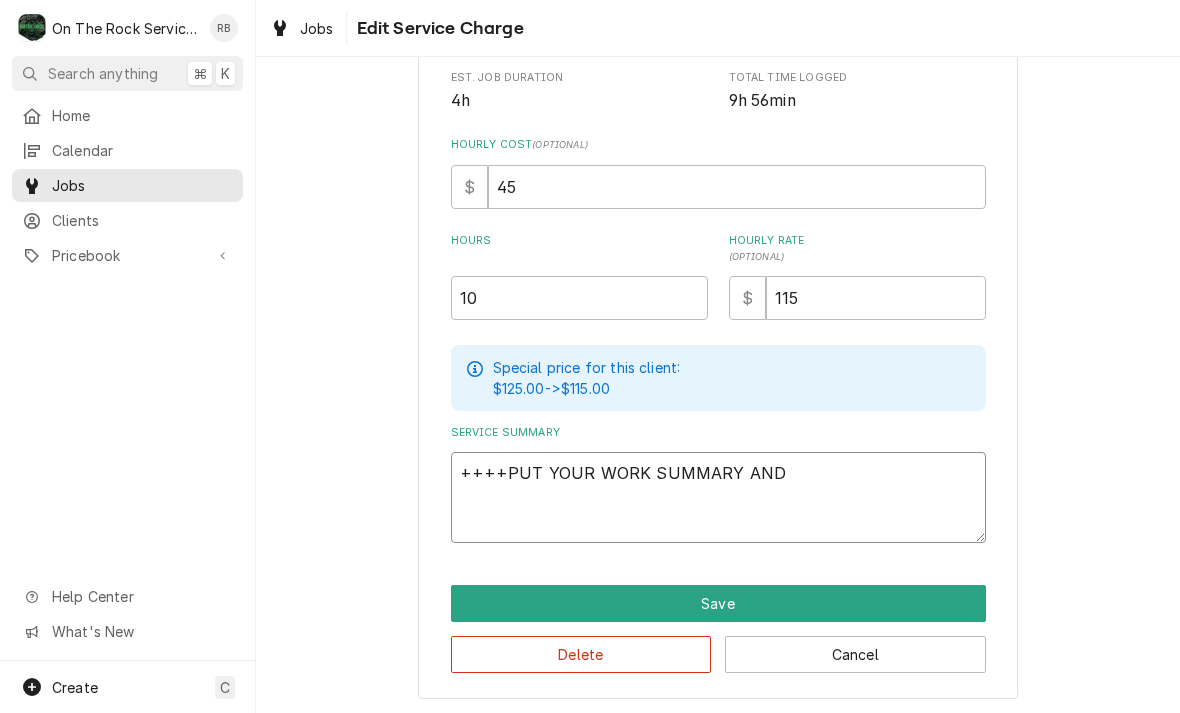 type on "x" 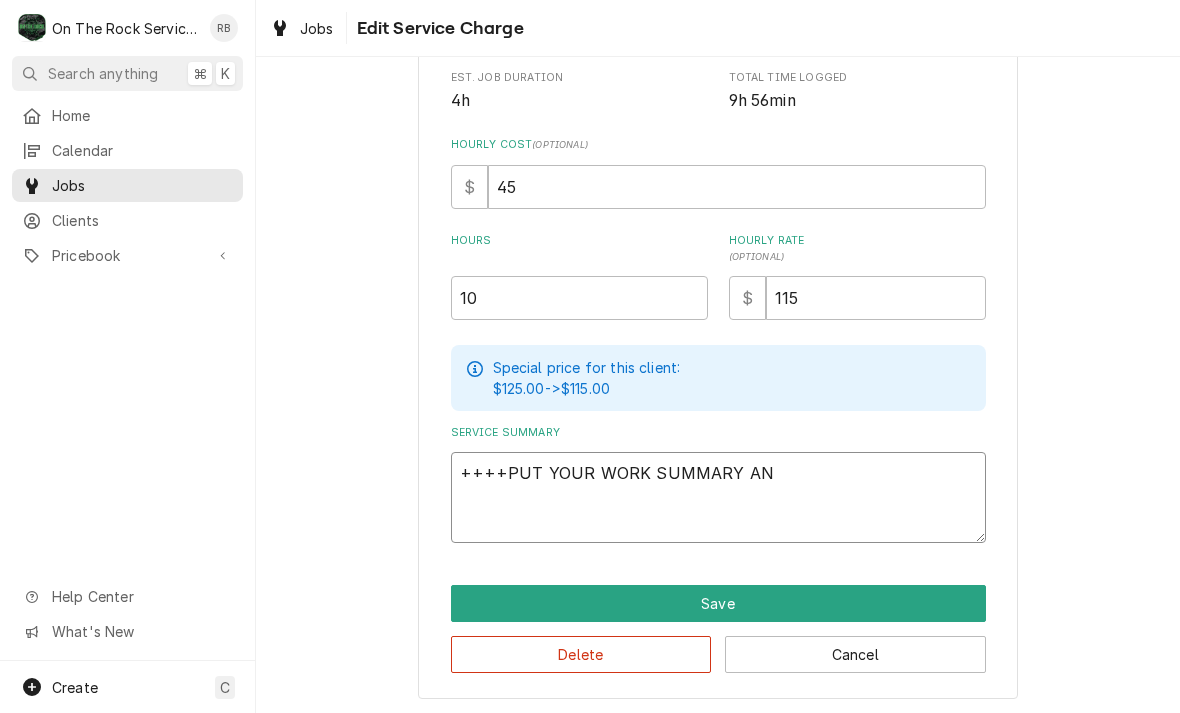 type on "x" 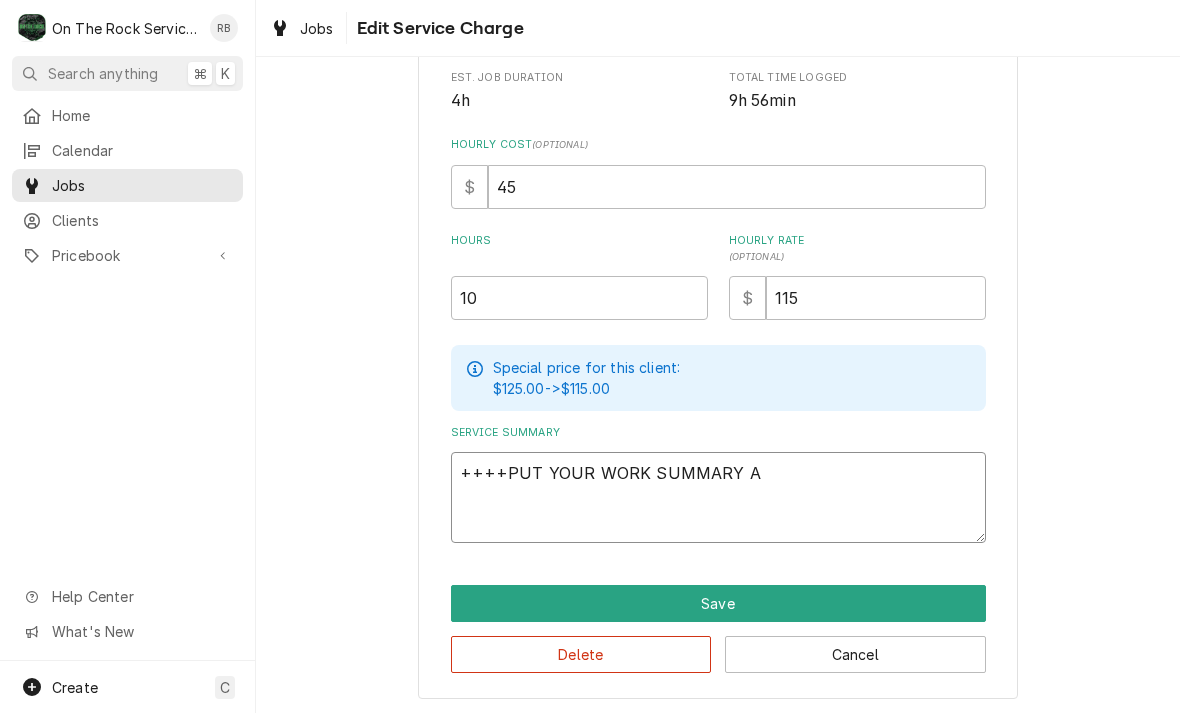 type on "x" 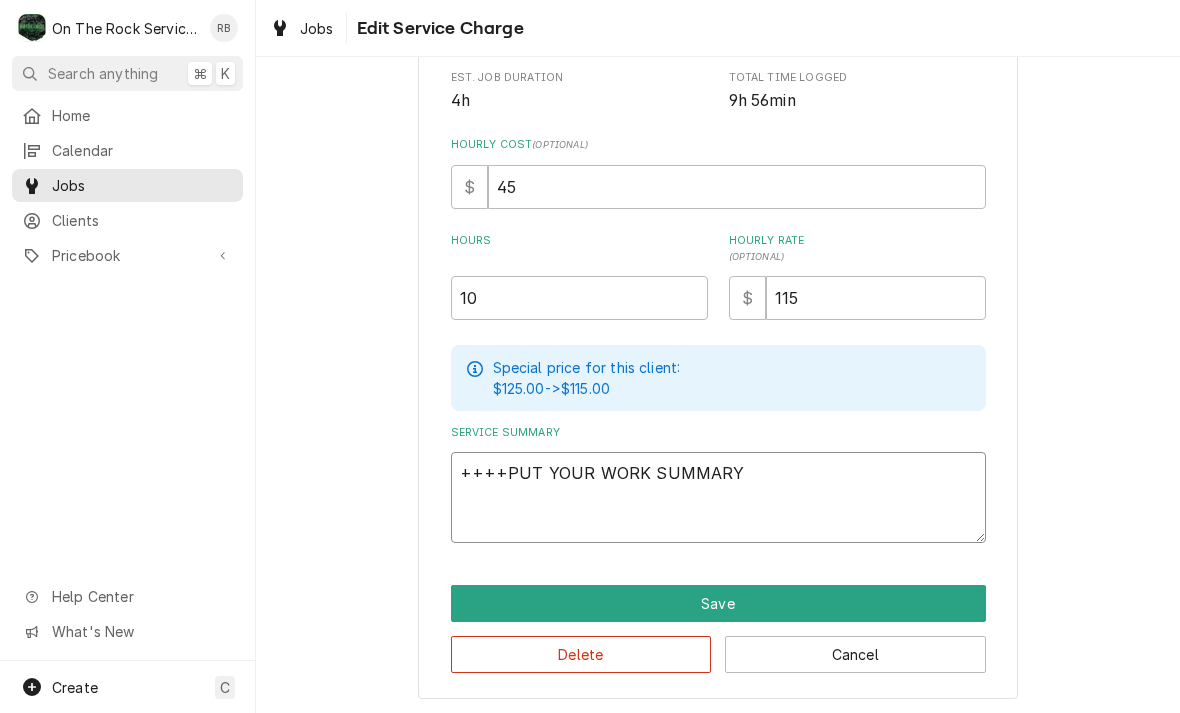 type on "x" 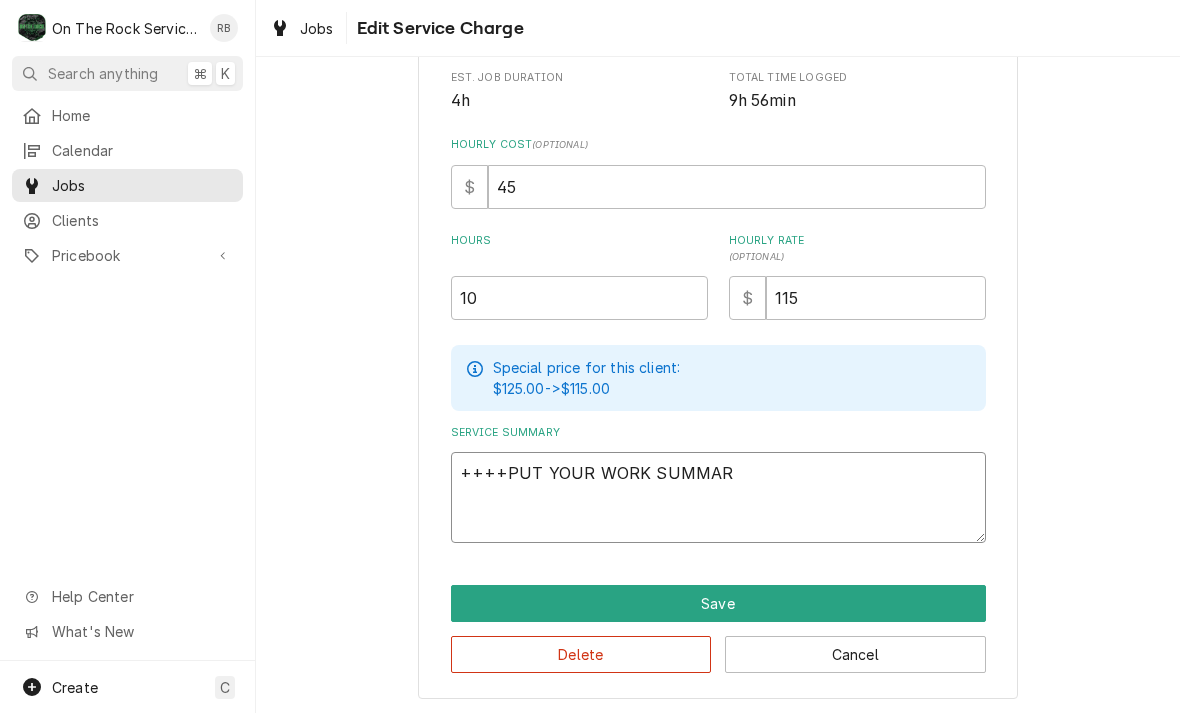 type on "x" 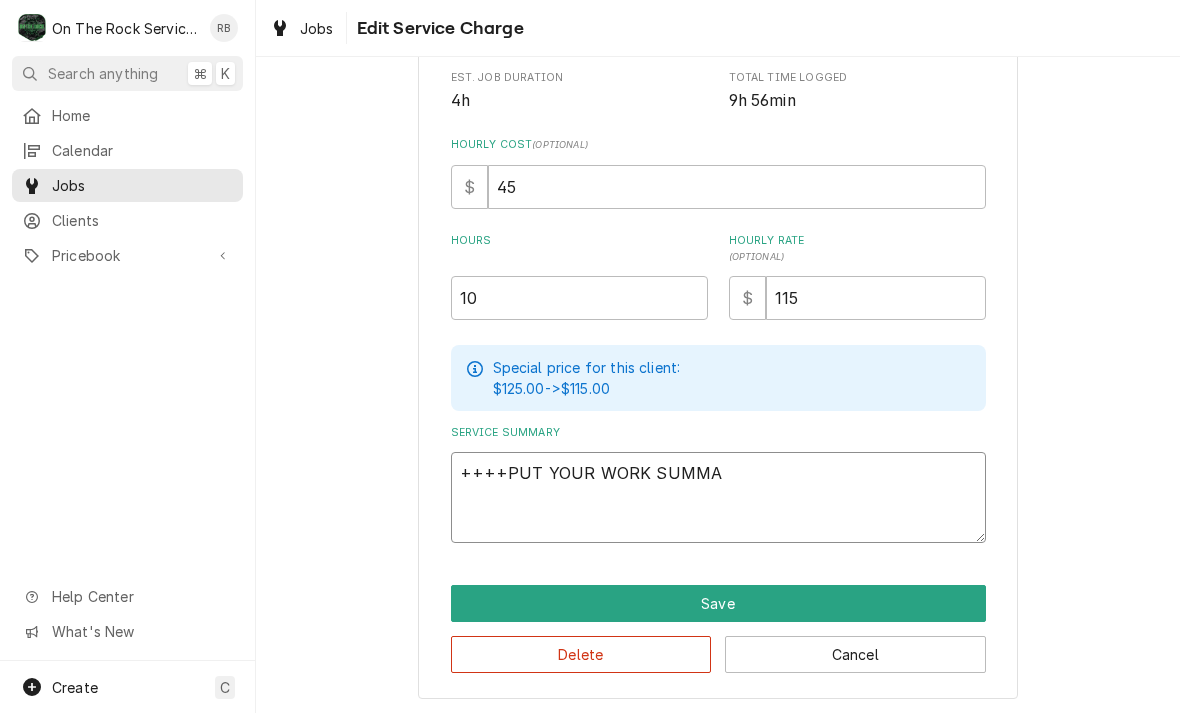 type on "x" 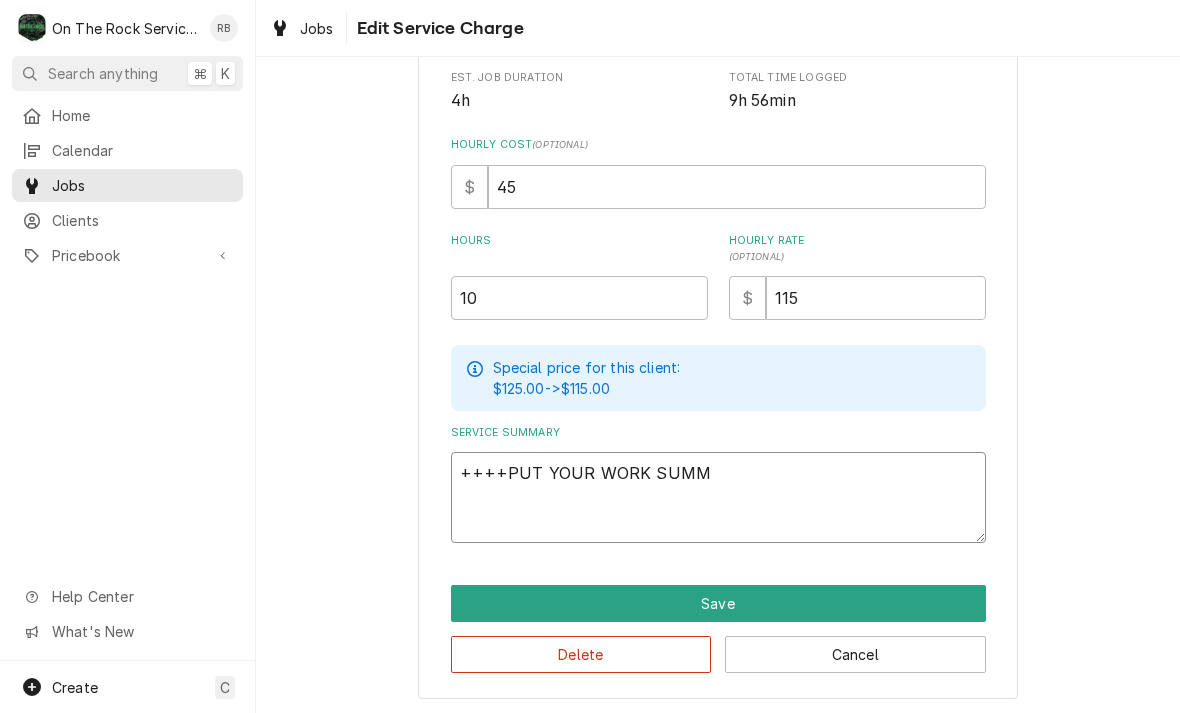 type on "x" 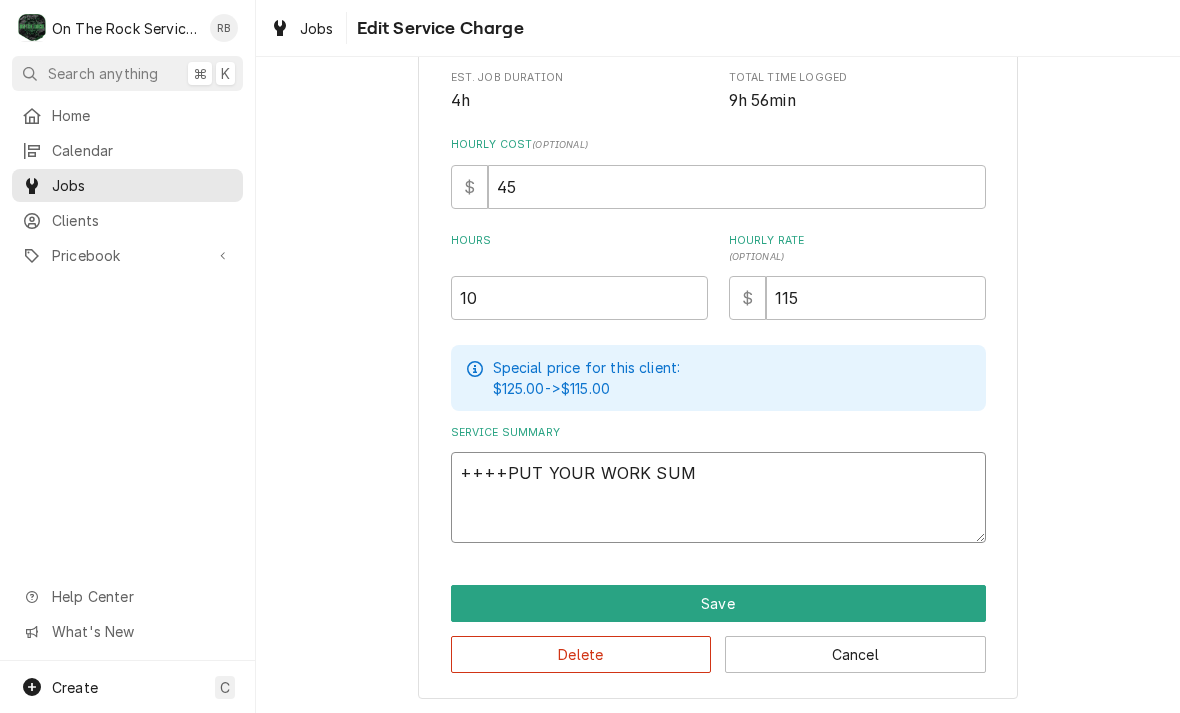 type on "x" 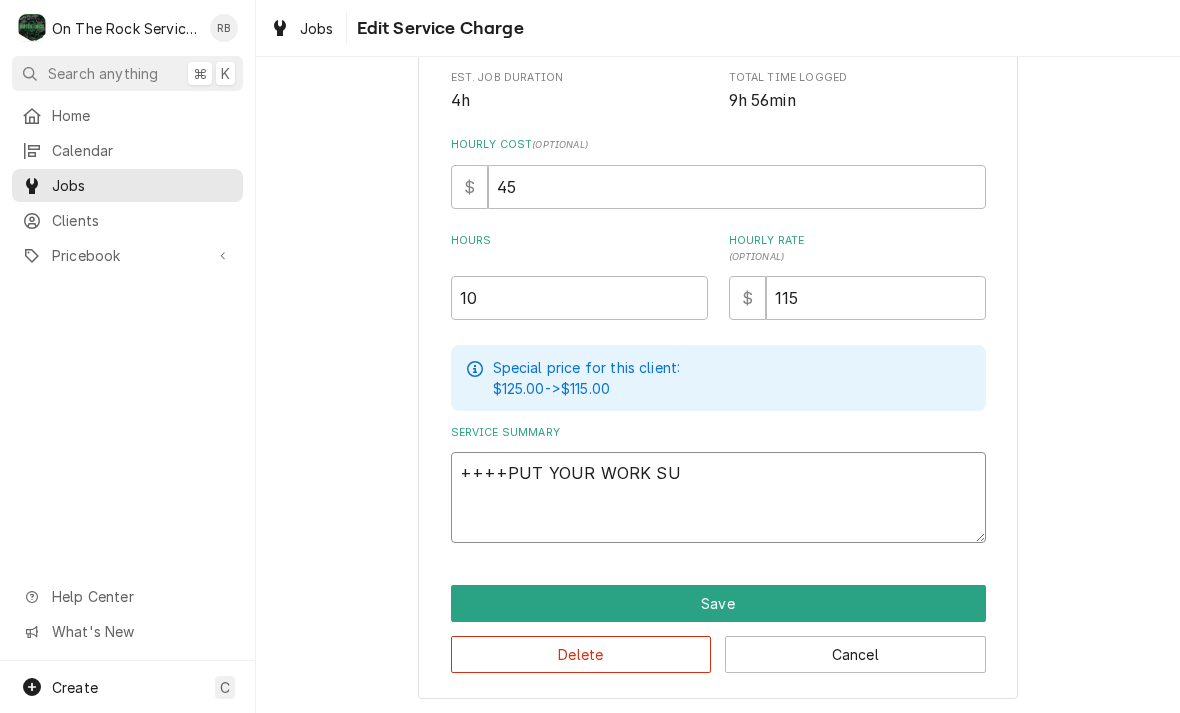 type on "x" 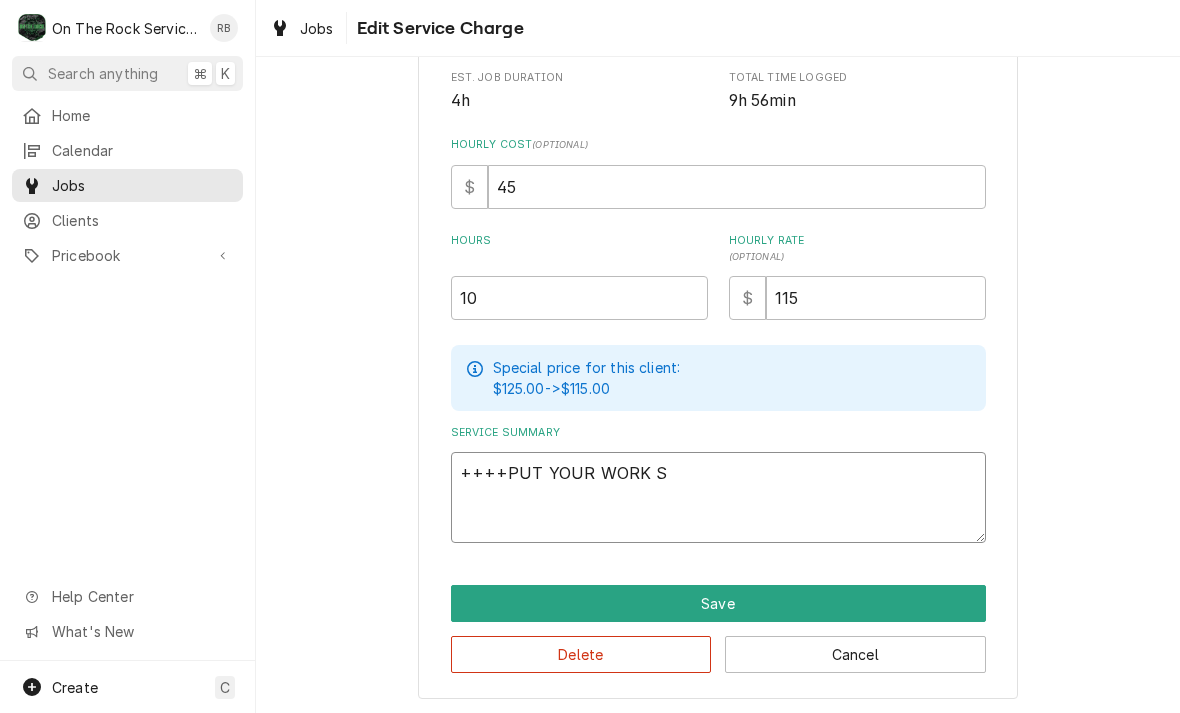 type on "x" 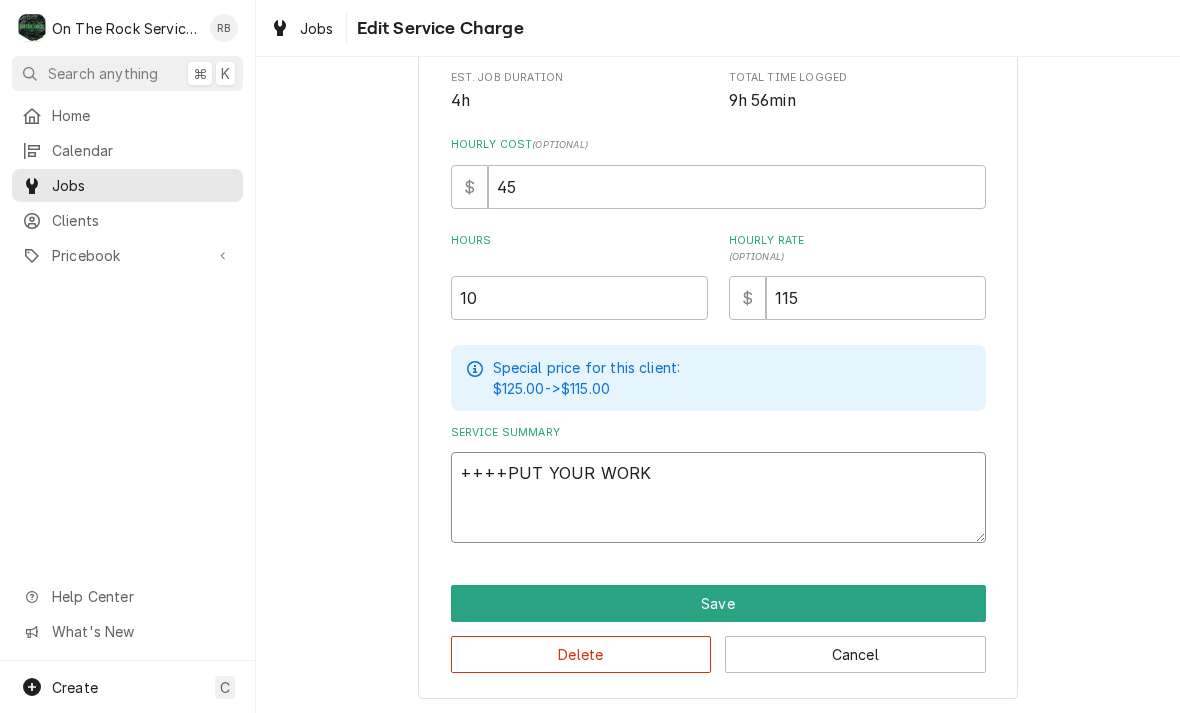 type on "x" 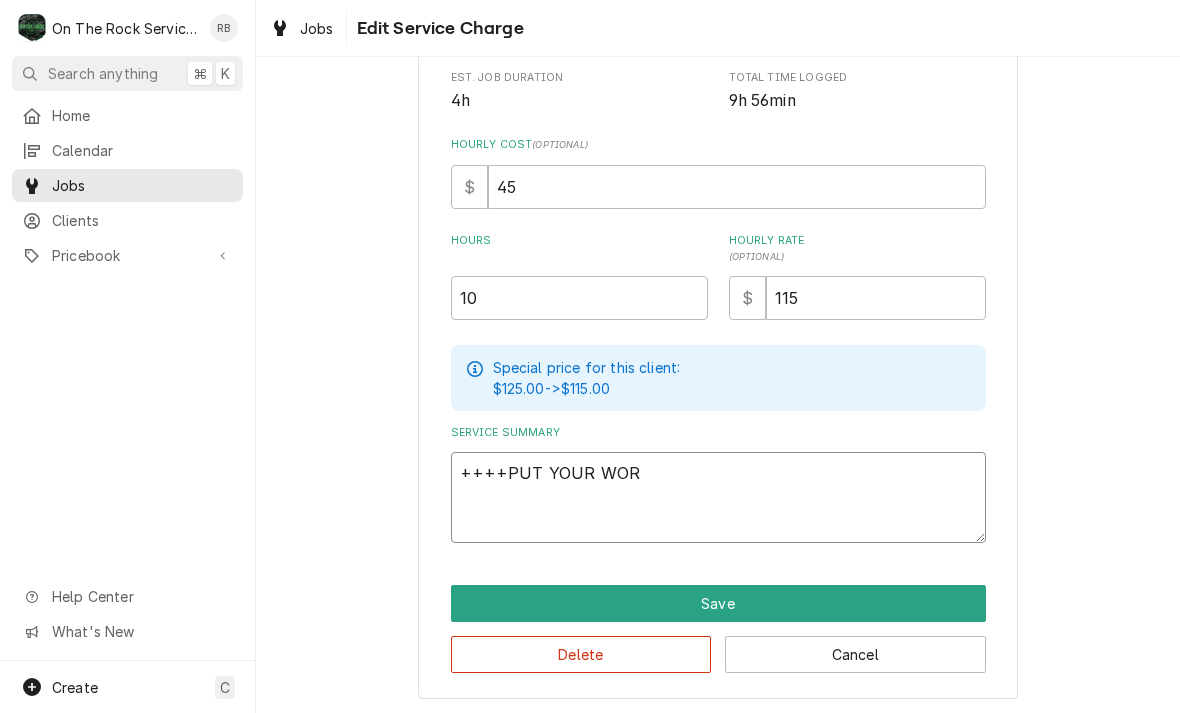 type on "x" 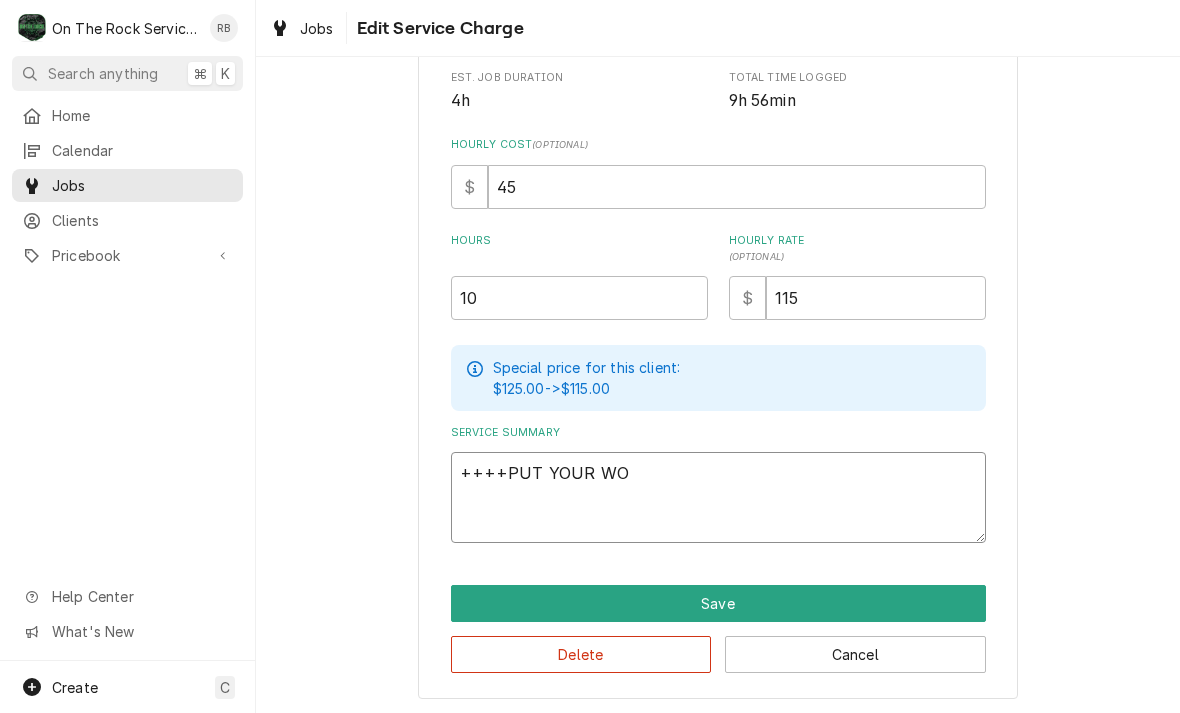 type on "x" 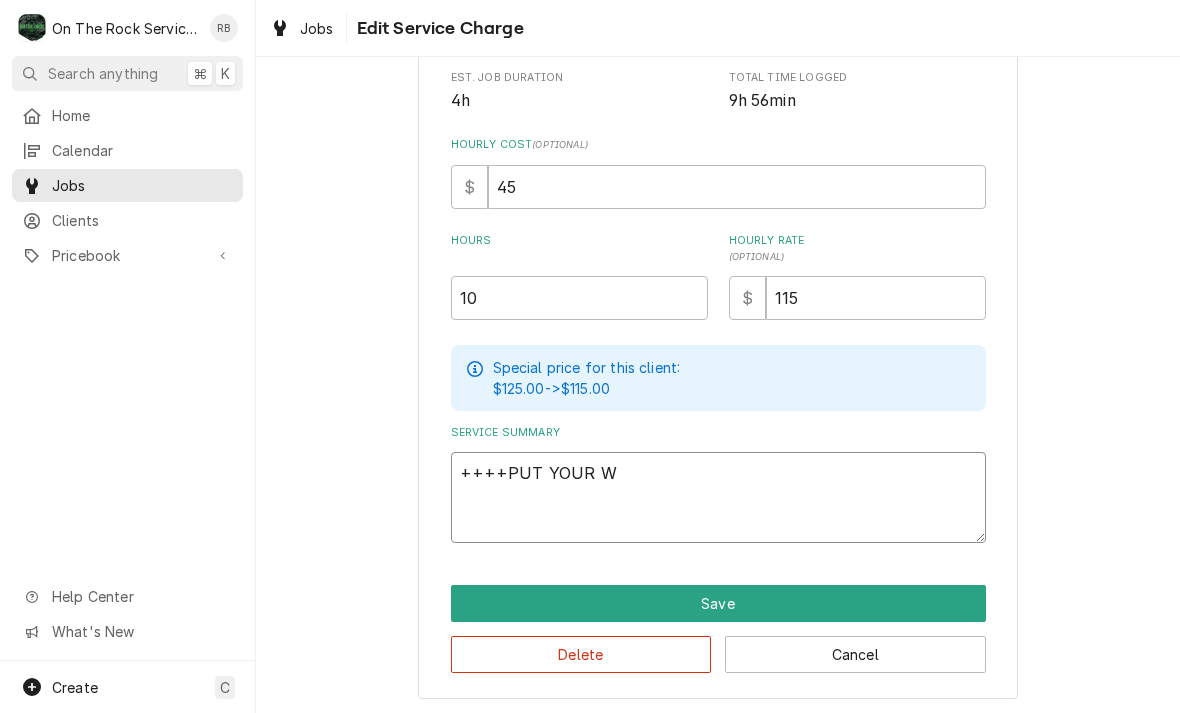 type on "x" 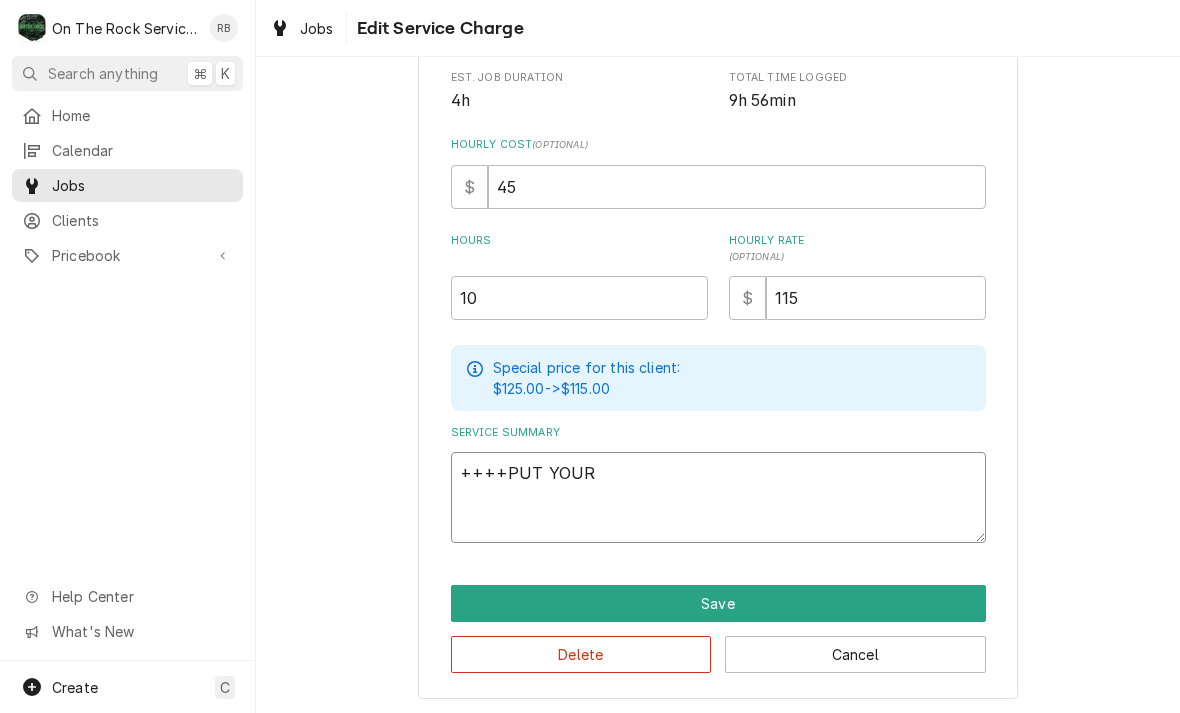 type on "x" 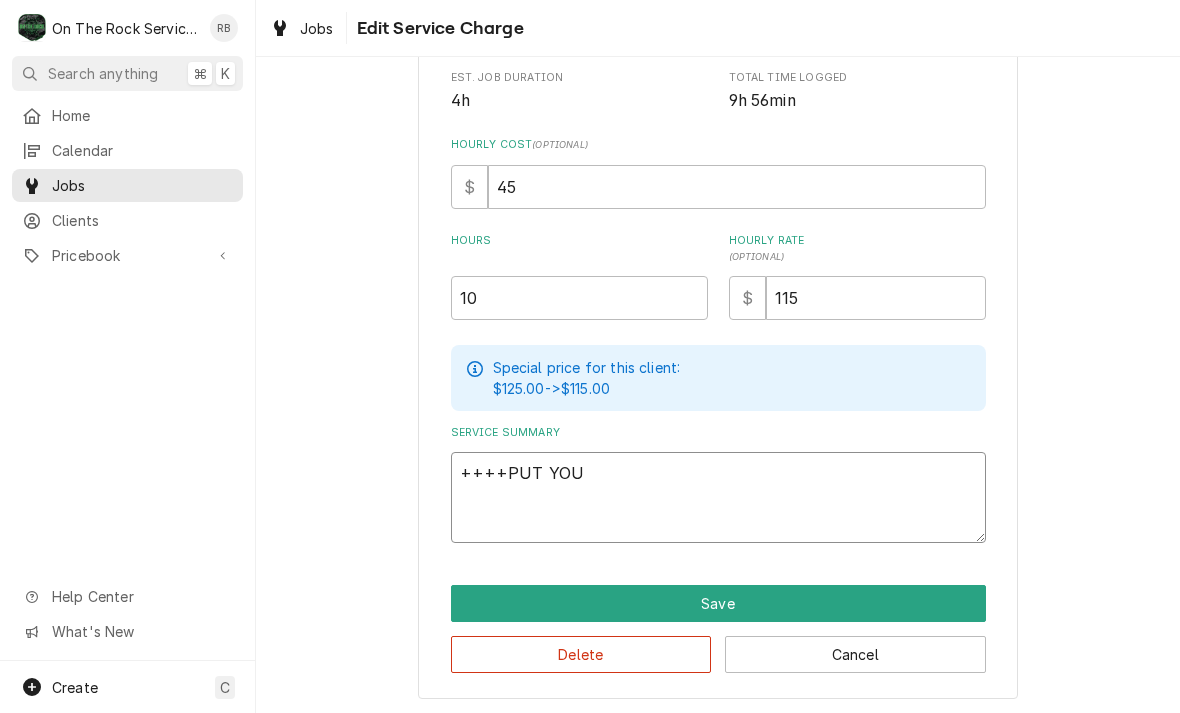 type on "x" 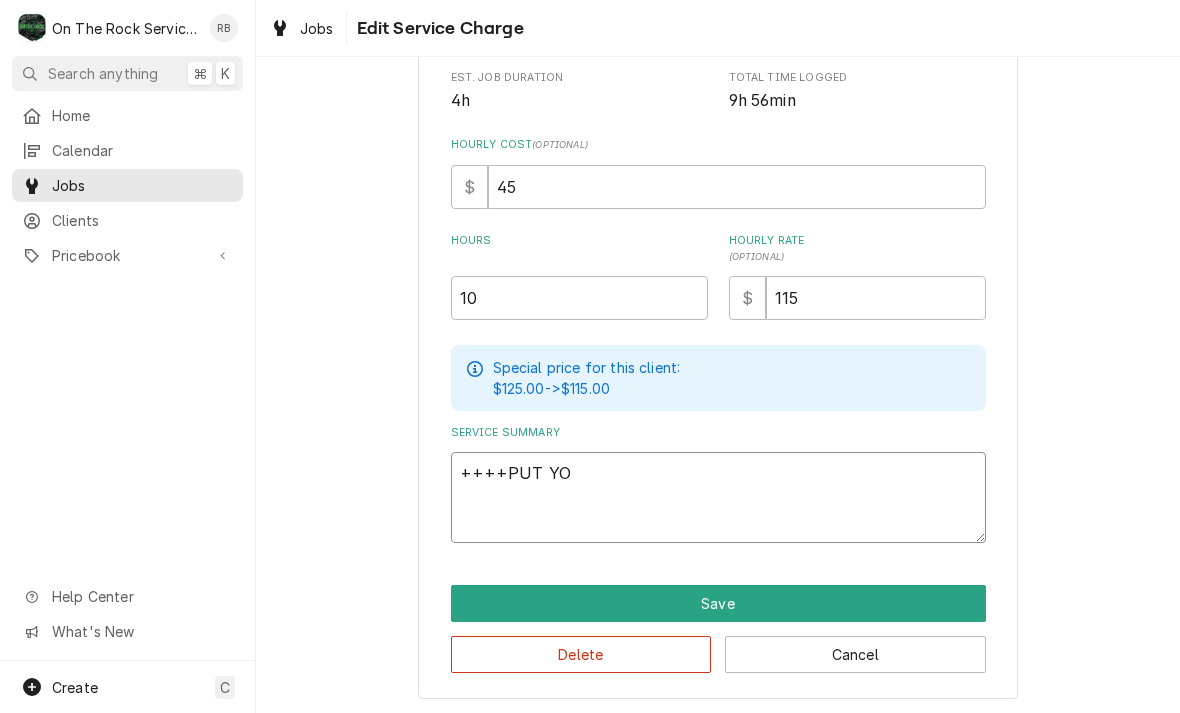 type on "x" 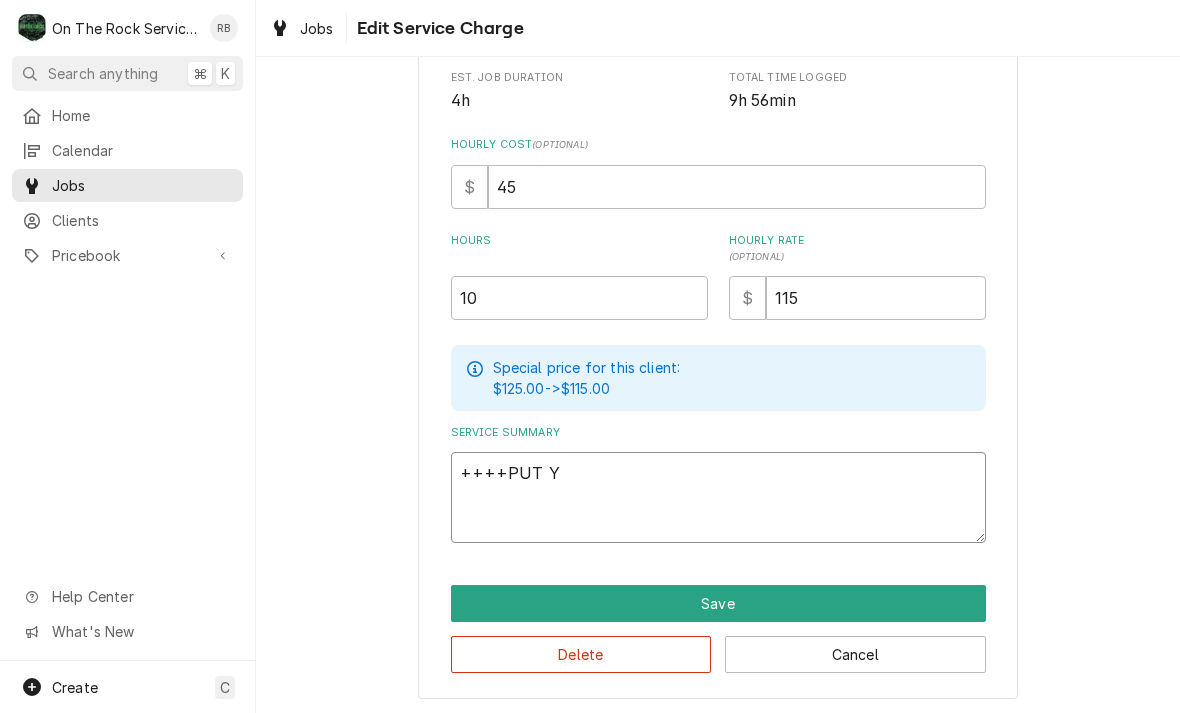 type on "x" 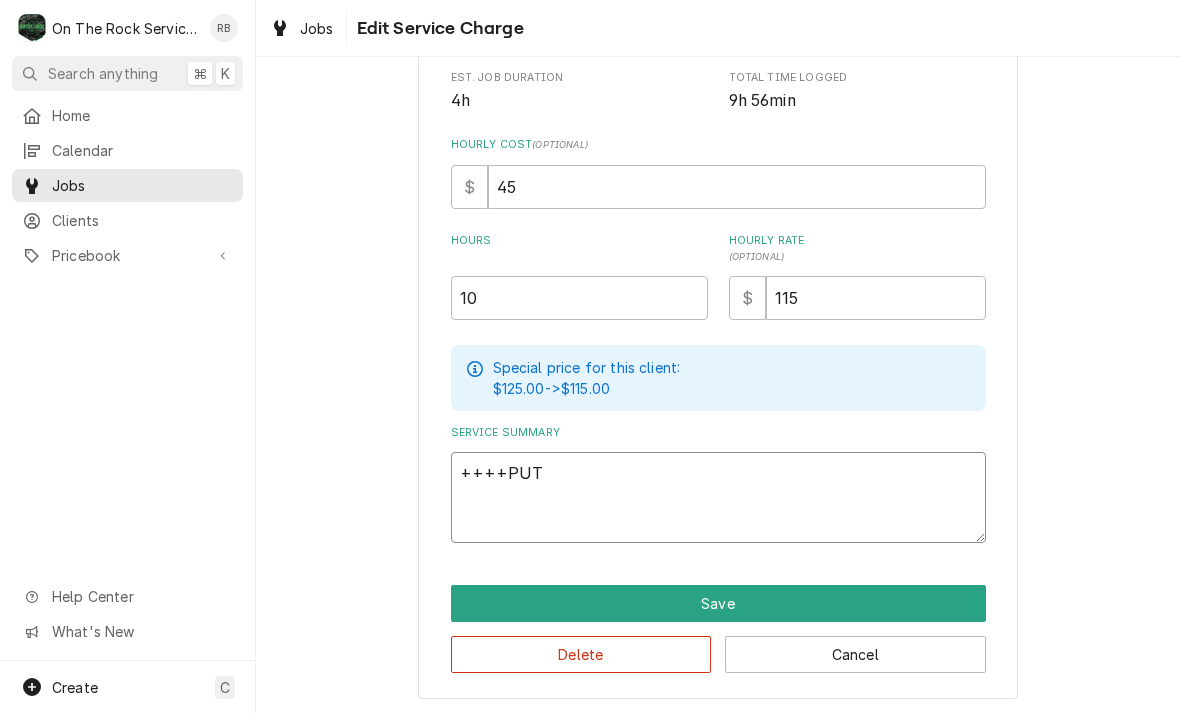 type on "x" 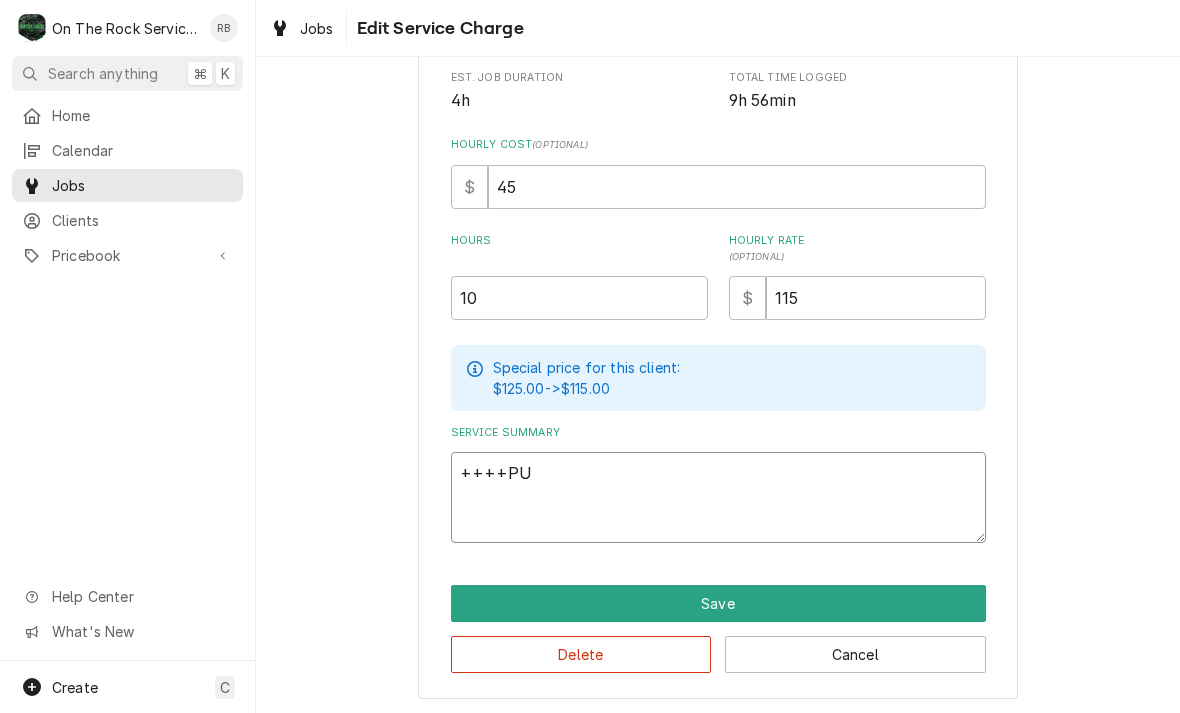 type on "x" 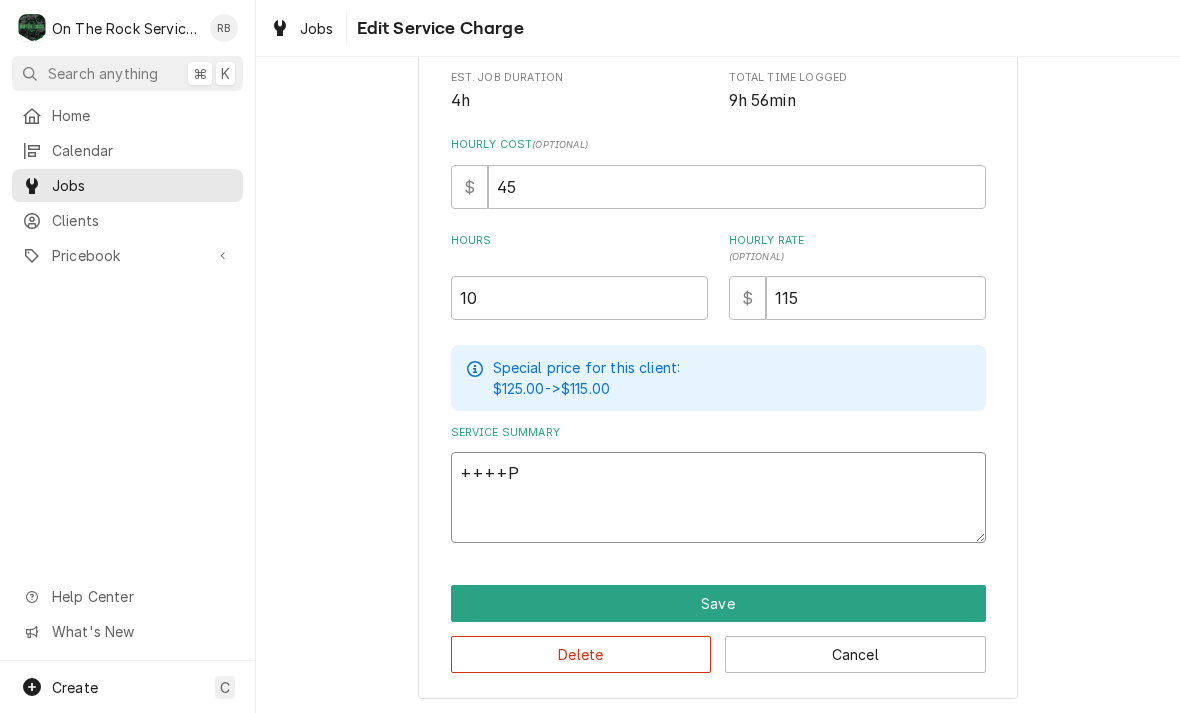 type on "x" 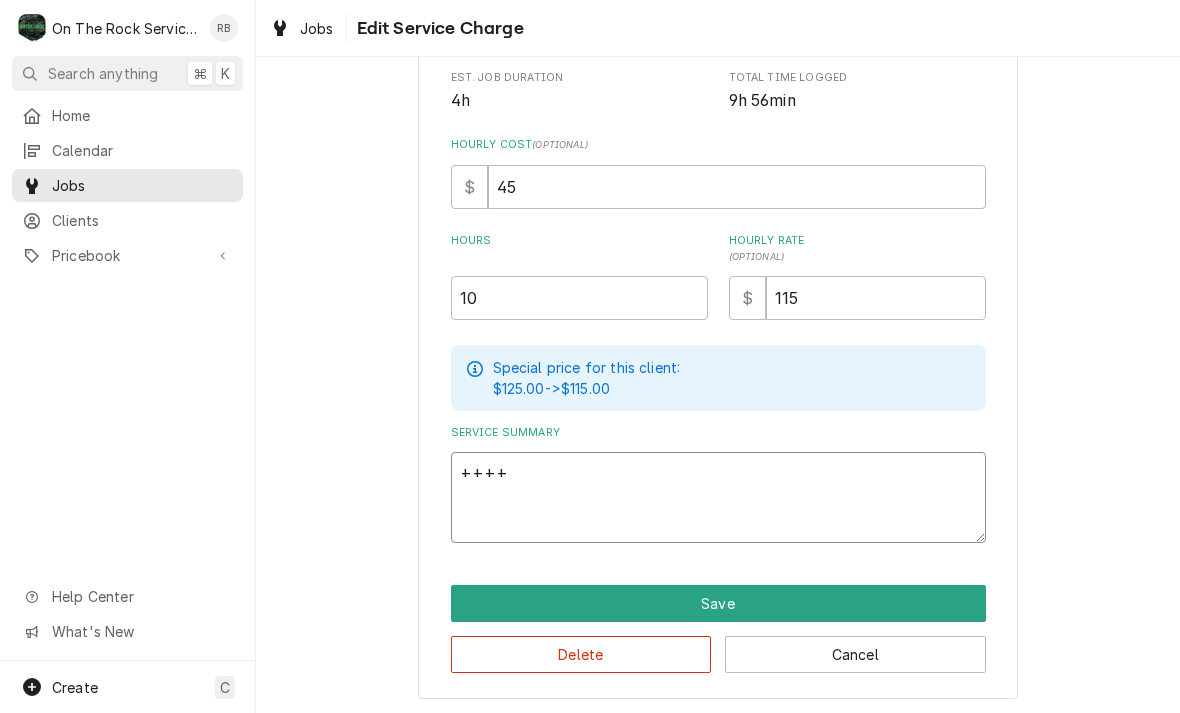 type on "x" 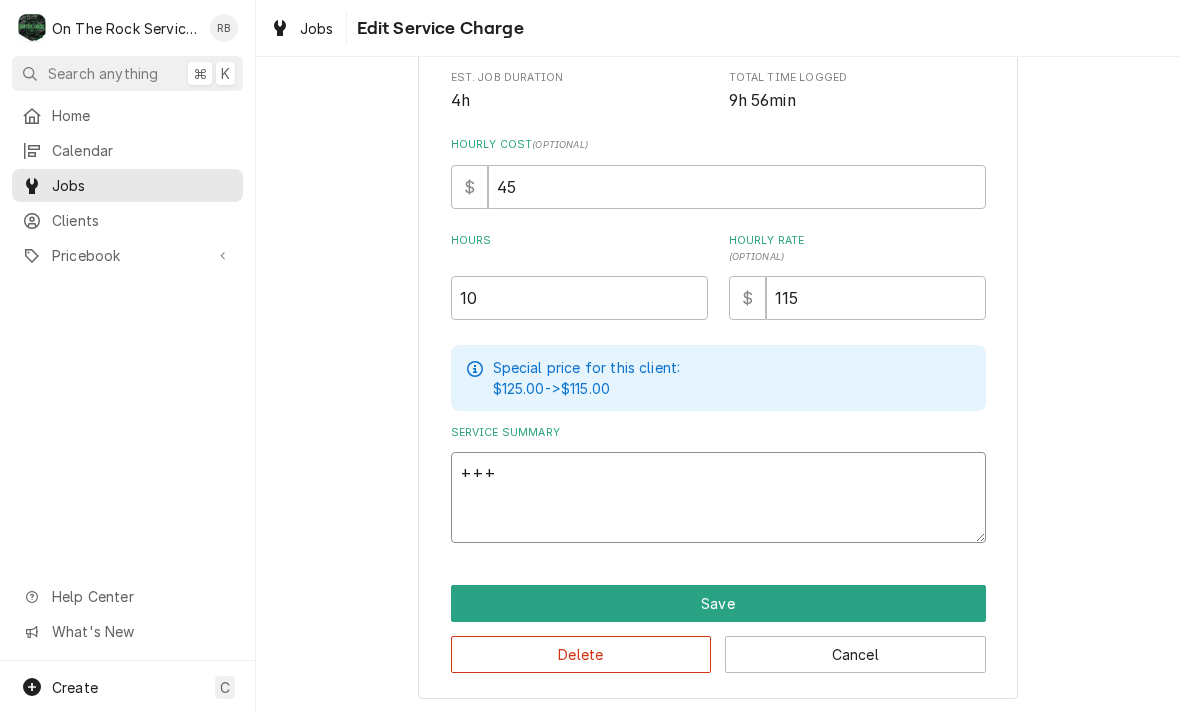 type on "x" 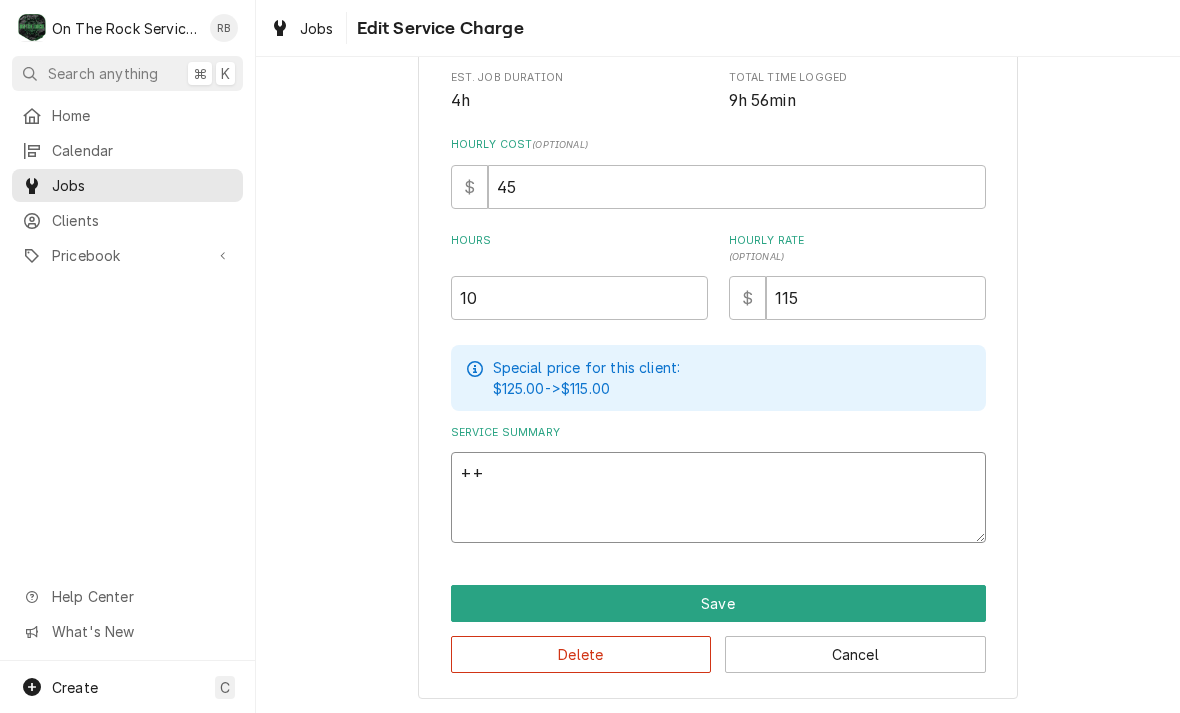 type on "x" 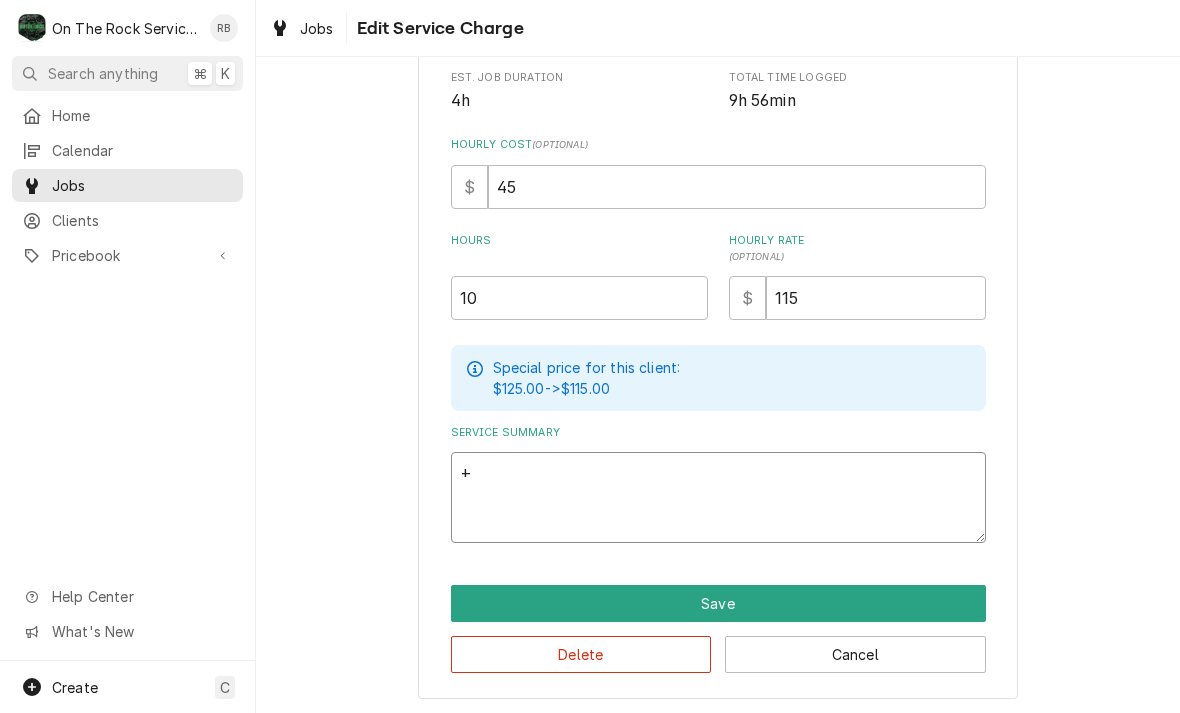 type on "x" 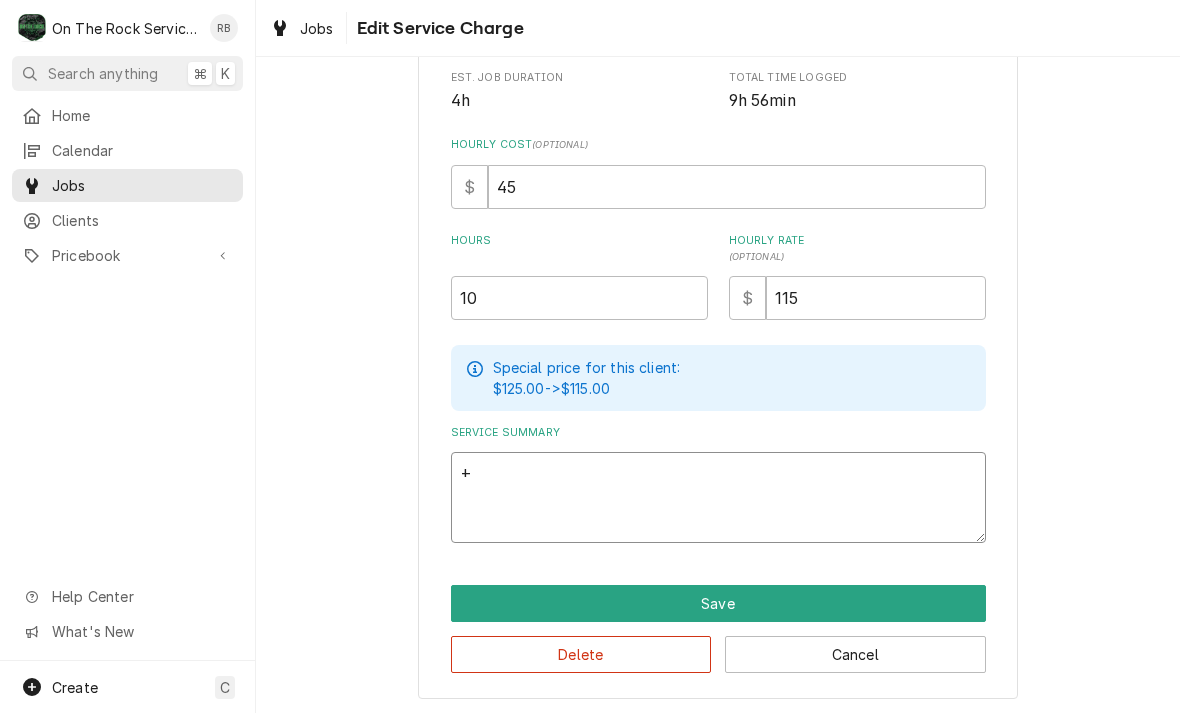 type 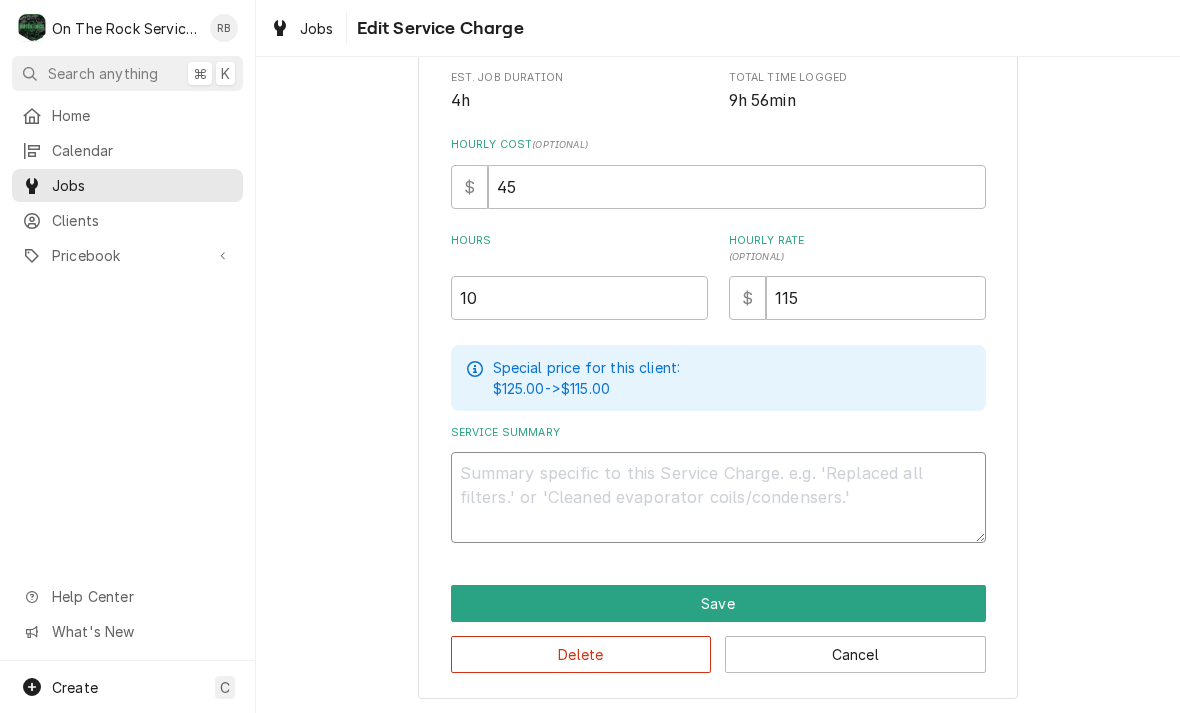 type on "x" 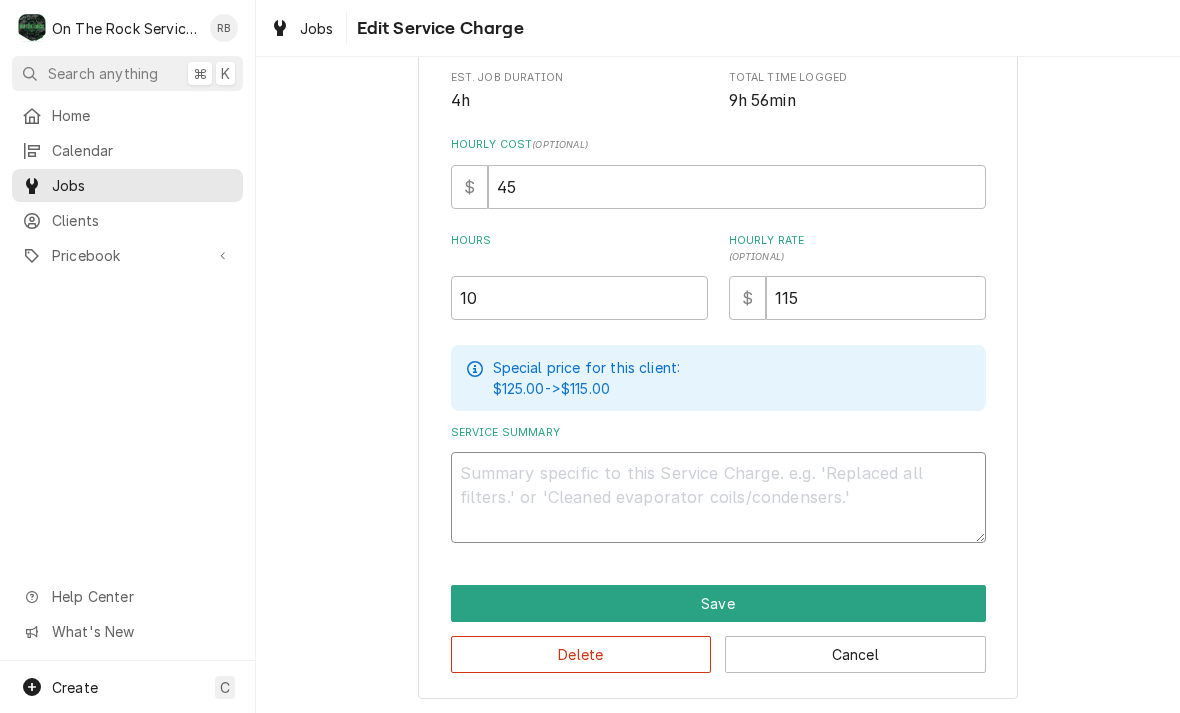 type on "R" 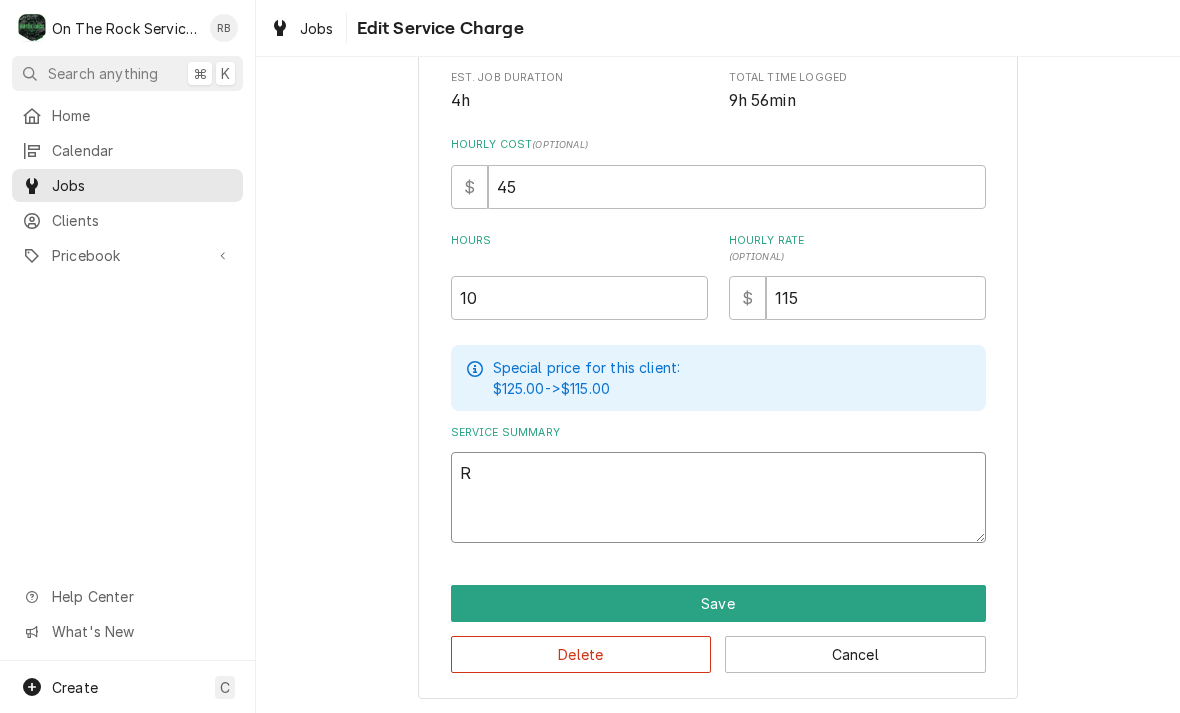 type on "x" 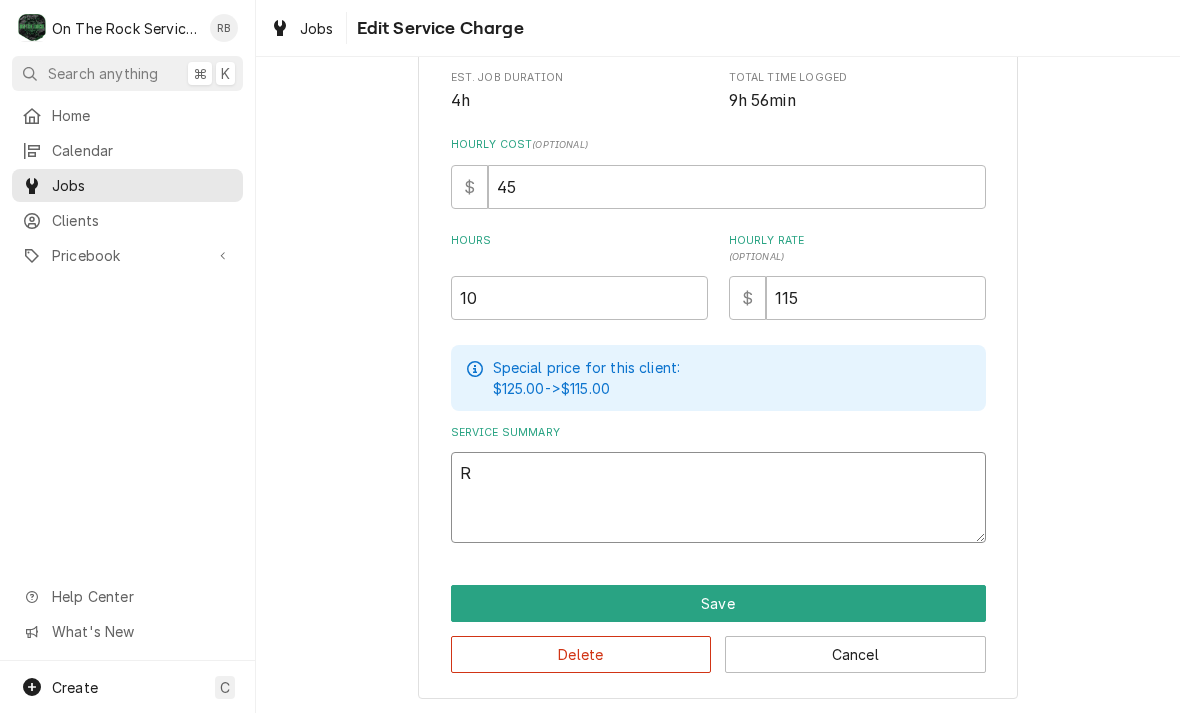 type on "Ra" 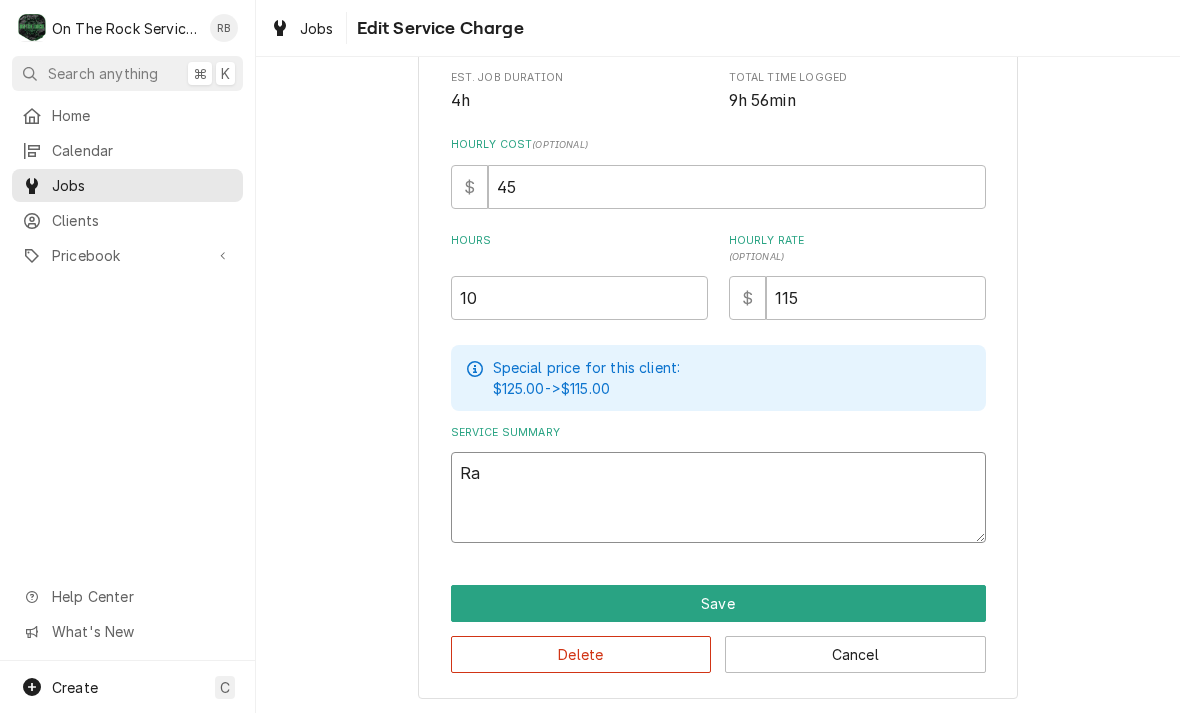 type on "x" 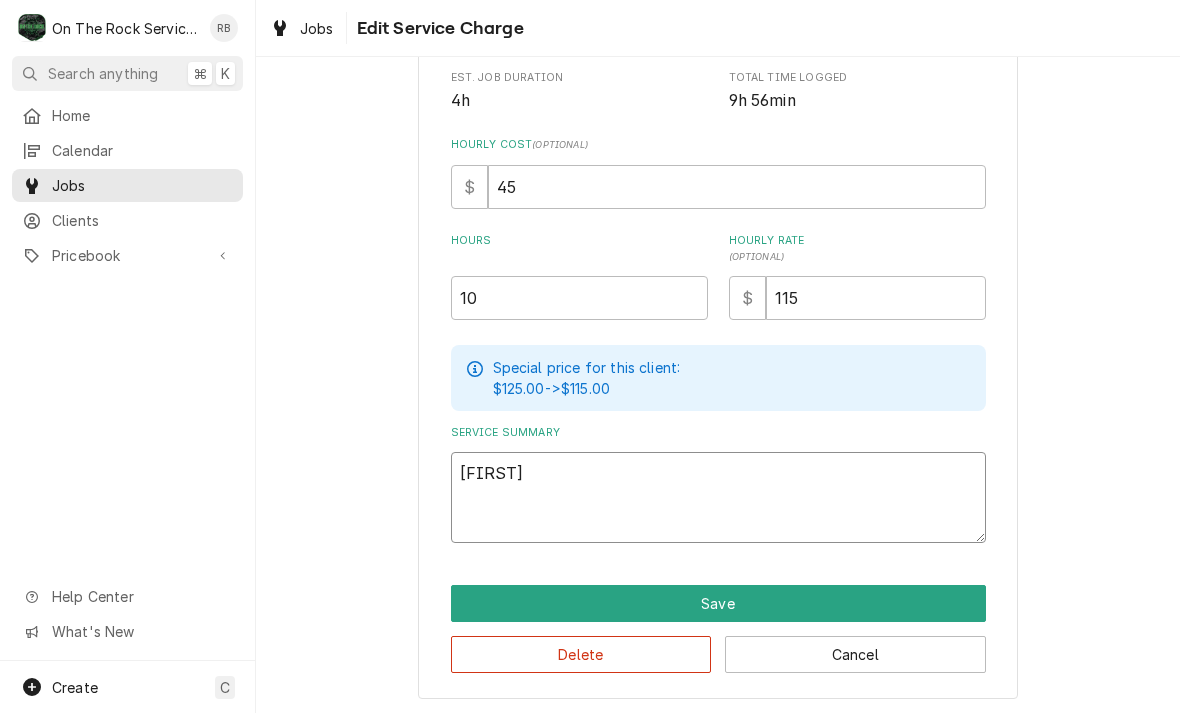 type on "x" 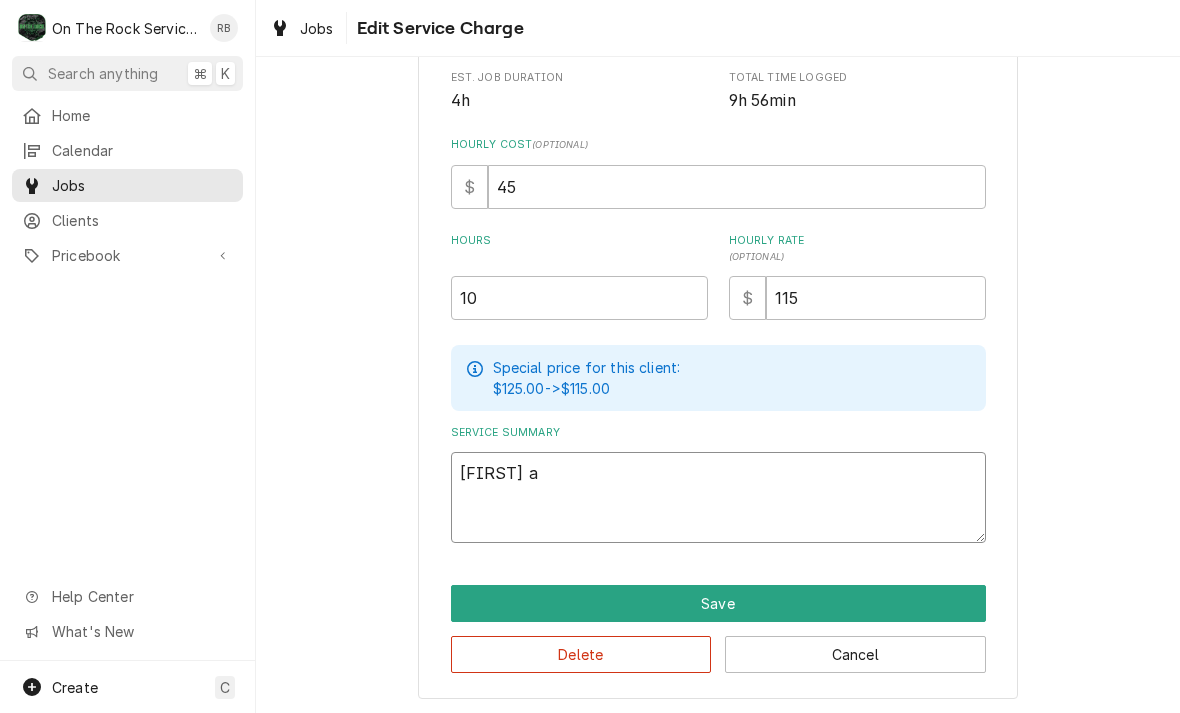 type on "x" 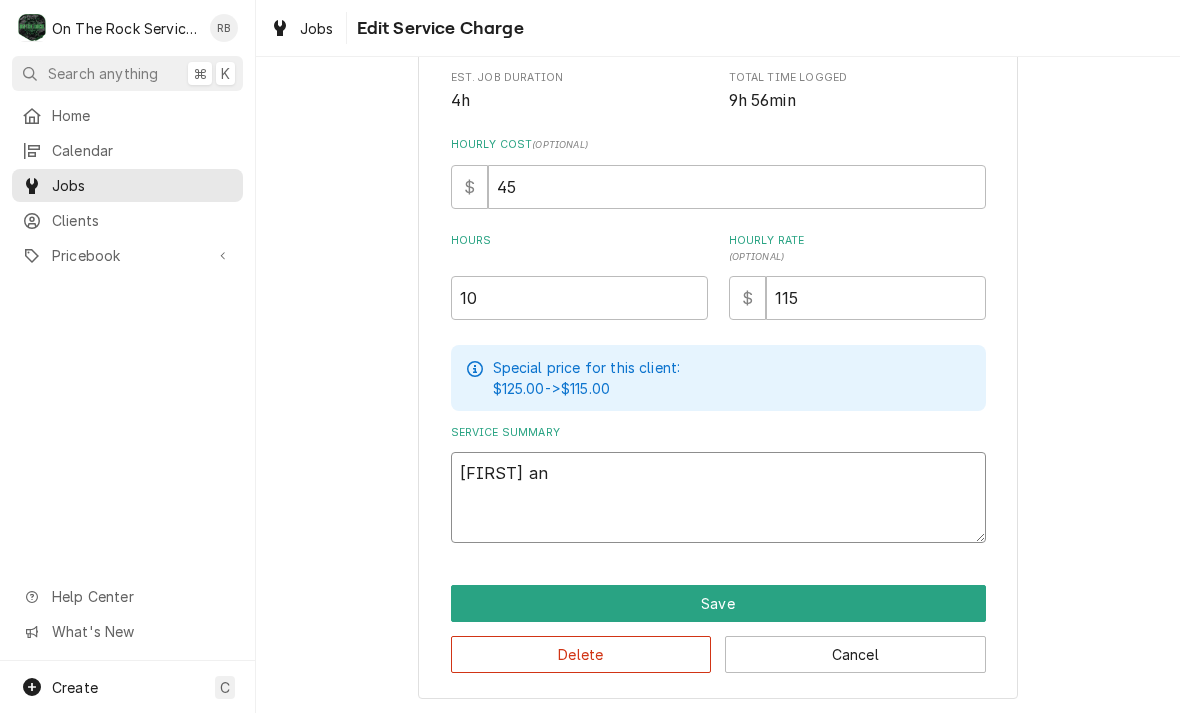 type on "x" 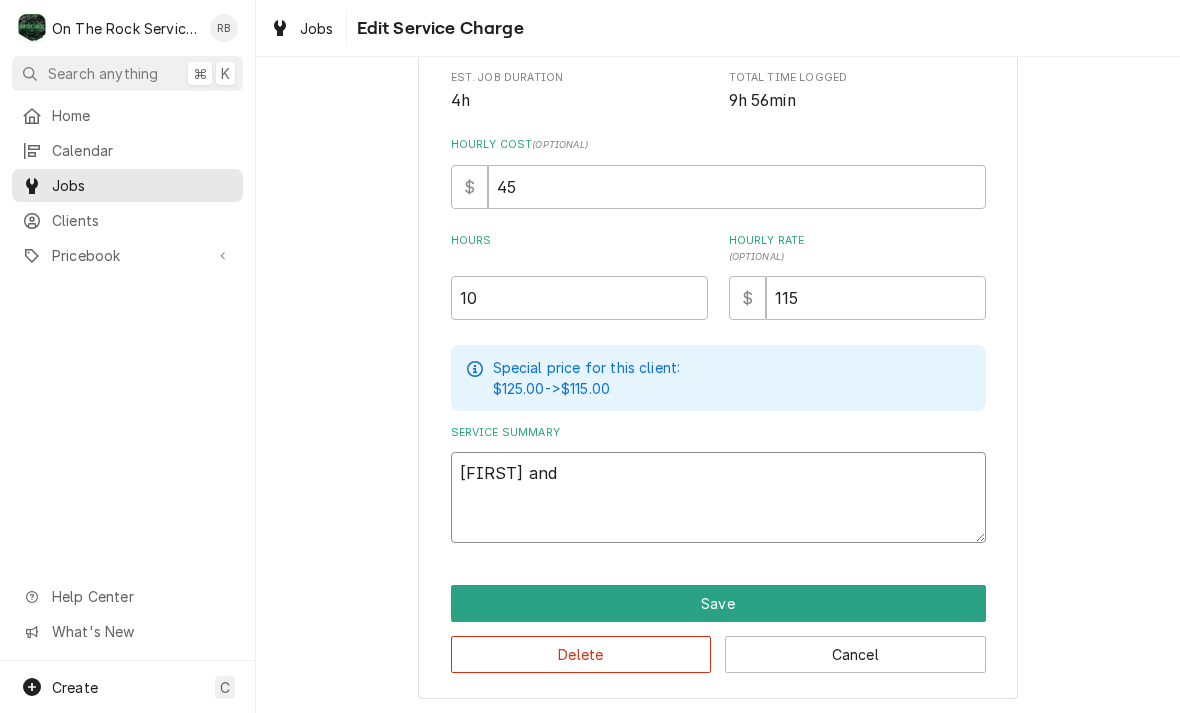 type on "x" 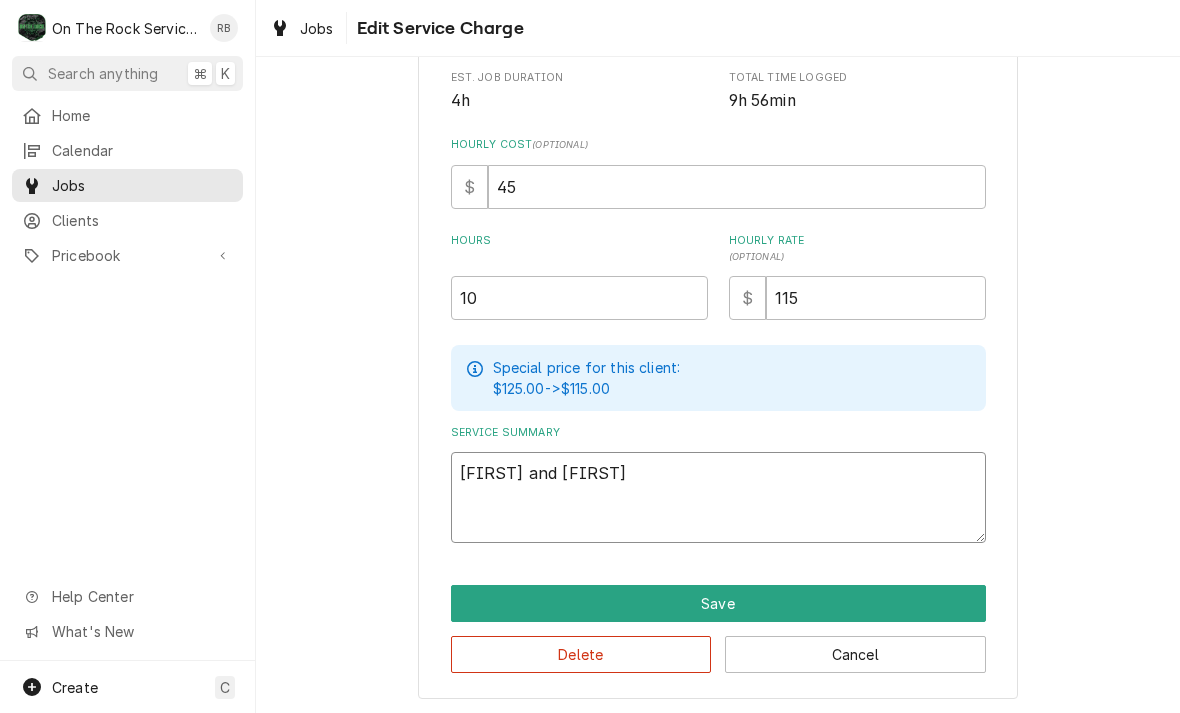 type on "x" 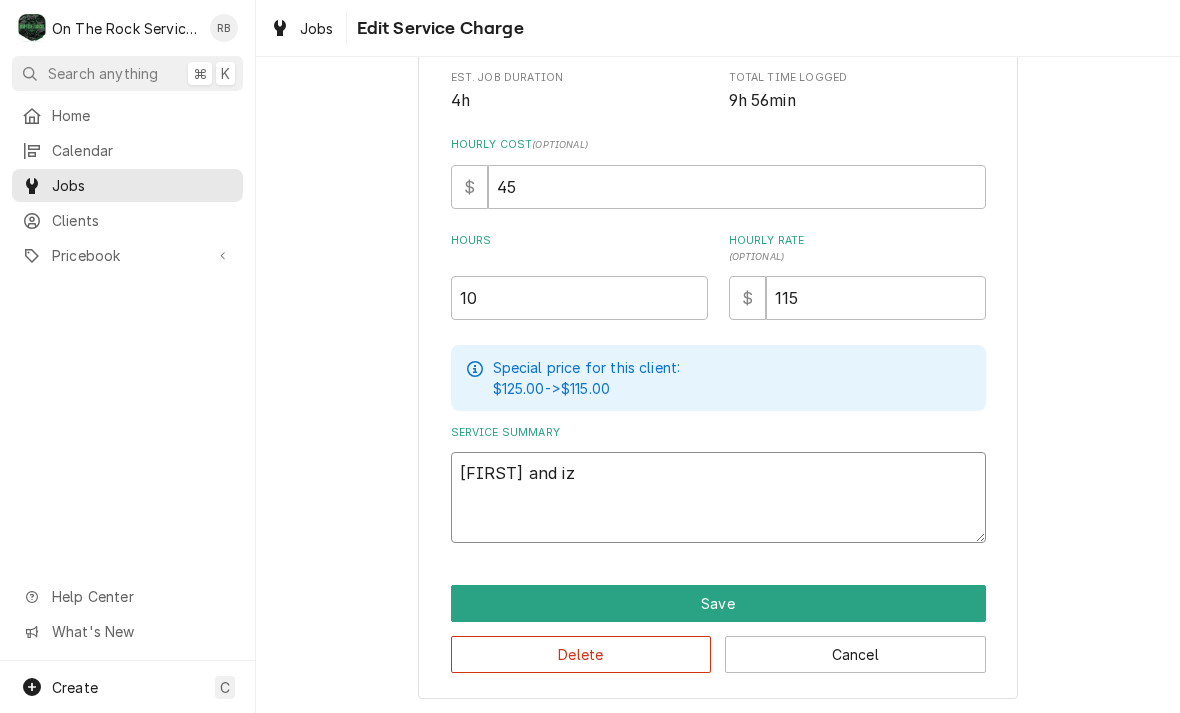 type on "x" 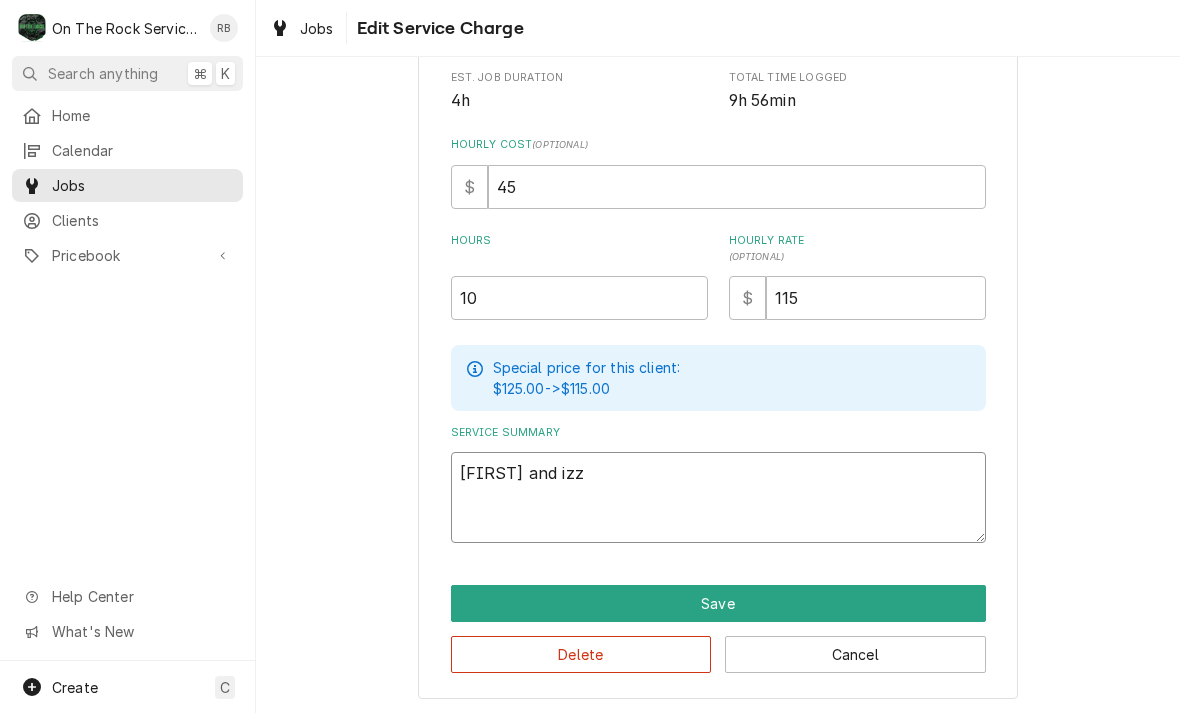 type on "Ray and izzy" 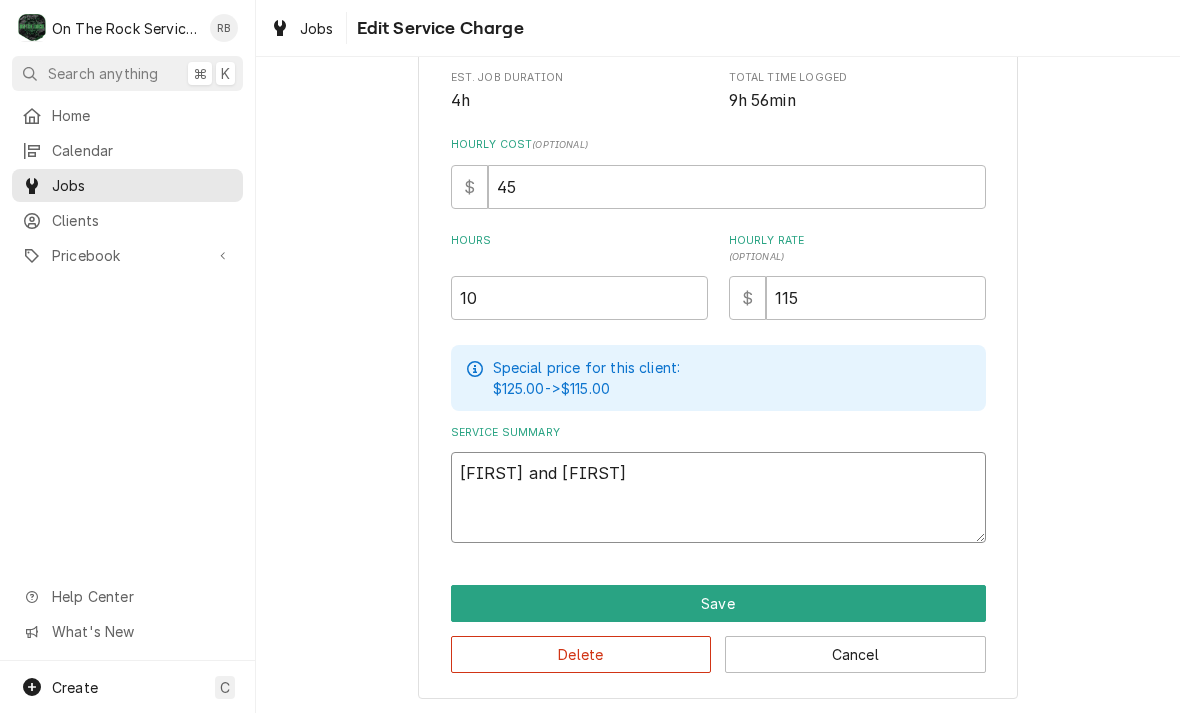 type on "x" 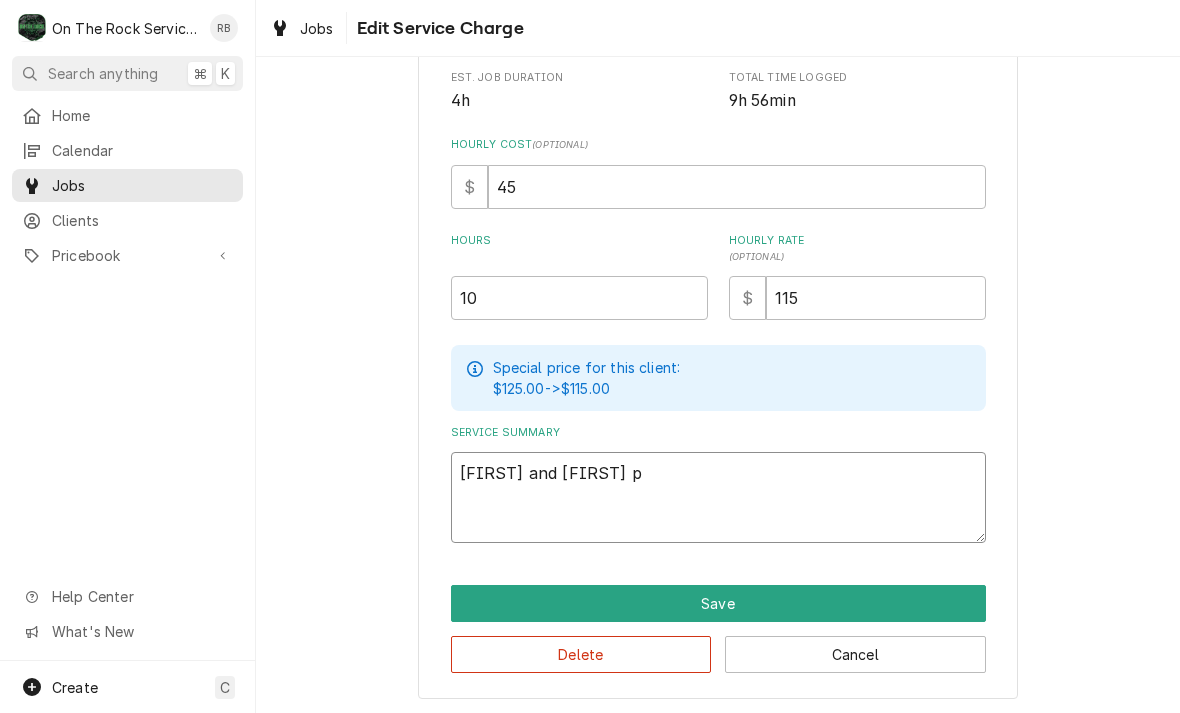 type on "x" 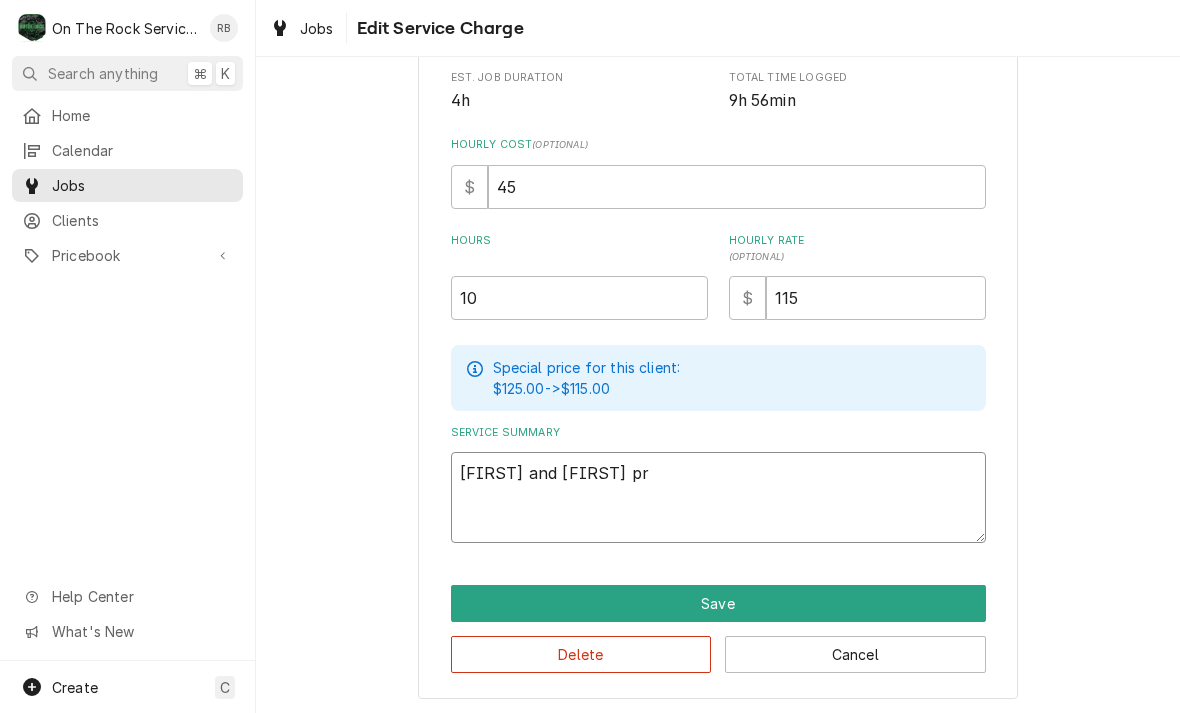 type on "x" 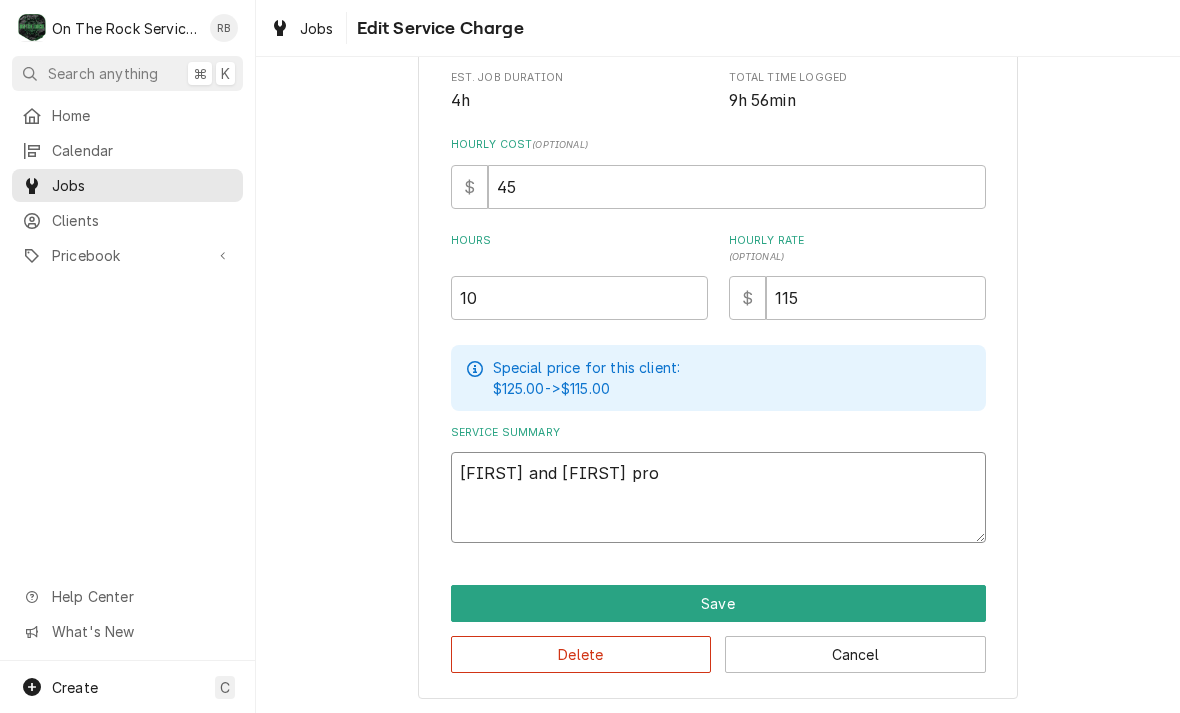 type on "x" 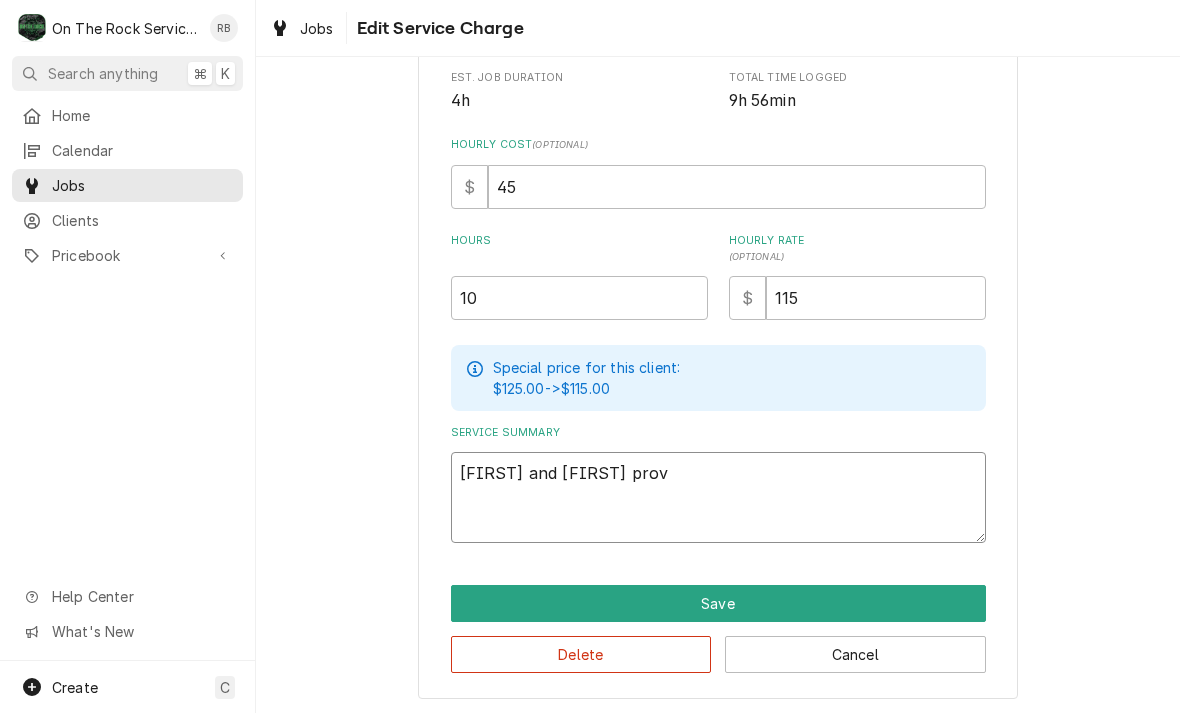 type on "x" 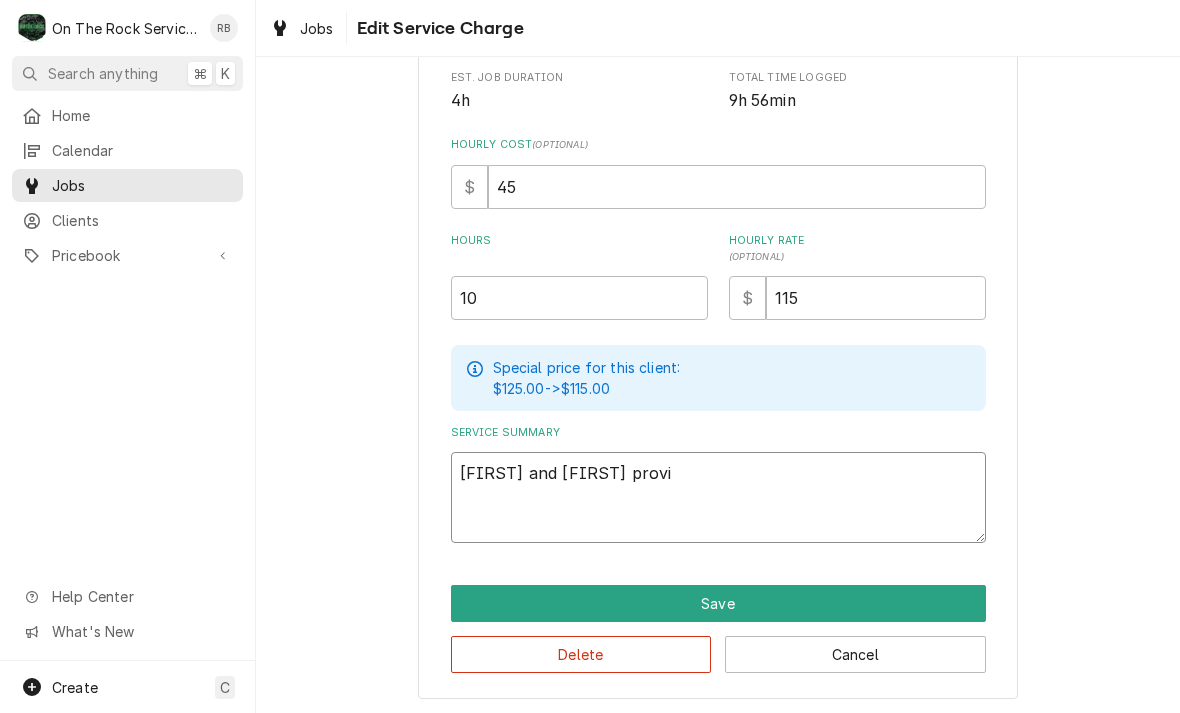 type on "x" 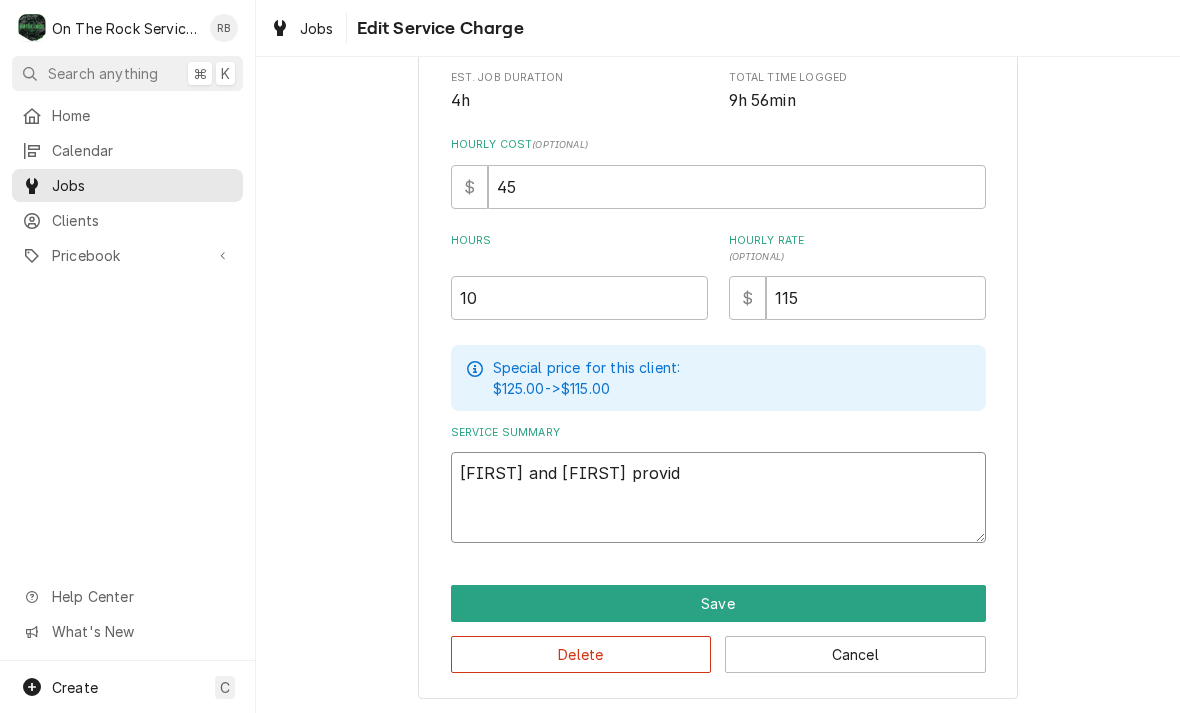 type on "x" 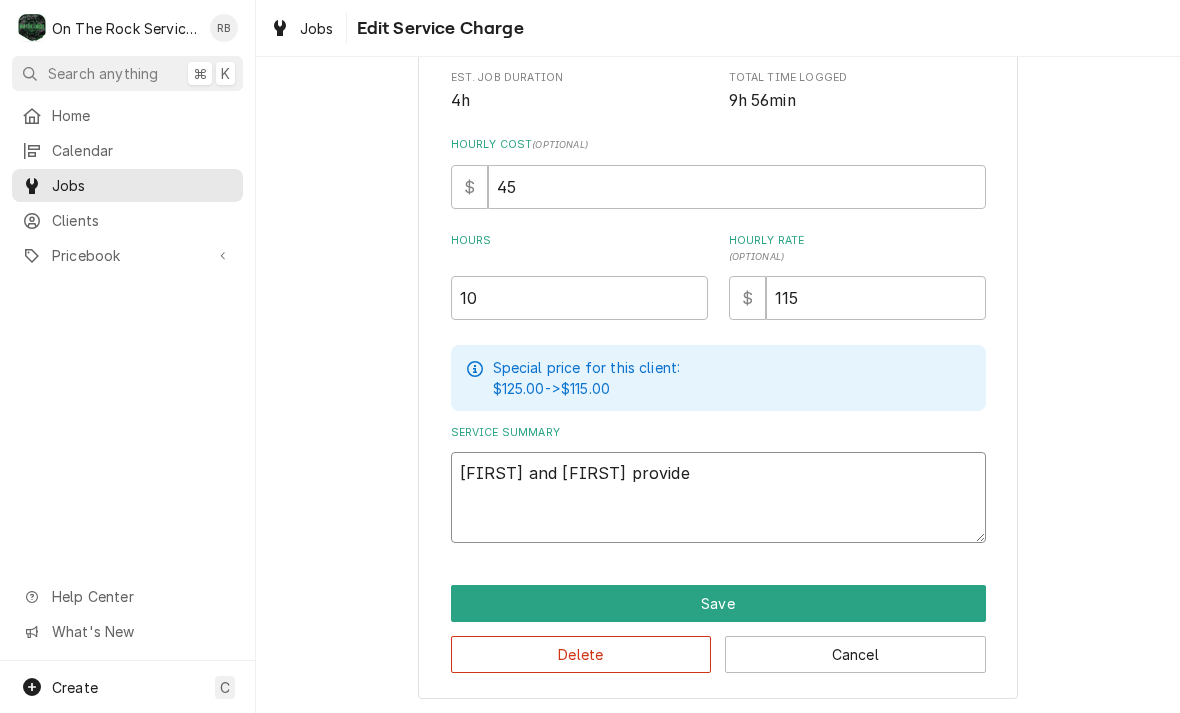 type on "x" 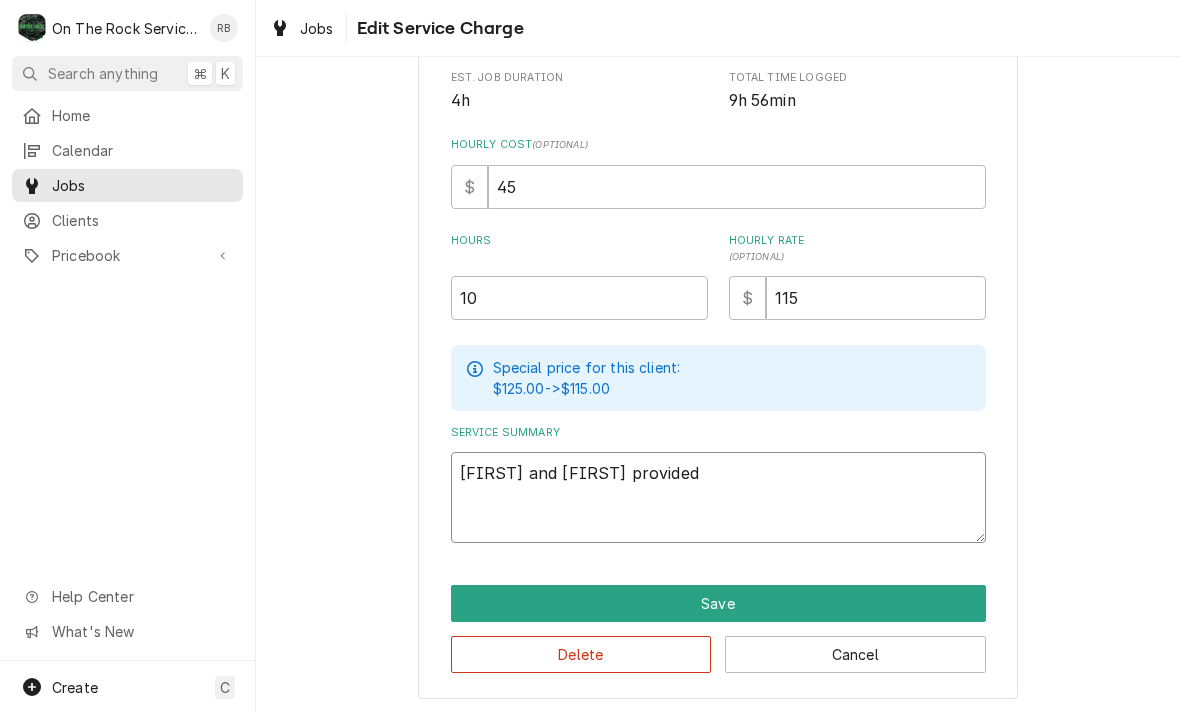 type on "x" 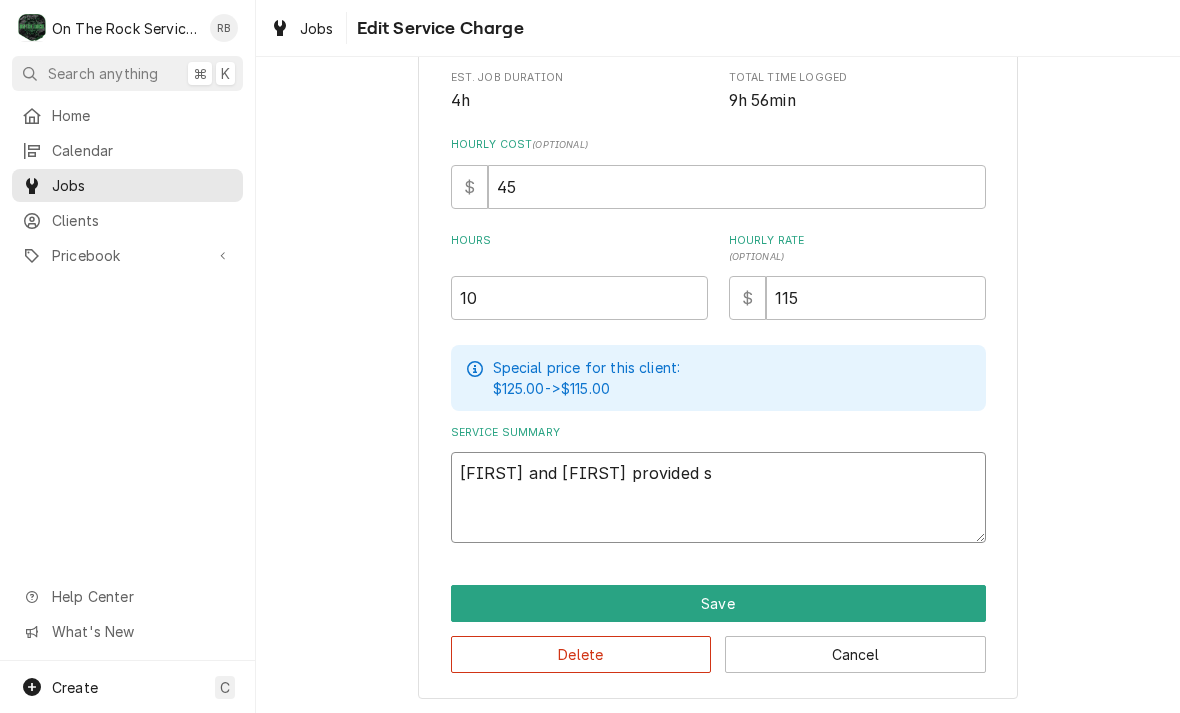 type on "x" 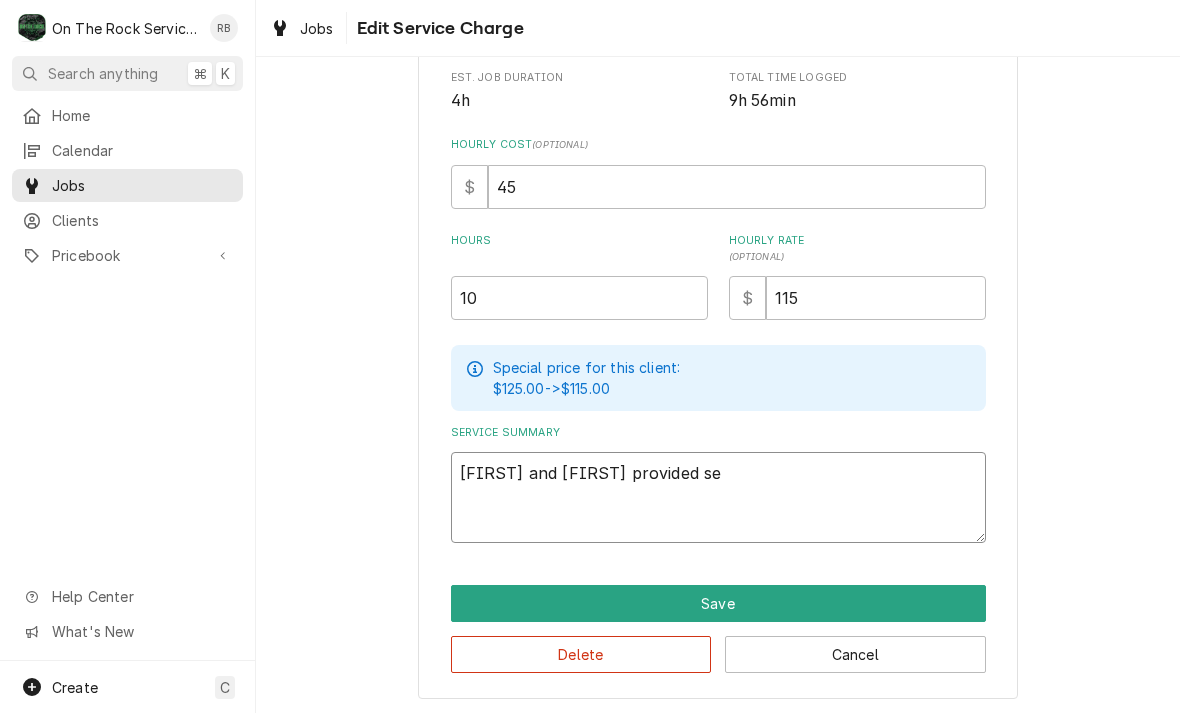 type on "x" 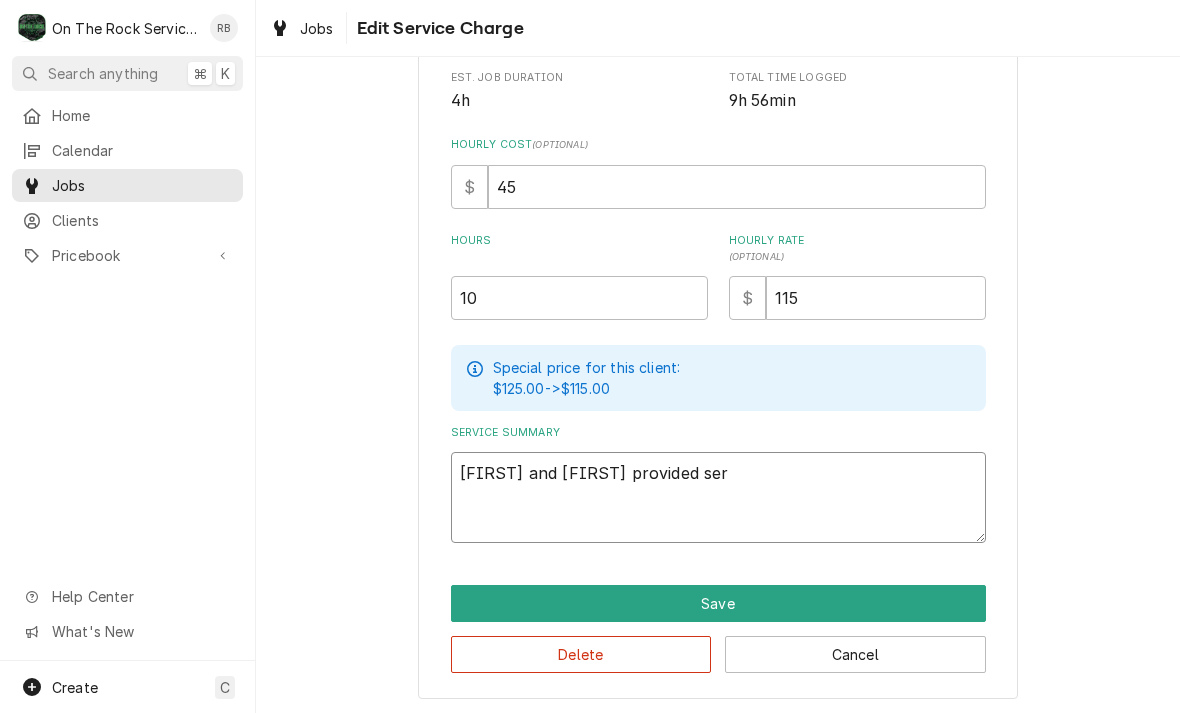 type on "x" 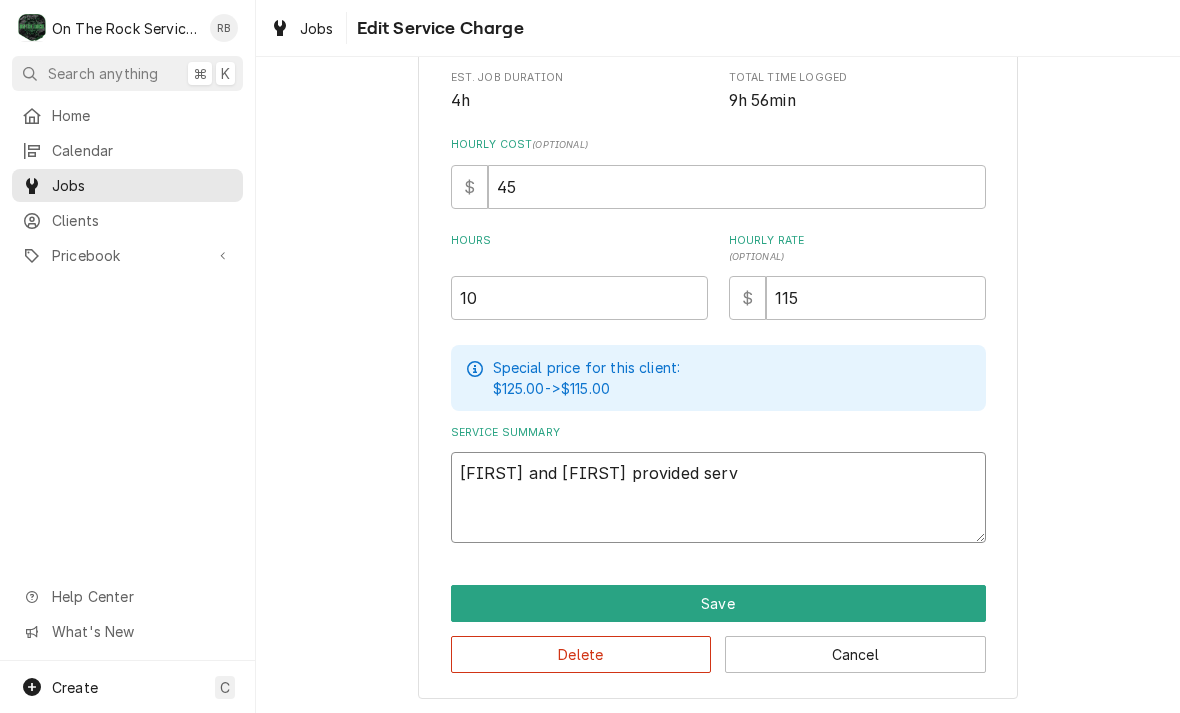 type on "x" 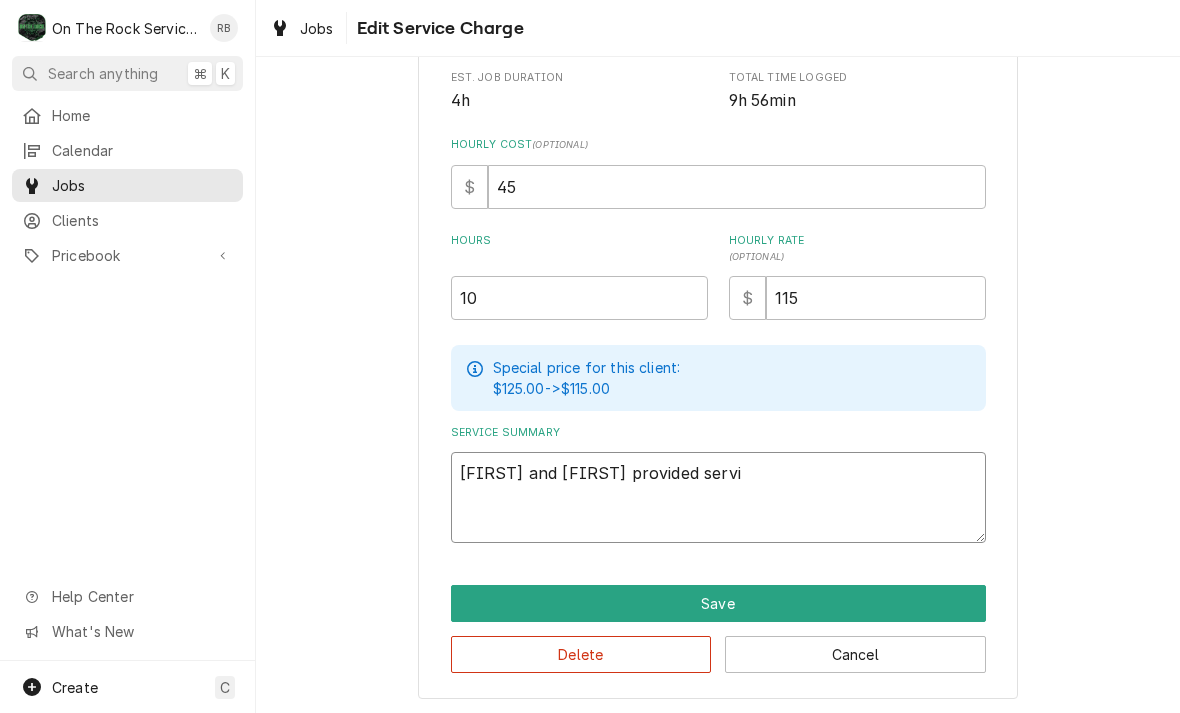 type on "x" 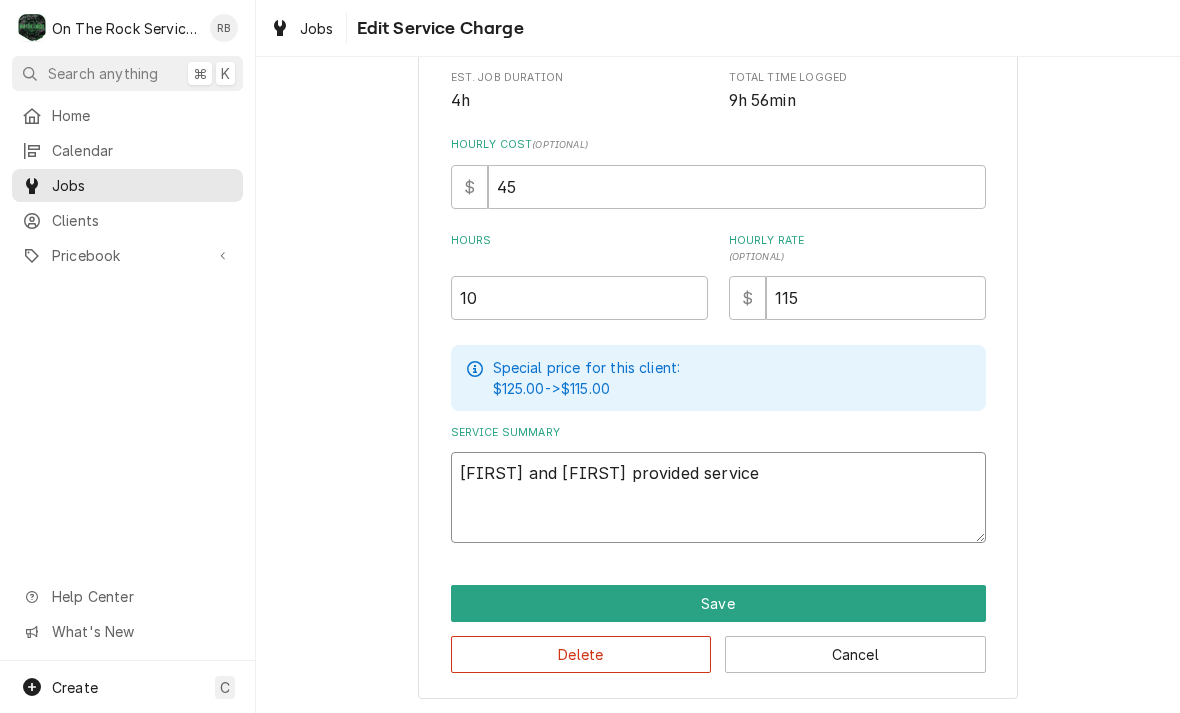type on "x" 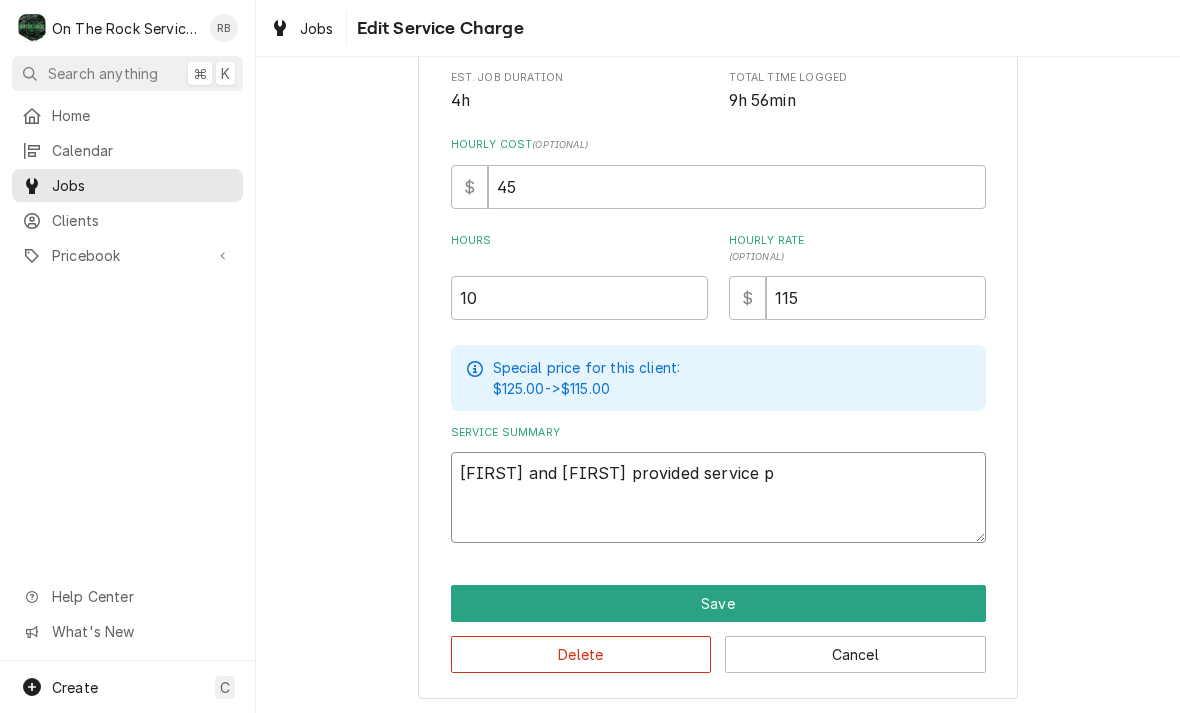 type on "x" 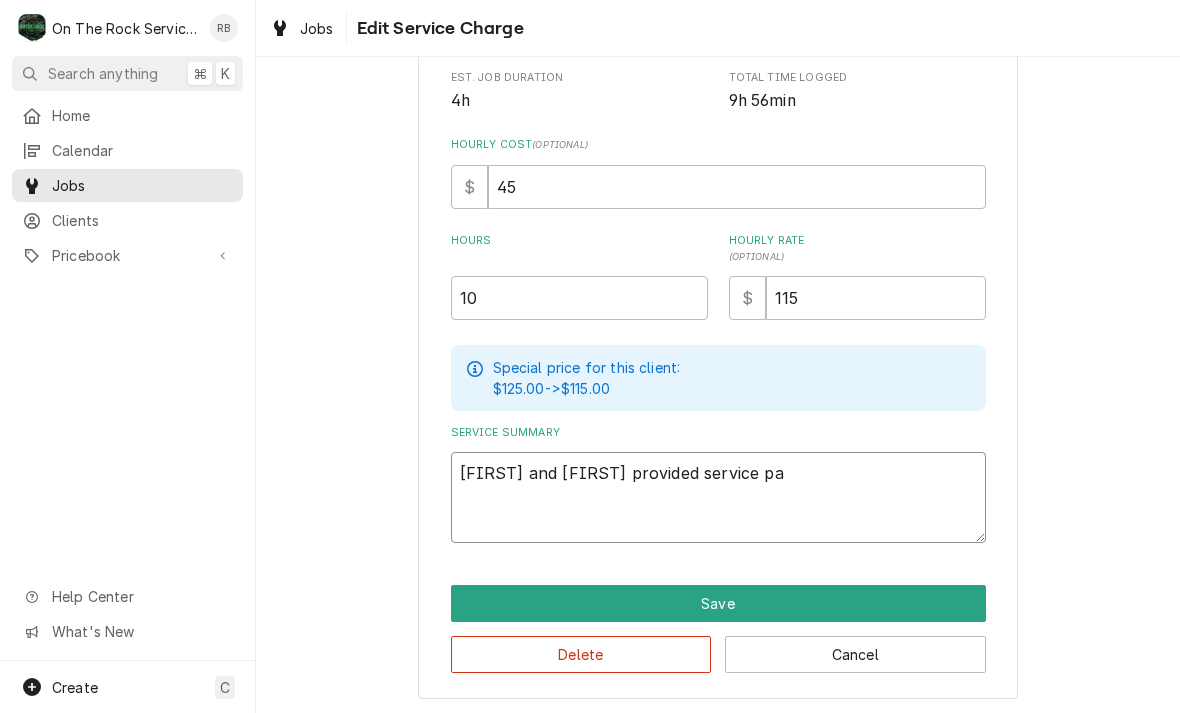 type on "x" 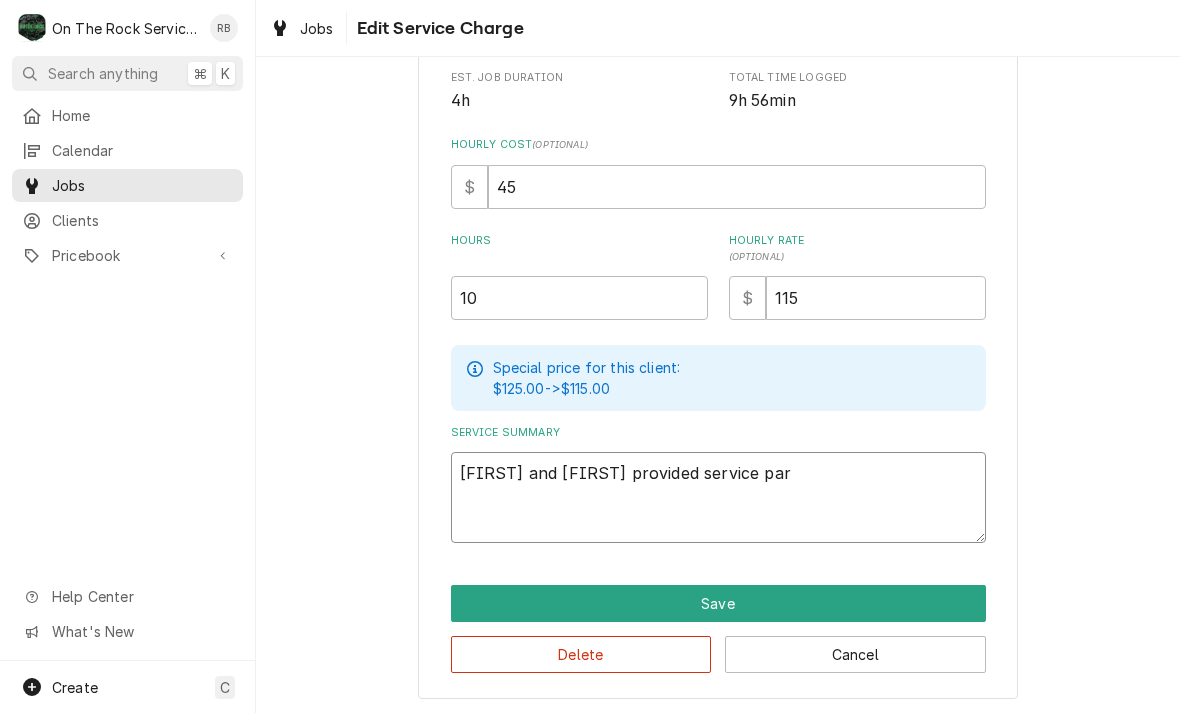 type on "x" 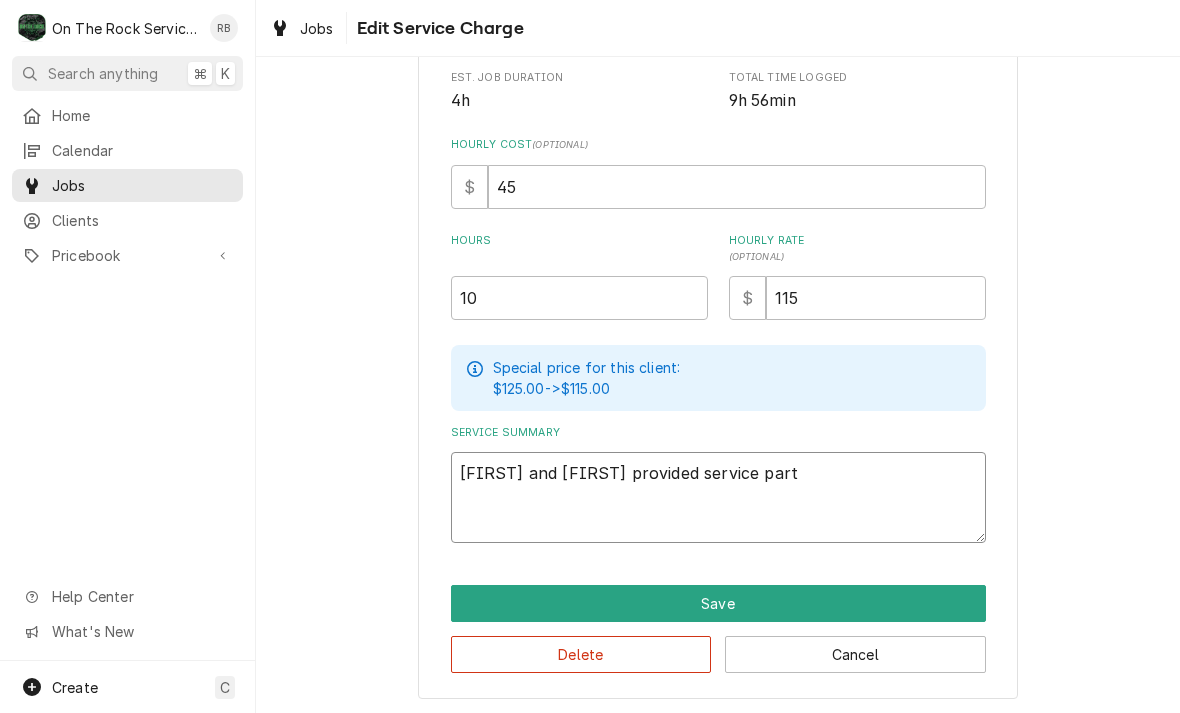 type on "x" 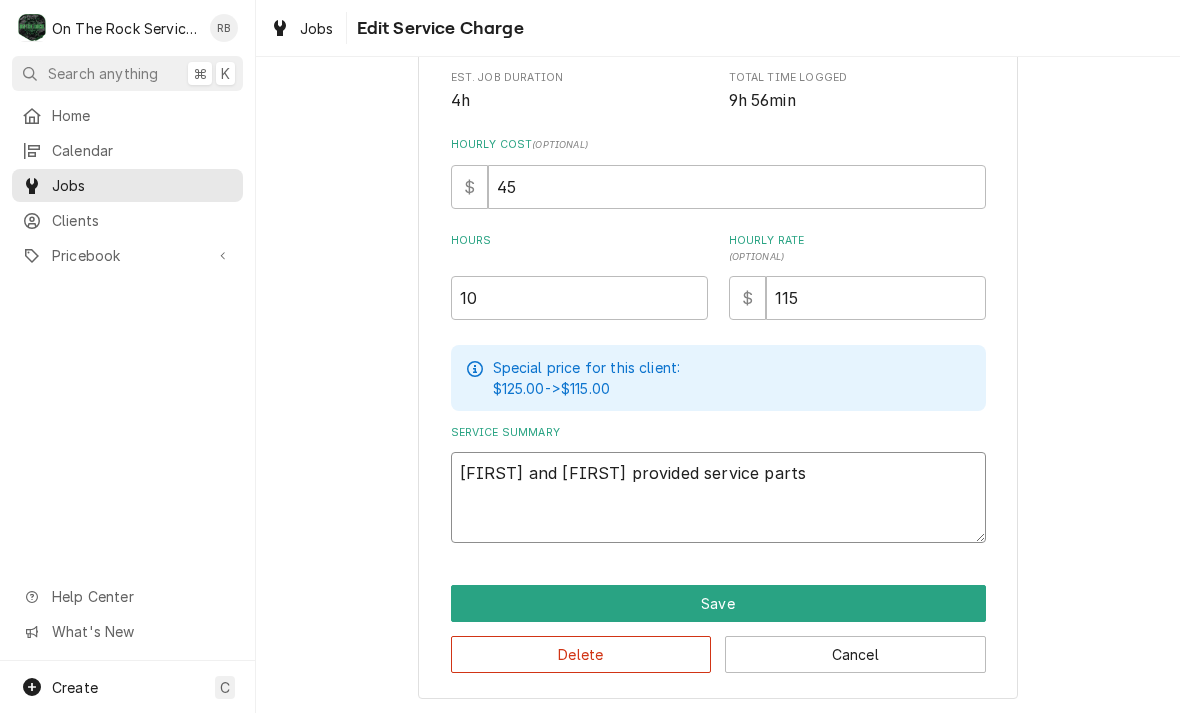 type on "x" 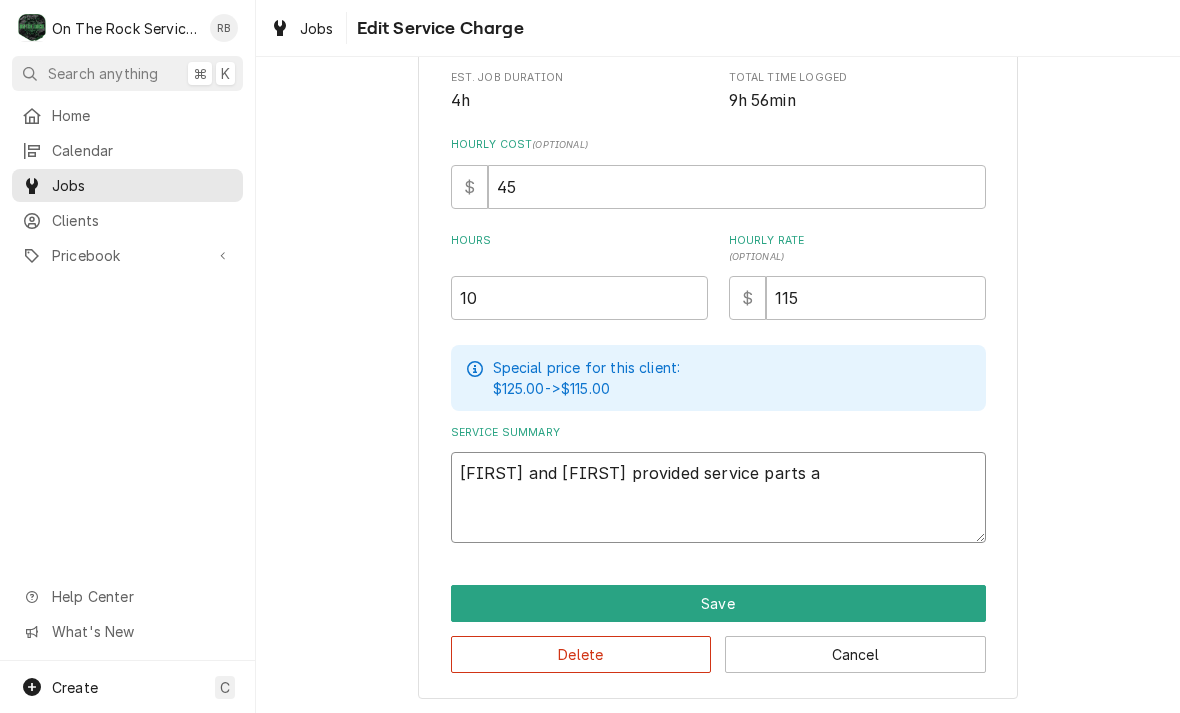 type on "Ray and Izzy provided service parts an" 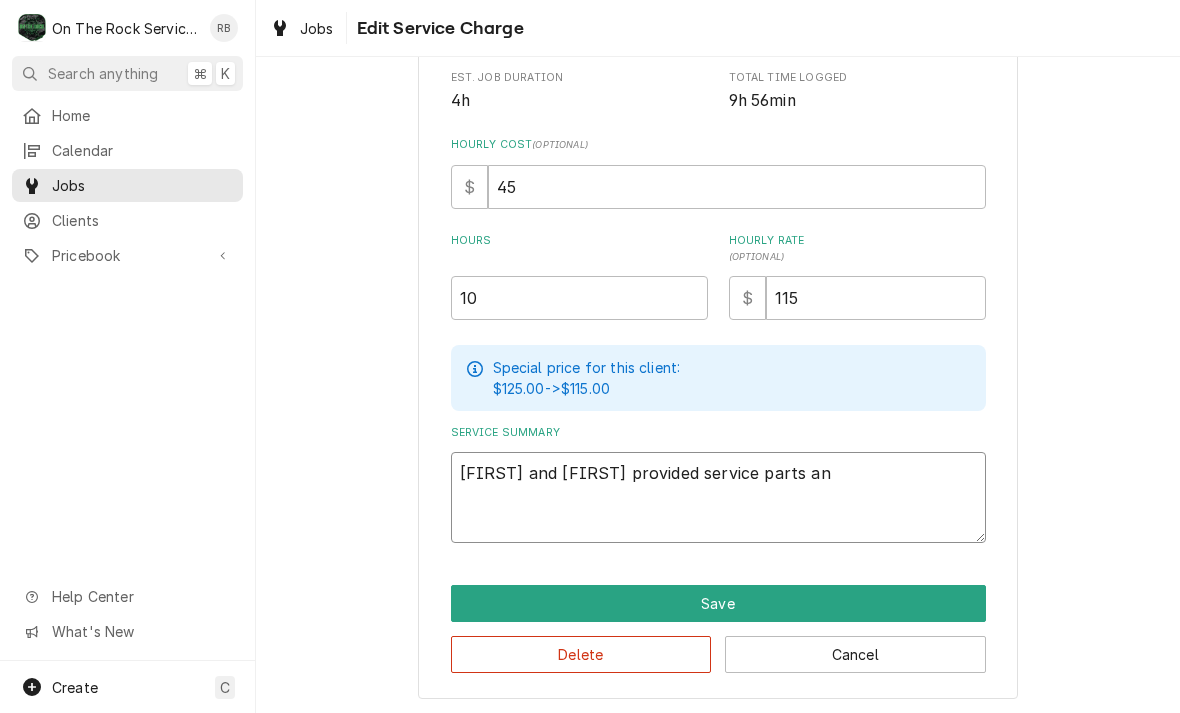 type on "x" 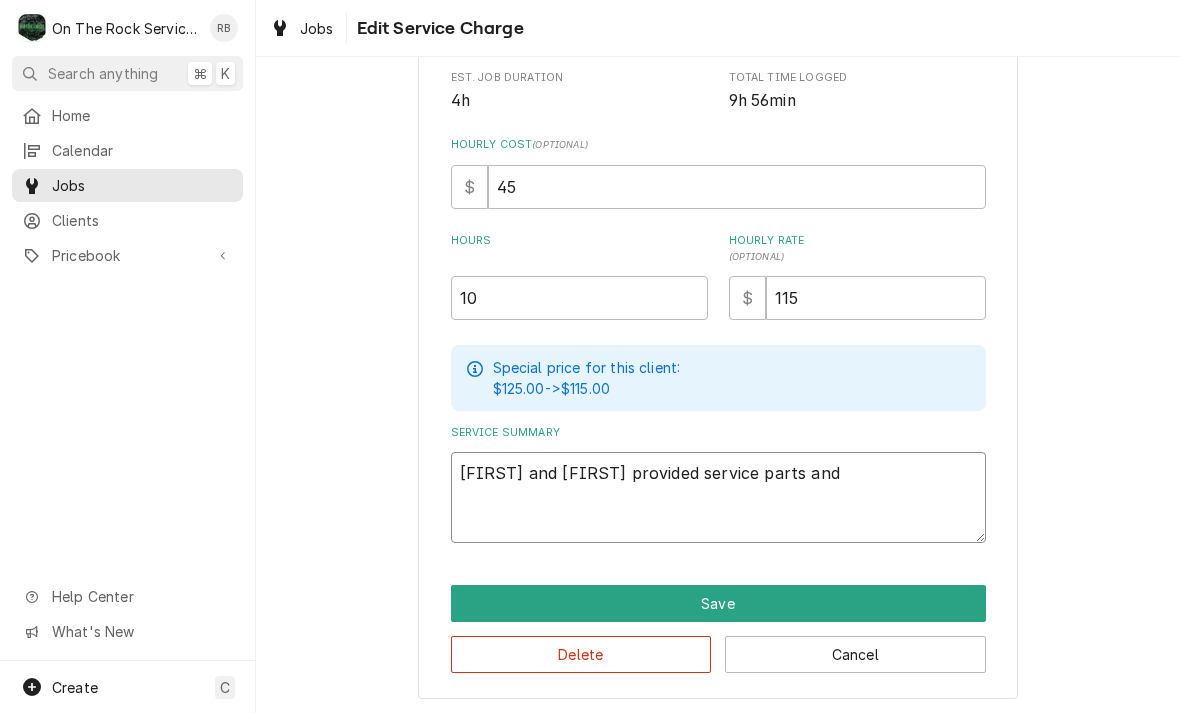 type on "x" 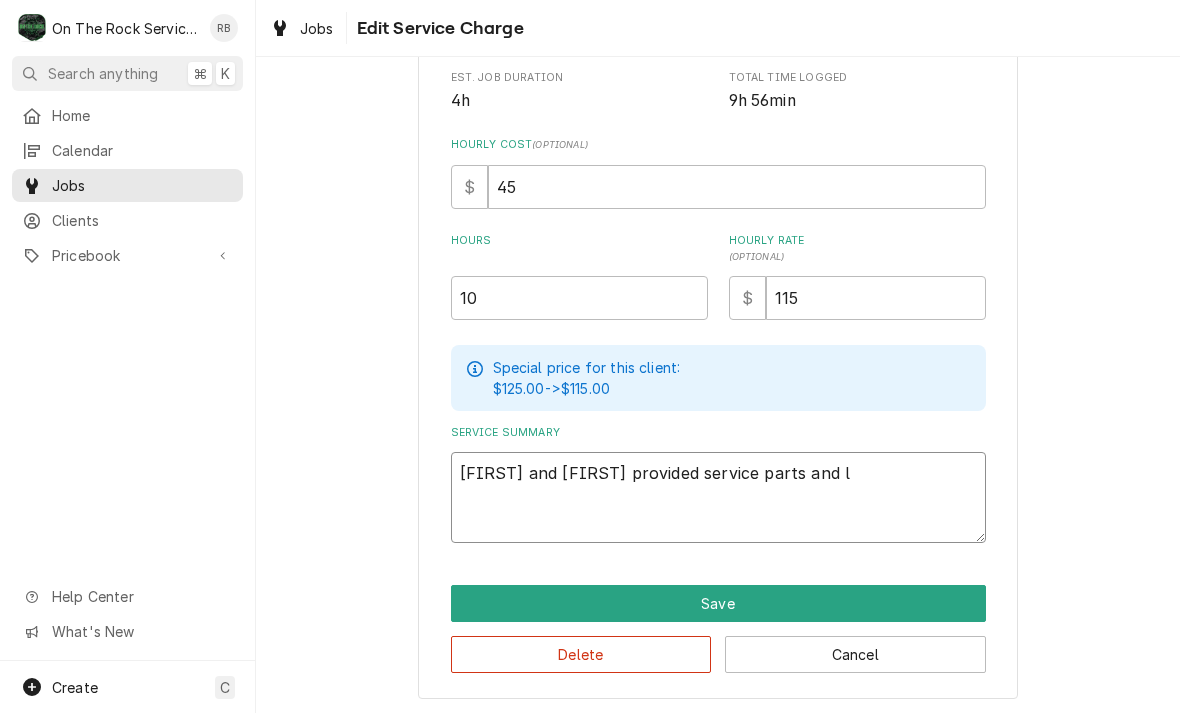 type on "x" 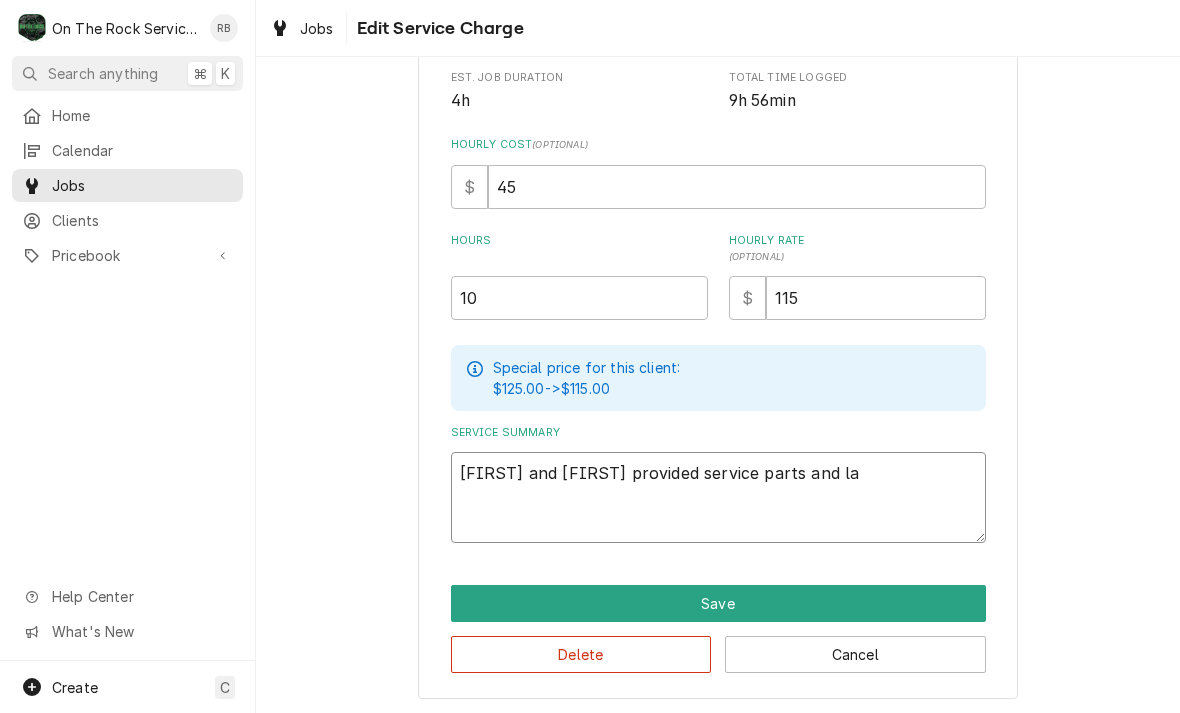 type on "x" 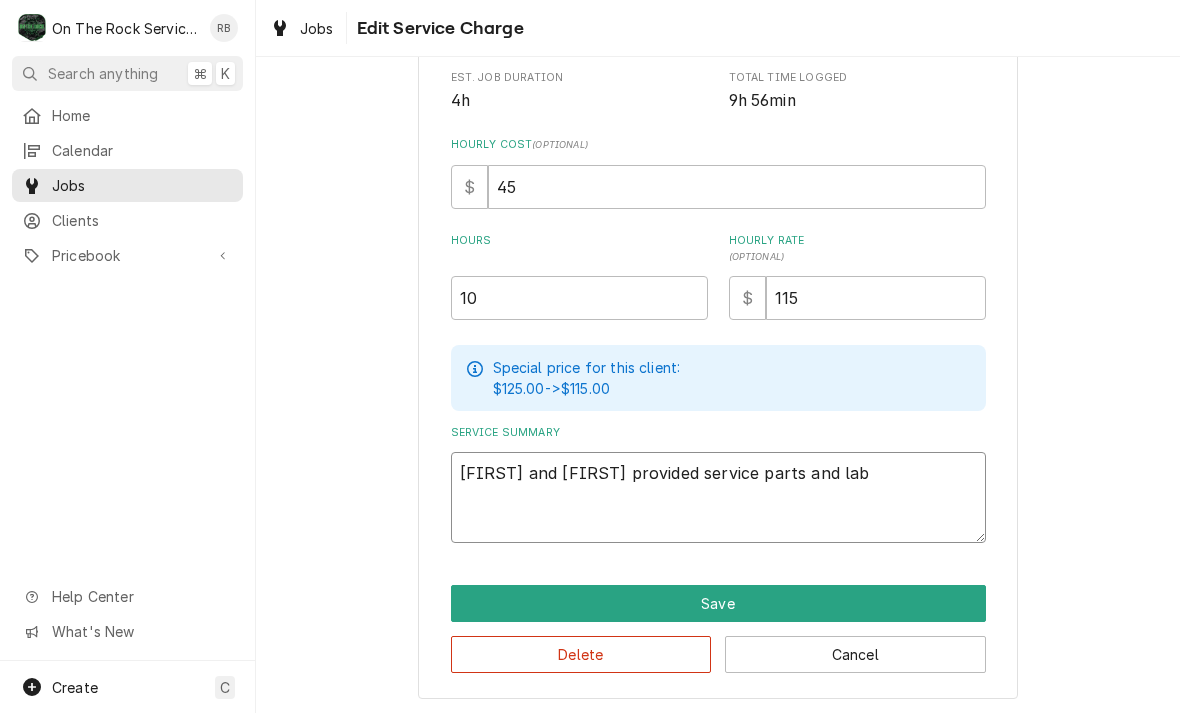 type on "x" 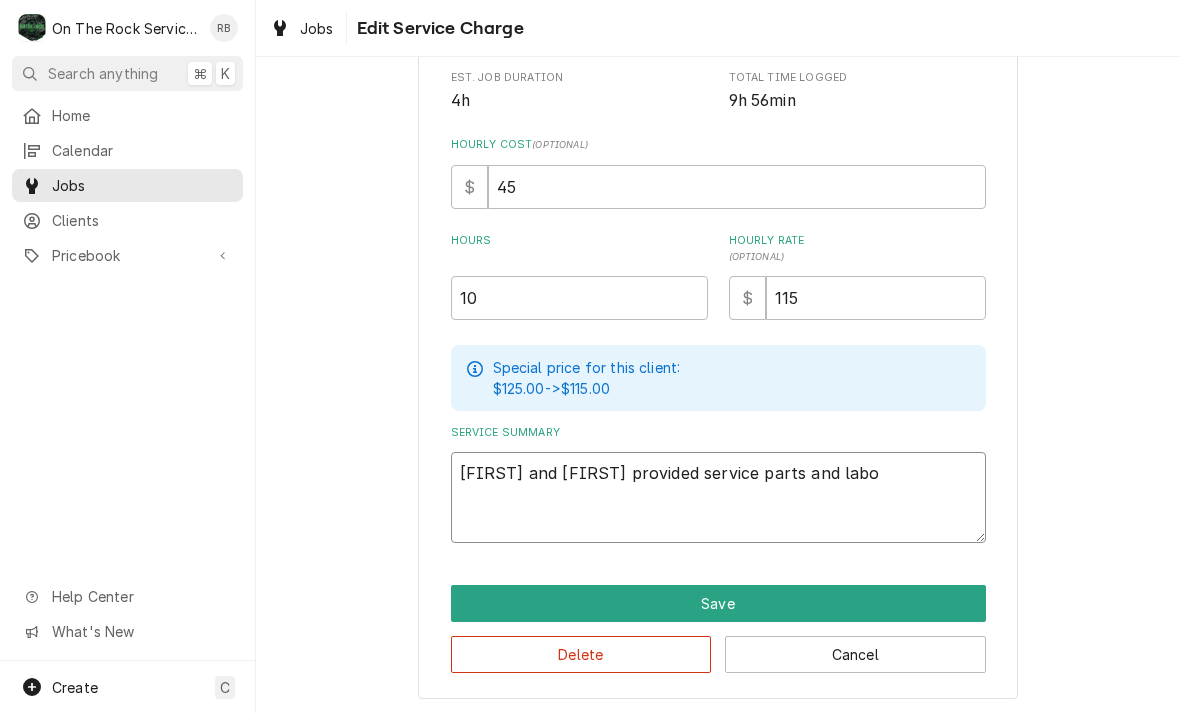 type on "x" 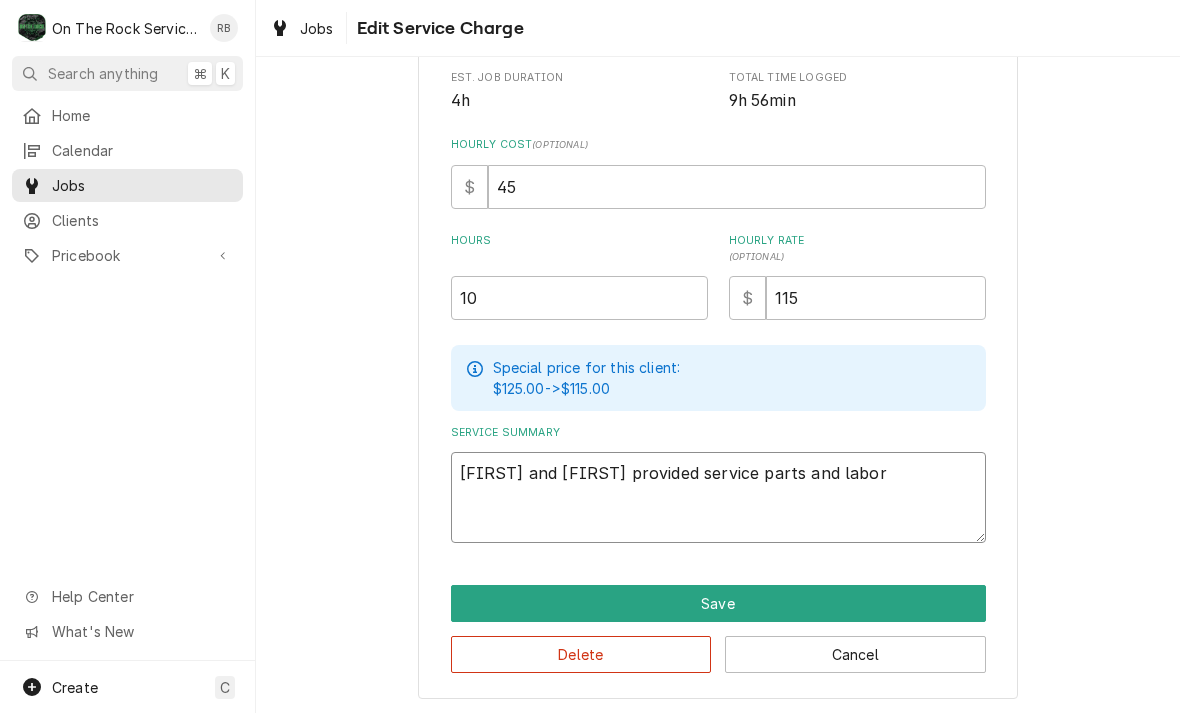 click on "Ray and Izzy provided service parts and labor" at bounding box center [718, 497] 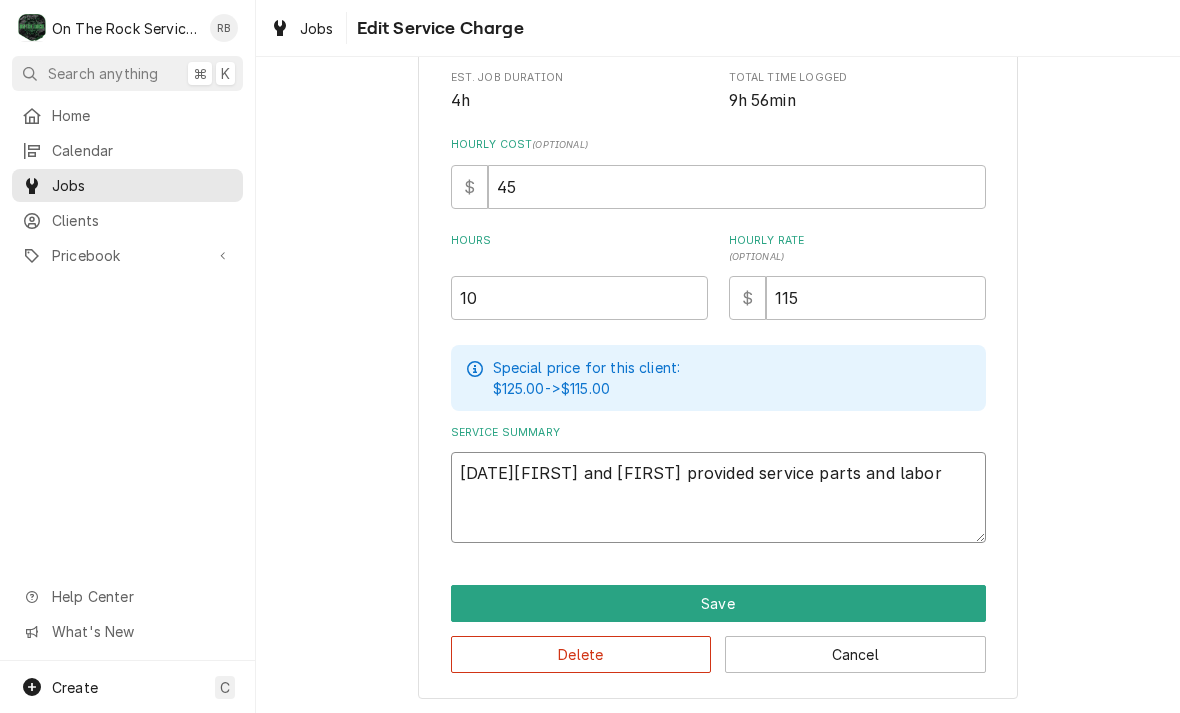 type on "x" 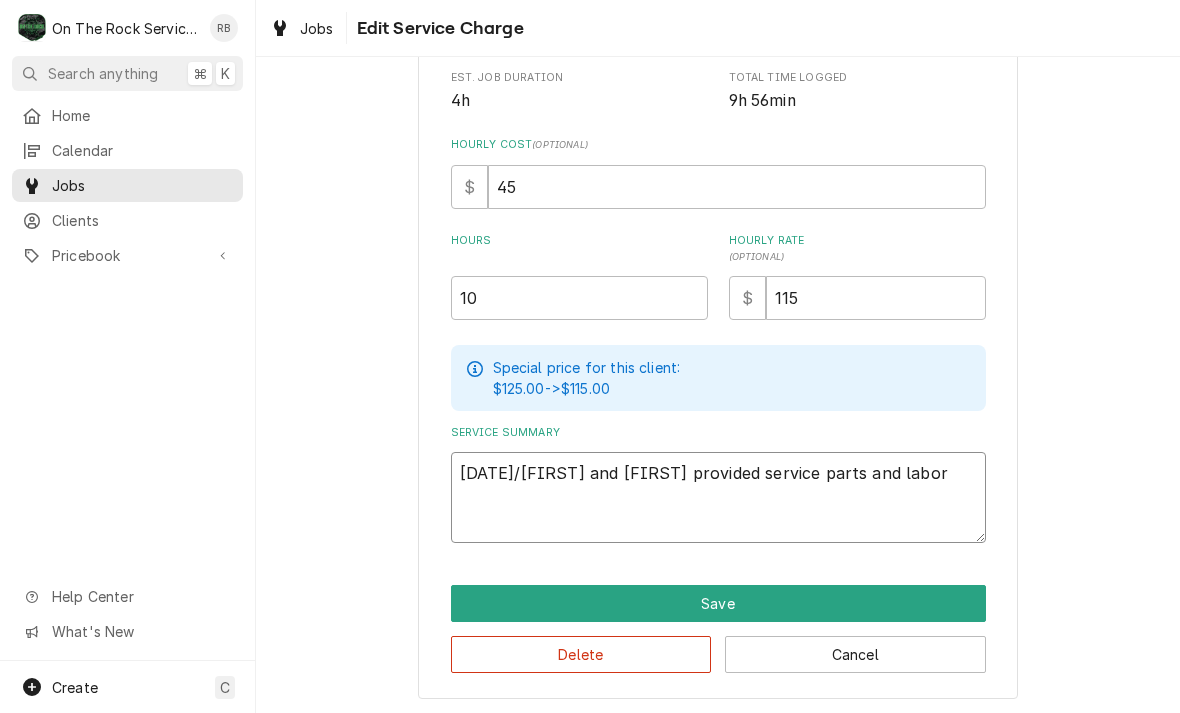 type on "x" 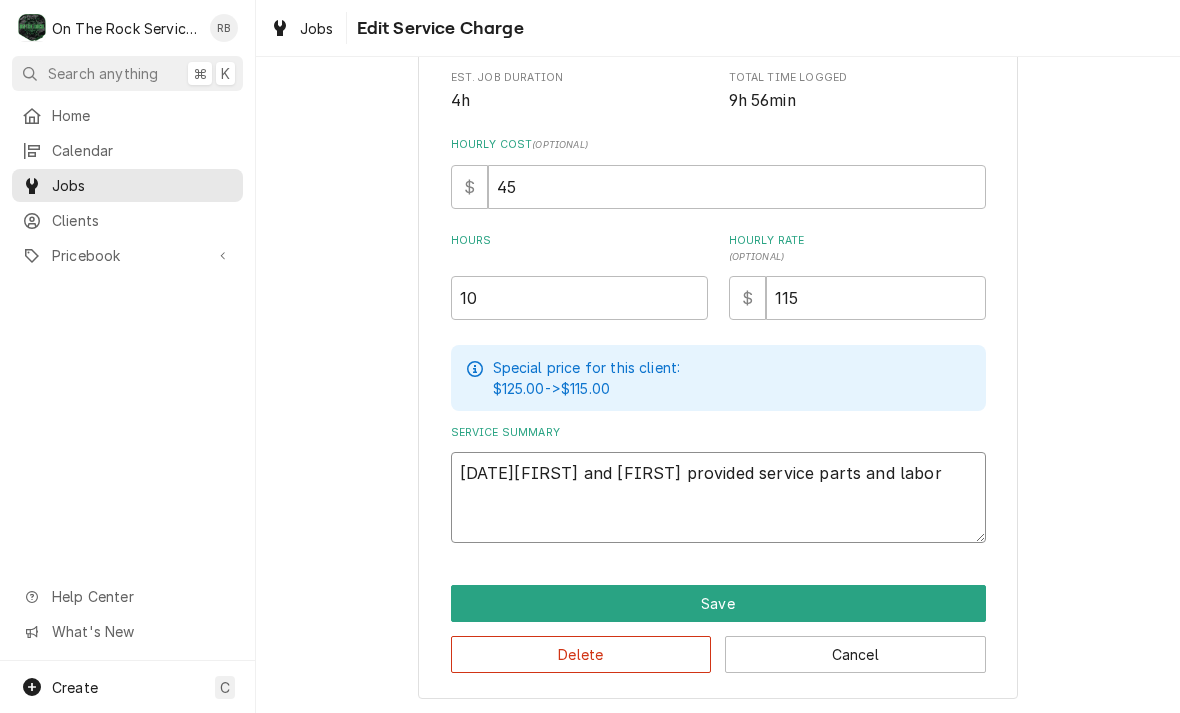 type on "x" 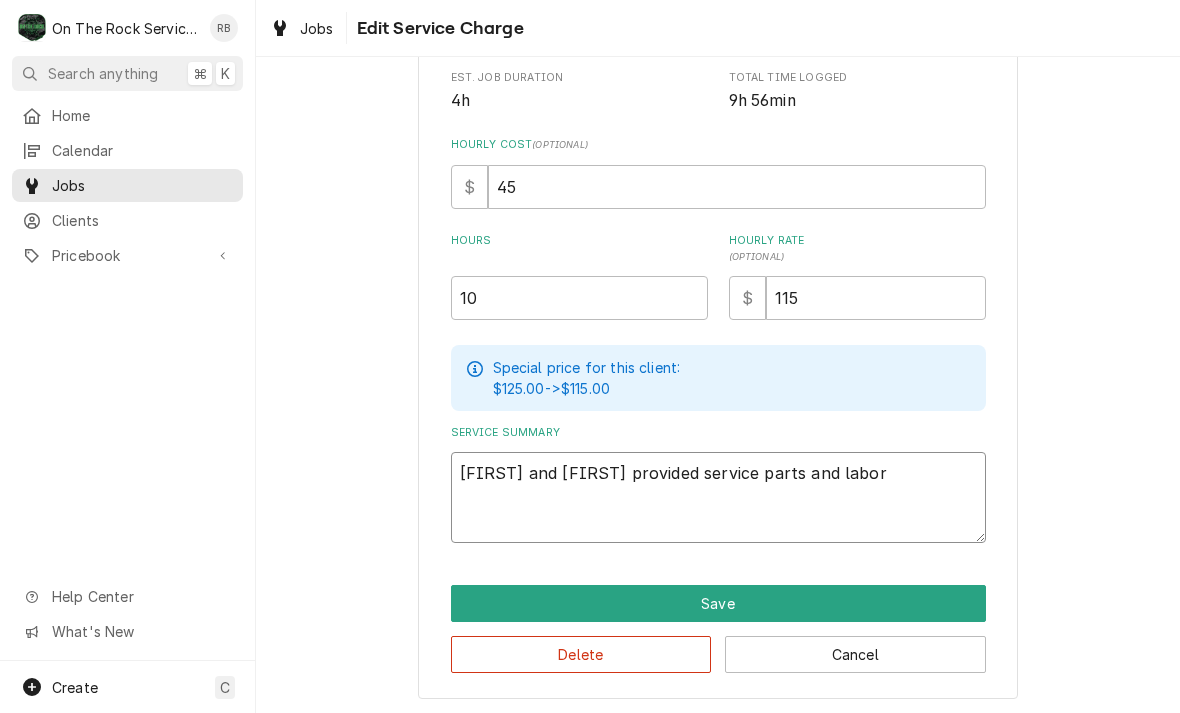 type on "x" 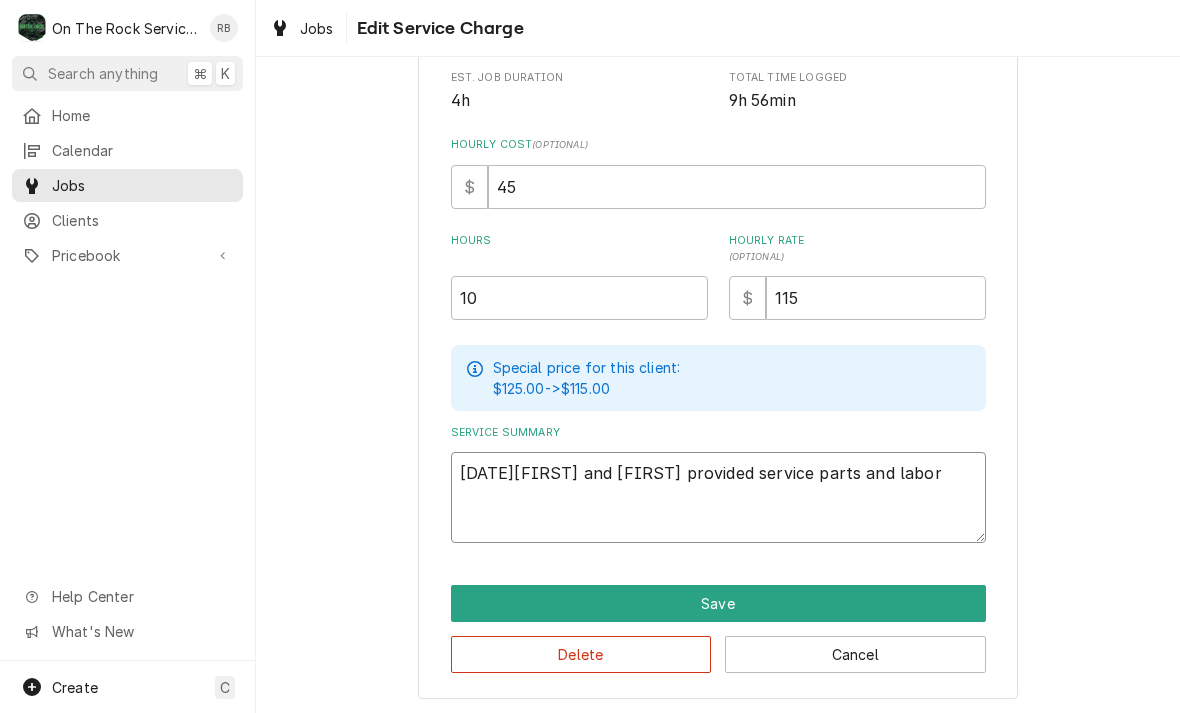 type on "x" 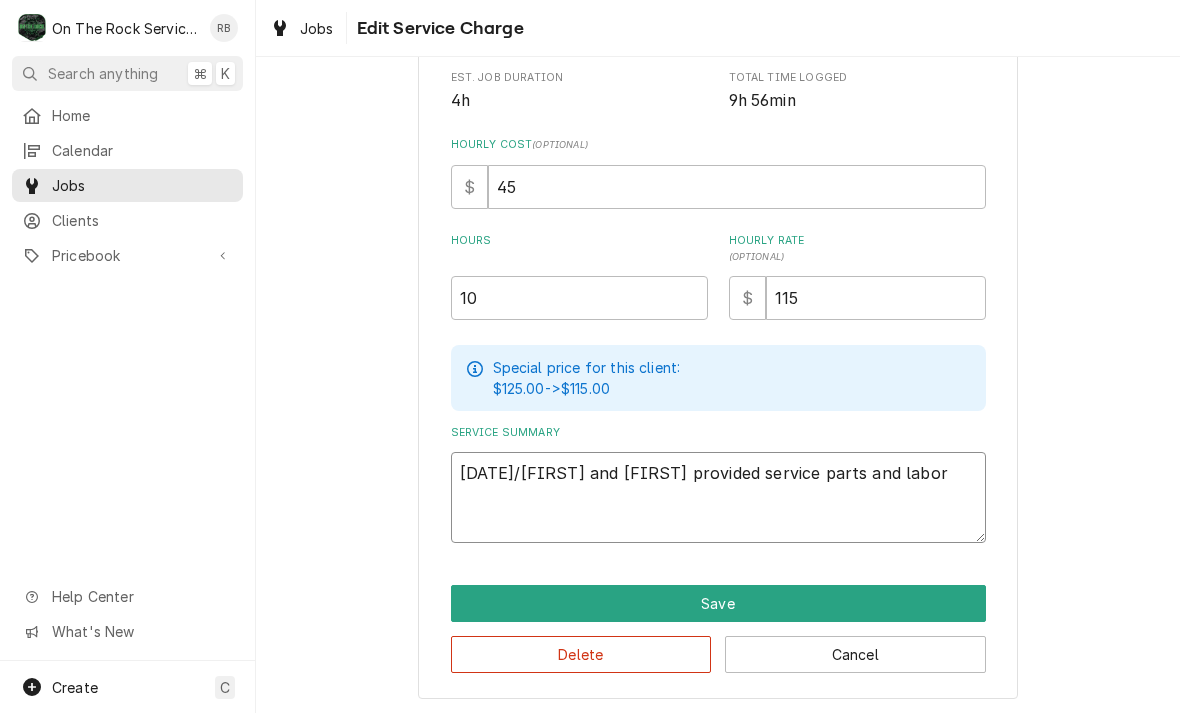 type on "x" 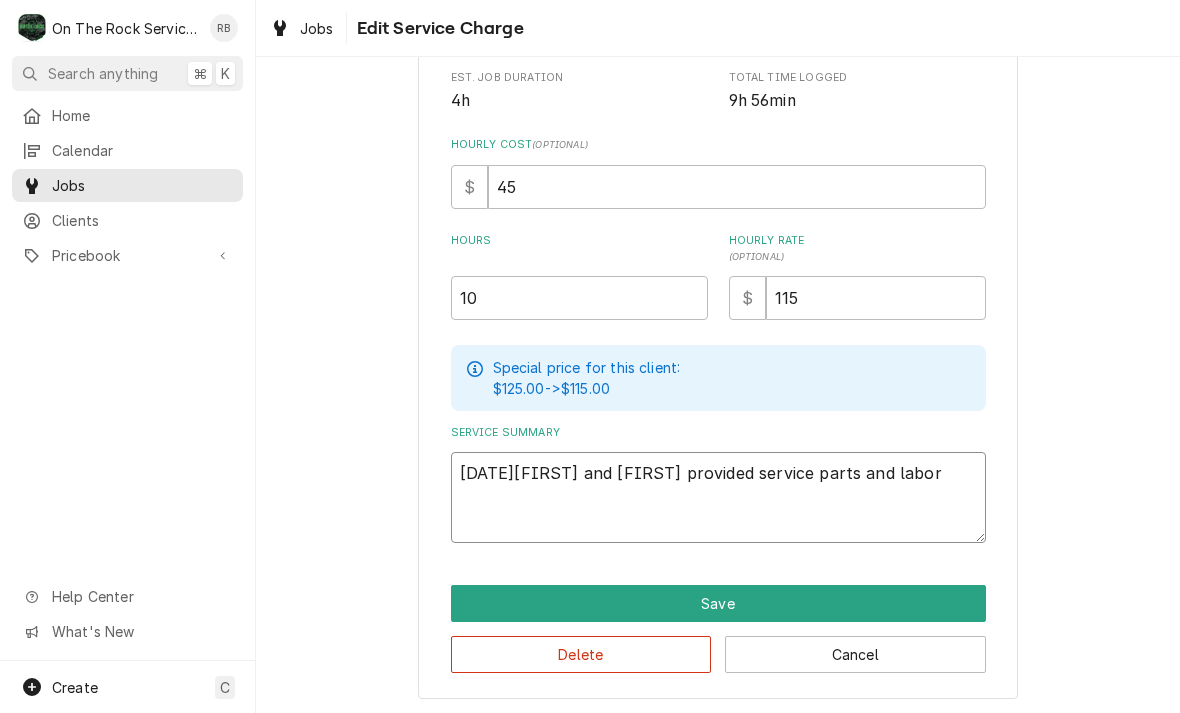 type on "x" 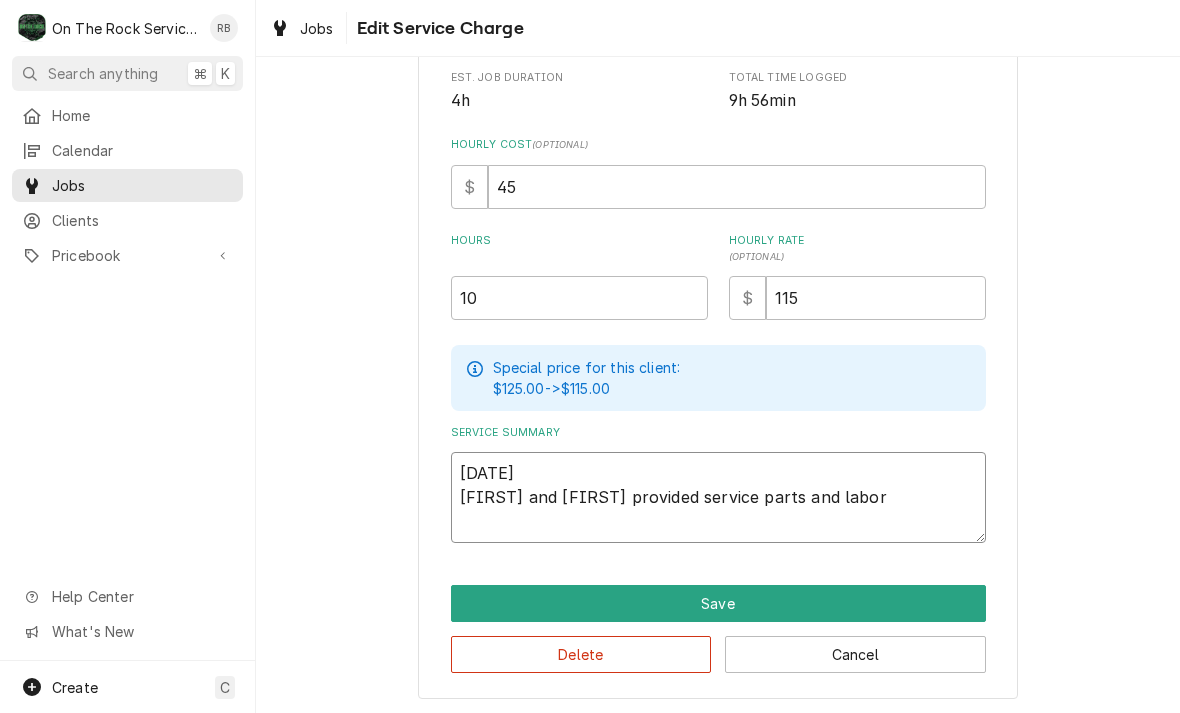 click on "8/7/25
Ray and Izzy provided service parts and labor" at bounding box center (718, 497) 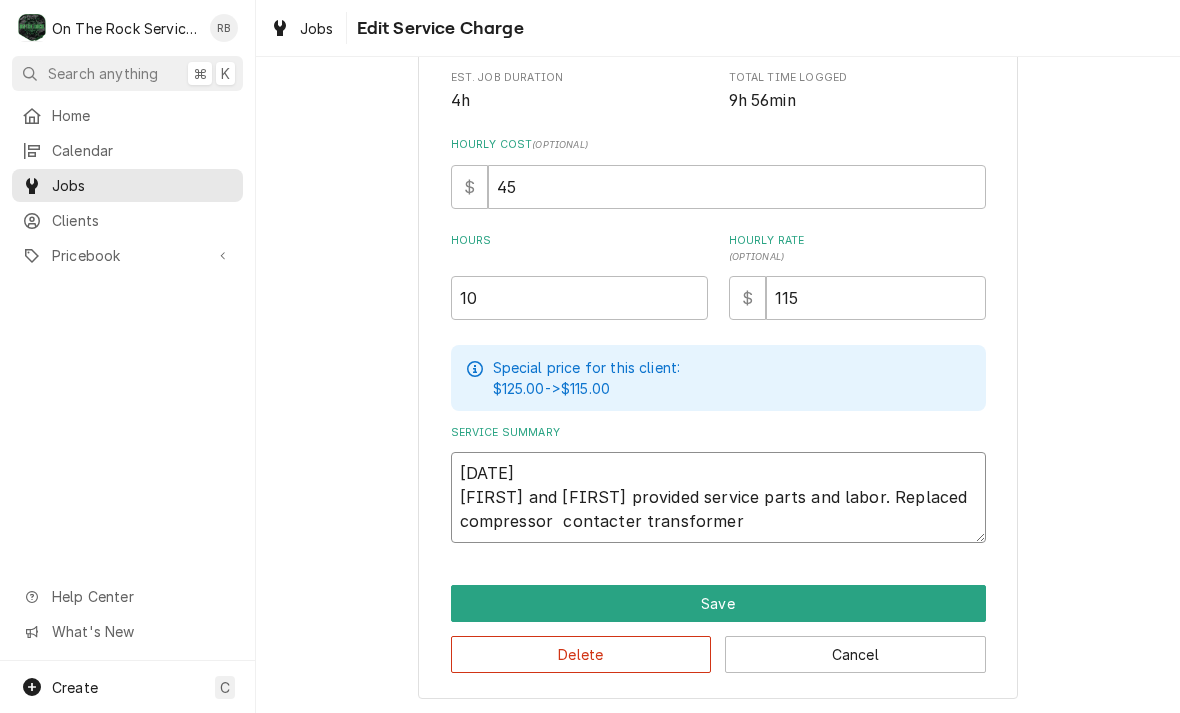 click on "8/7/25
Ray and Izzy provided service parts and labor. Replaced compressor  contacter transformer" at bounding box center (718, 497) 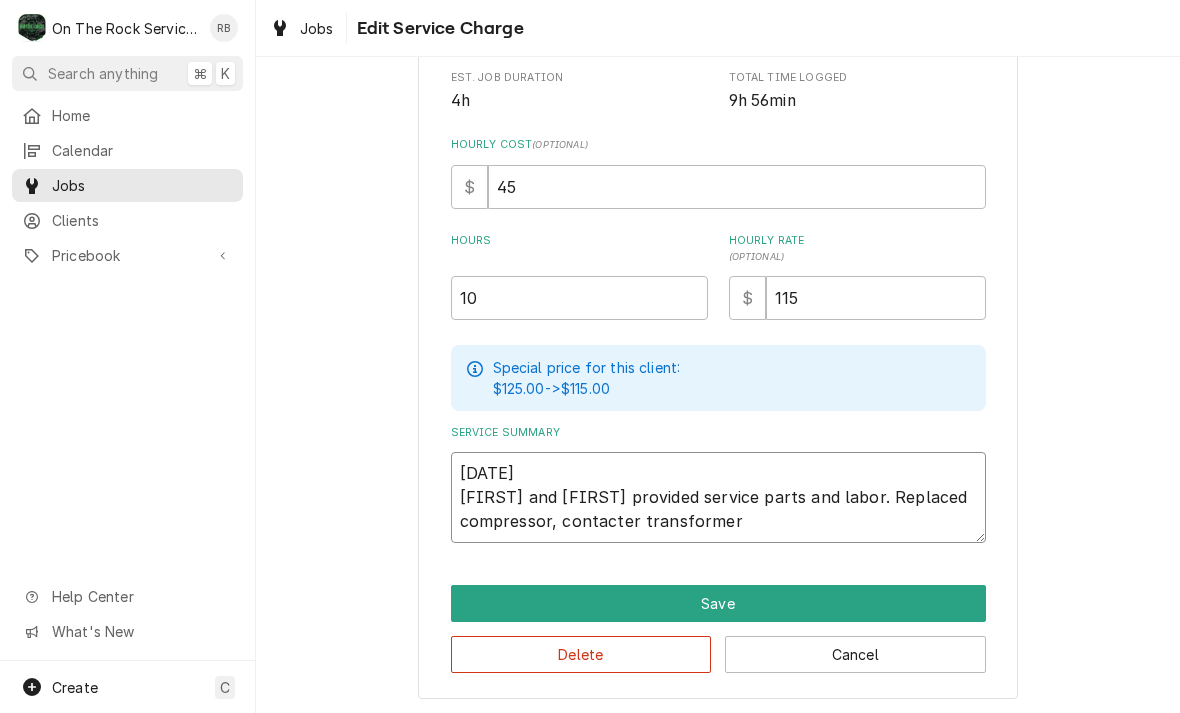 click on "8/7/25
Ray and Izzy provided service parts and labor. Replaced compressor,  contacter transformer" at bounding box center [718, 497] 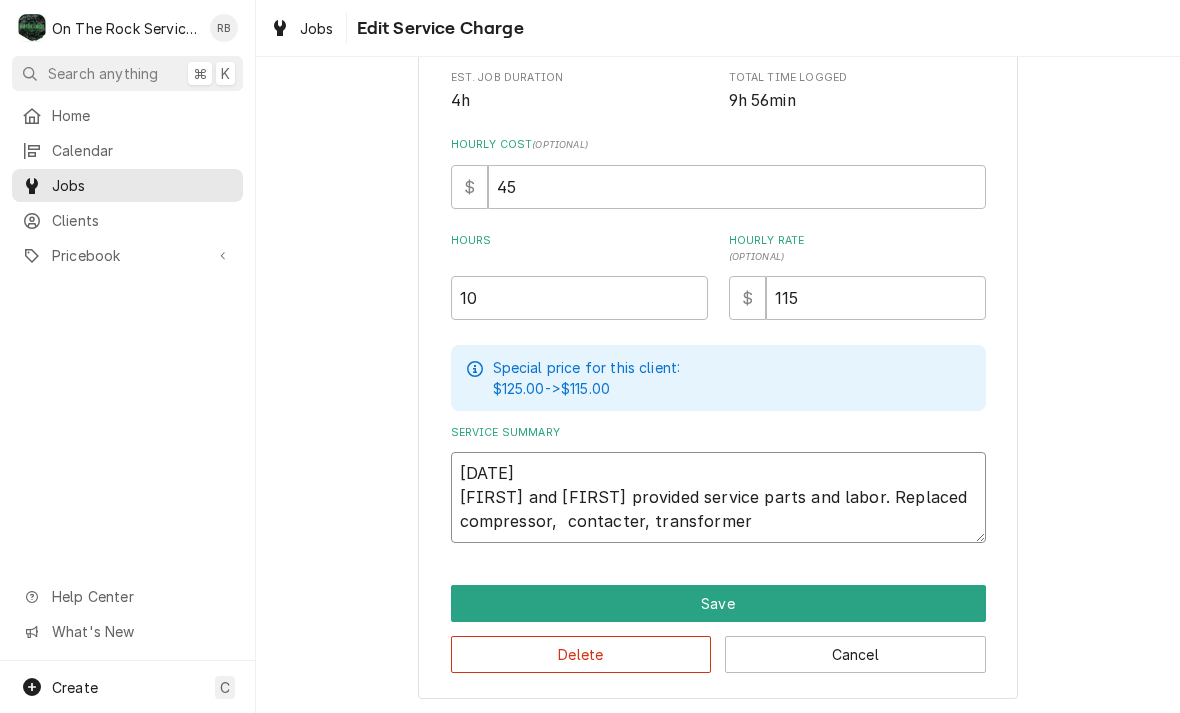 click on "8/7/25
Ray and Izzy provided service parts and labor. Replaced compressor,  contacter, transformer" at bounding box center [718, 497] 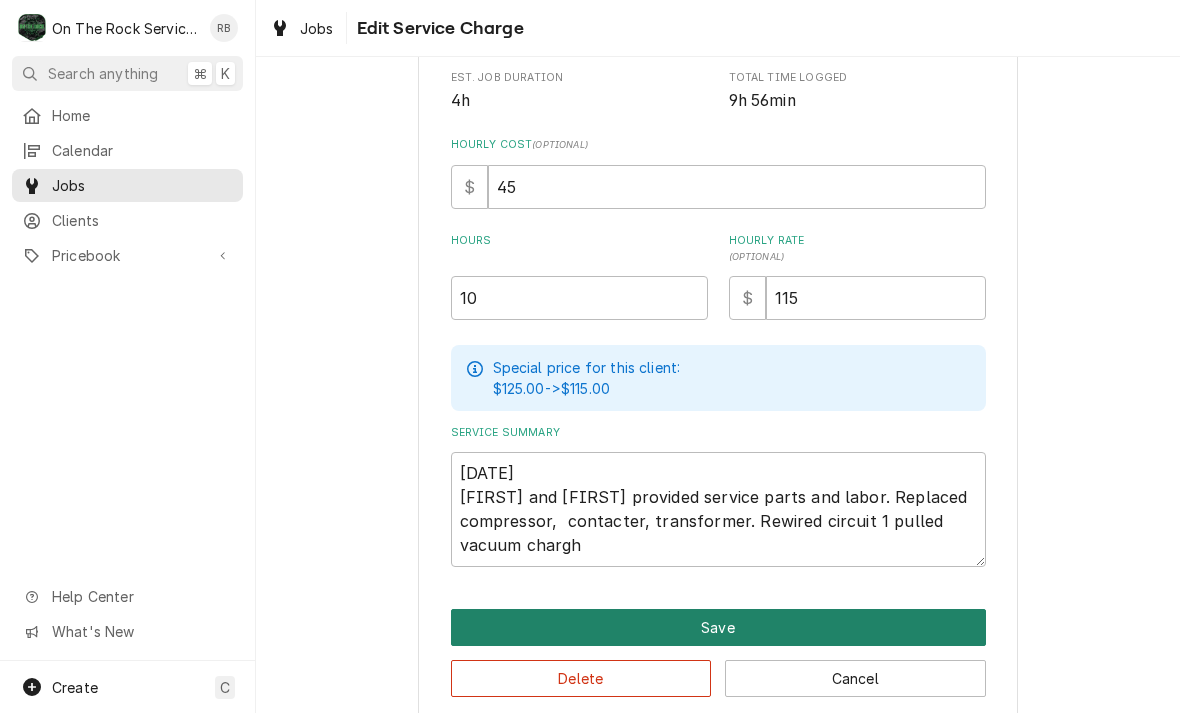 click on "Save" at bounding box center (718, 627) 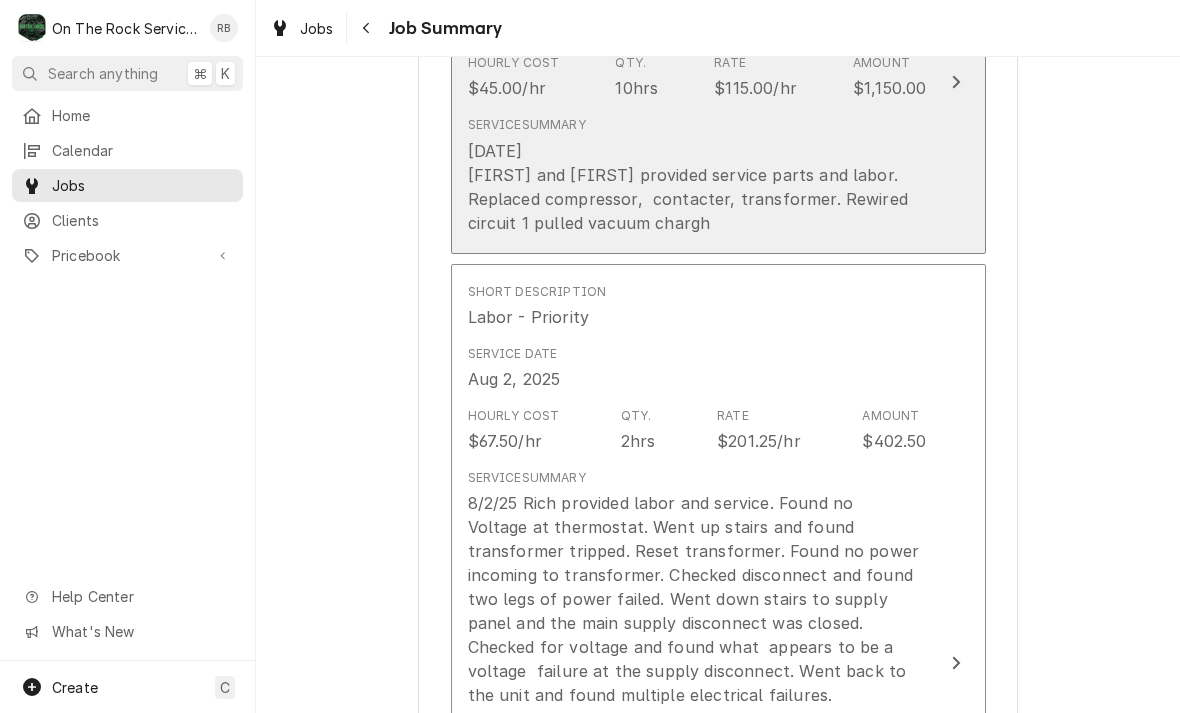 click on "8/7/25
Ray and Izzy provided service parts and labor. Replaced compressor,  contacter, transformer. Rewired circuit 1 pulled vacuum chargh" at bounding box center (697, 187) 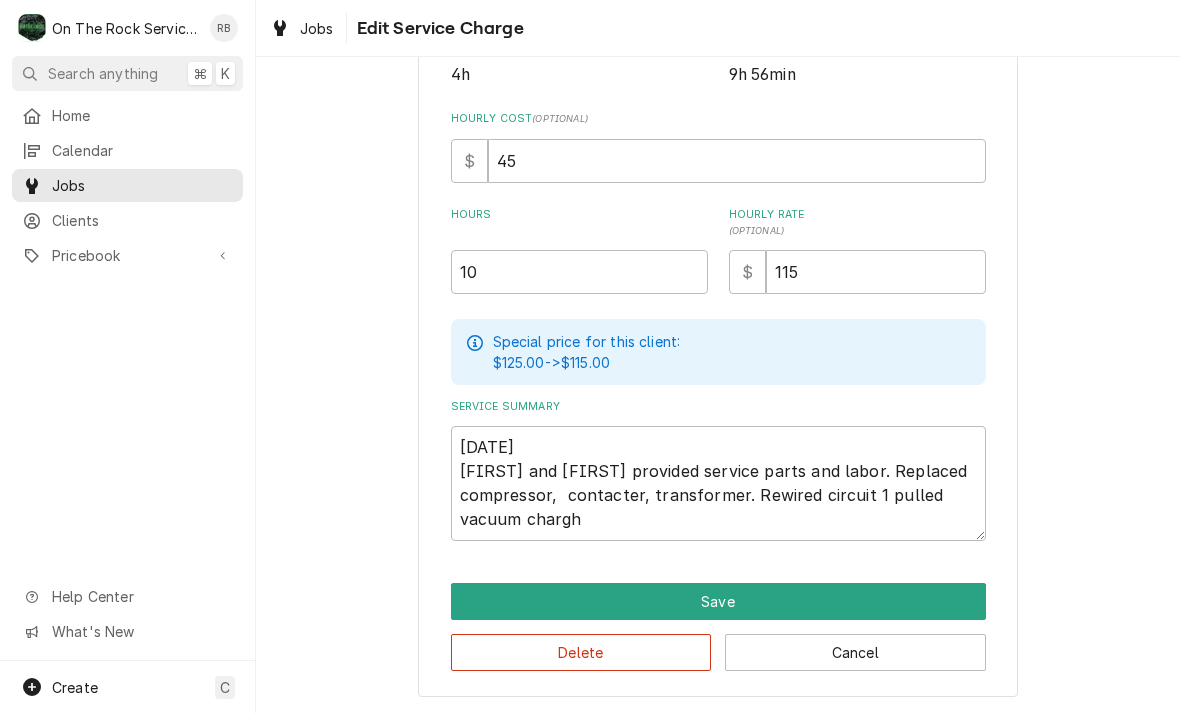 scroll, scrollTop: 406, scrollLeft: 0, axis: vertical 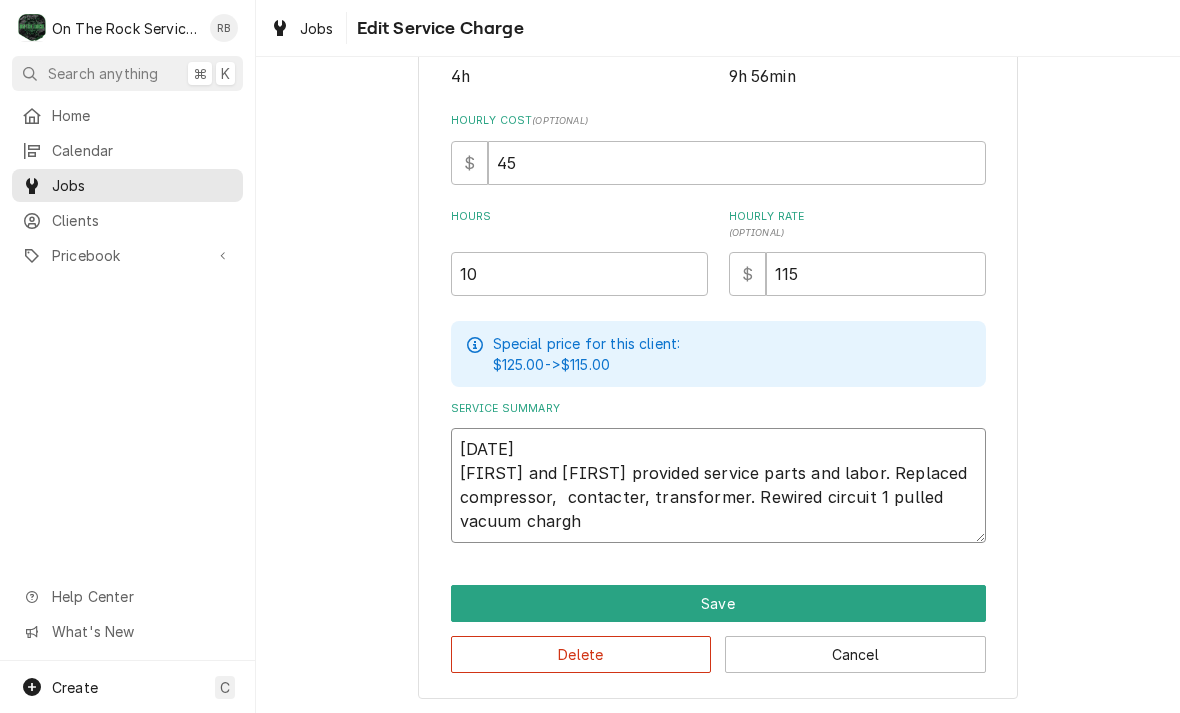 click on "8/7/25
Ray and Izzy provided service parts and labor. Replaced compressor,  contacter, transformer. Rewired circuit 1 pulled vacuum chargh" at bounding box center [718, 485] 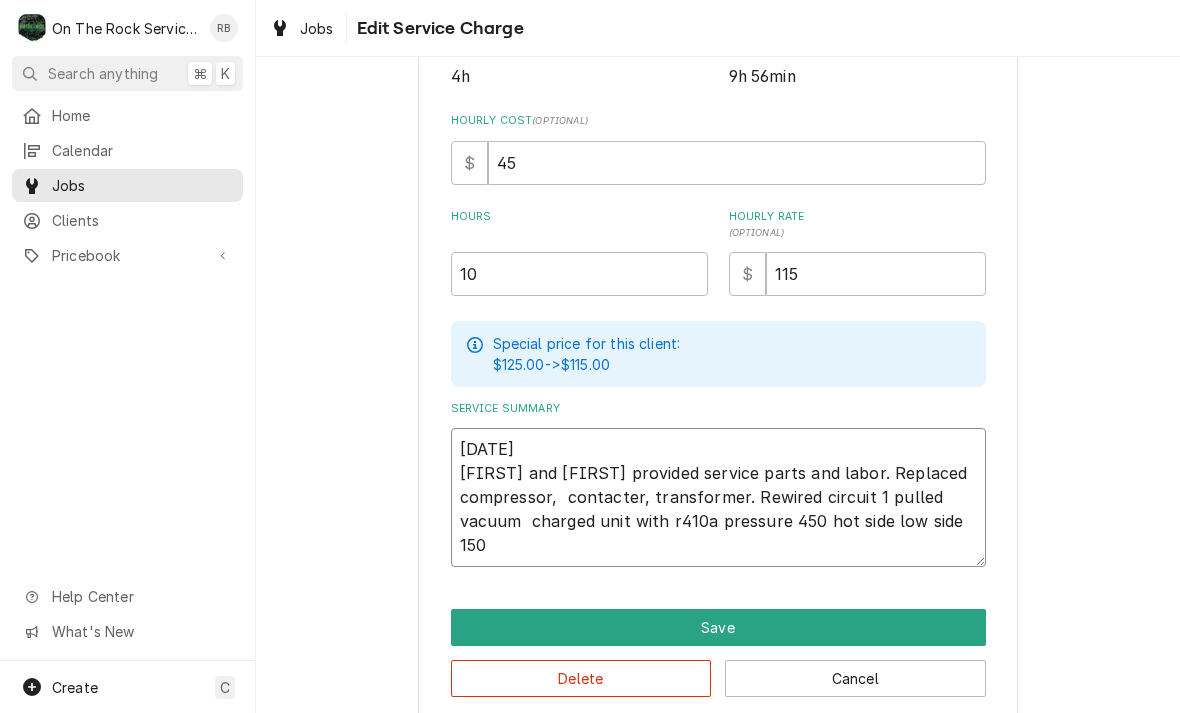 click on "8/7/25
Ray and Izzy provided service parts and labor. Replaced compressor,  contacter, transformer. Rewired circuit 1 pulled vacuum  charged unit with r410a pressure 450 hot side low side 150" at bounding box center (718, 497) 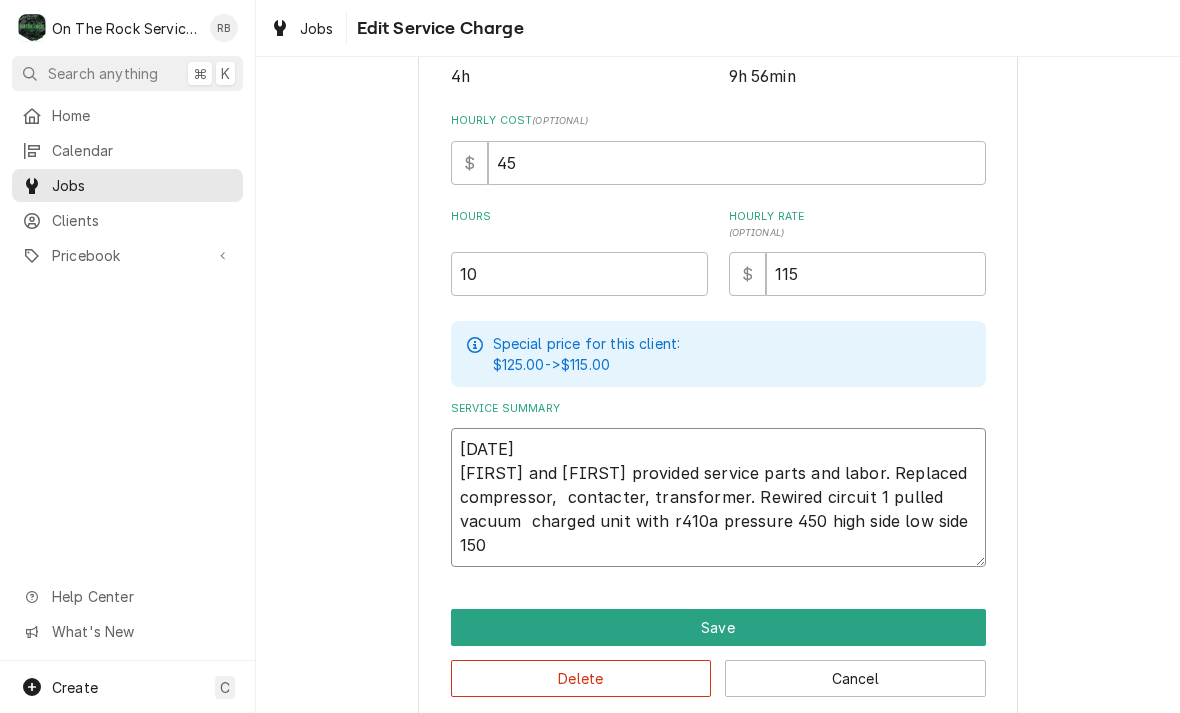 click on "8/7/25
Ray and Izzy provided service parts and labor. Replaced compressor,  contacter, transformer. Rewired circuit 1 pulled vacuum  charged unit with r410a pressure 450 high side low side 150" at bounding box center [718, 497] 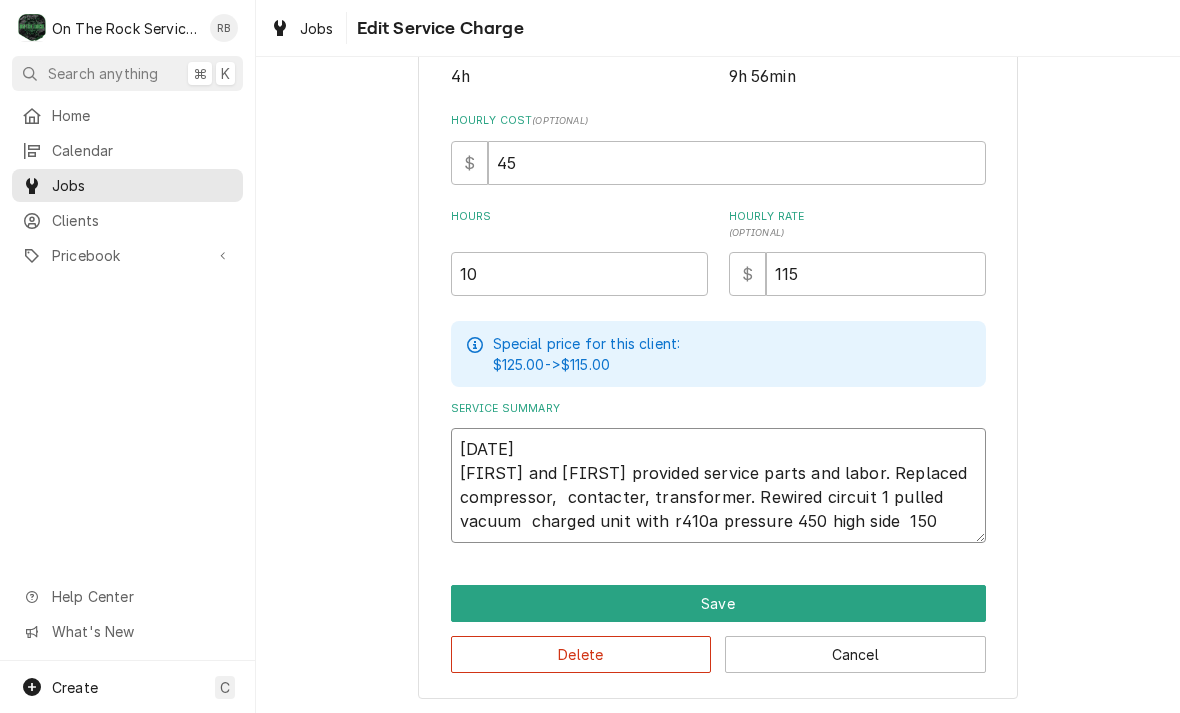 click on "8/7/25
Ray and Izzy provided service parts and labor. Replaced compressor,  contacter, transformer. Rewired circuit 1 pulled vacuum  charged unit with r410a pressure 450 high side  150" at bounding box center (718, 485) 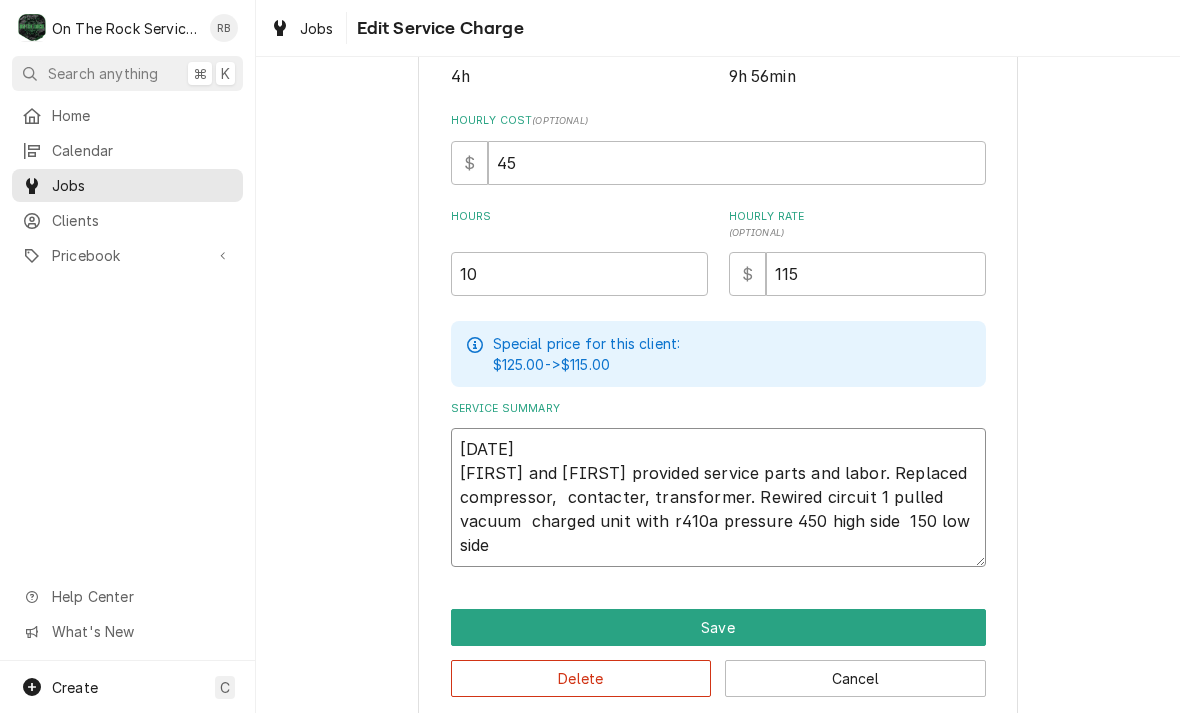 click on "8/7/25
Ray and Izzy provided service parts and labor. Replaced compressor,  contacter, transformer. Rewired circuit 1 pulled vacuum  charged unit with r410a pressure 450 high side  150 low side" at bounding box center [718, 497] 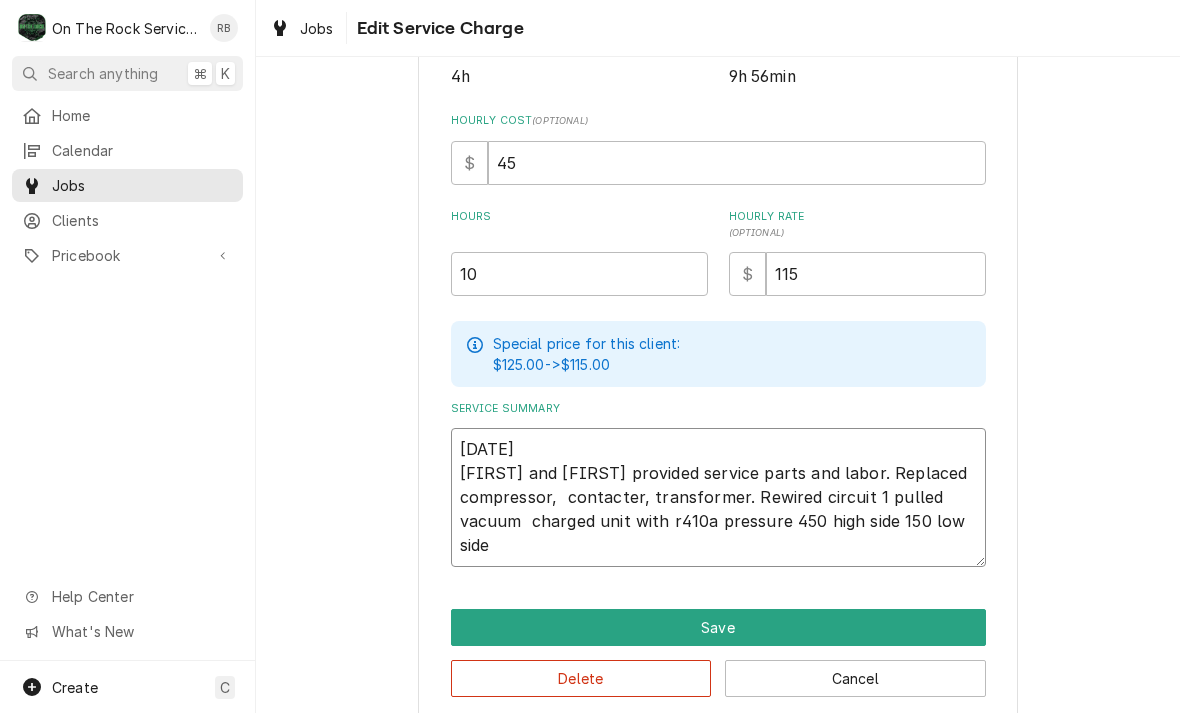 click on "8/7/25
Ray and Izzy provided service parts and labor. Replaced compressor,  contacter, transformer. Rewired circuit 1 pulled vacuum  charged unit with r410a pressure 450 high side 150 low side" at bounding box center (718, 497) 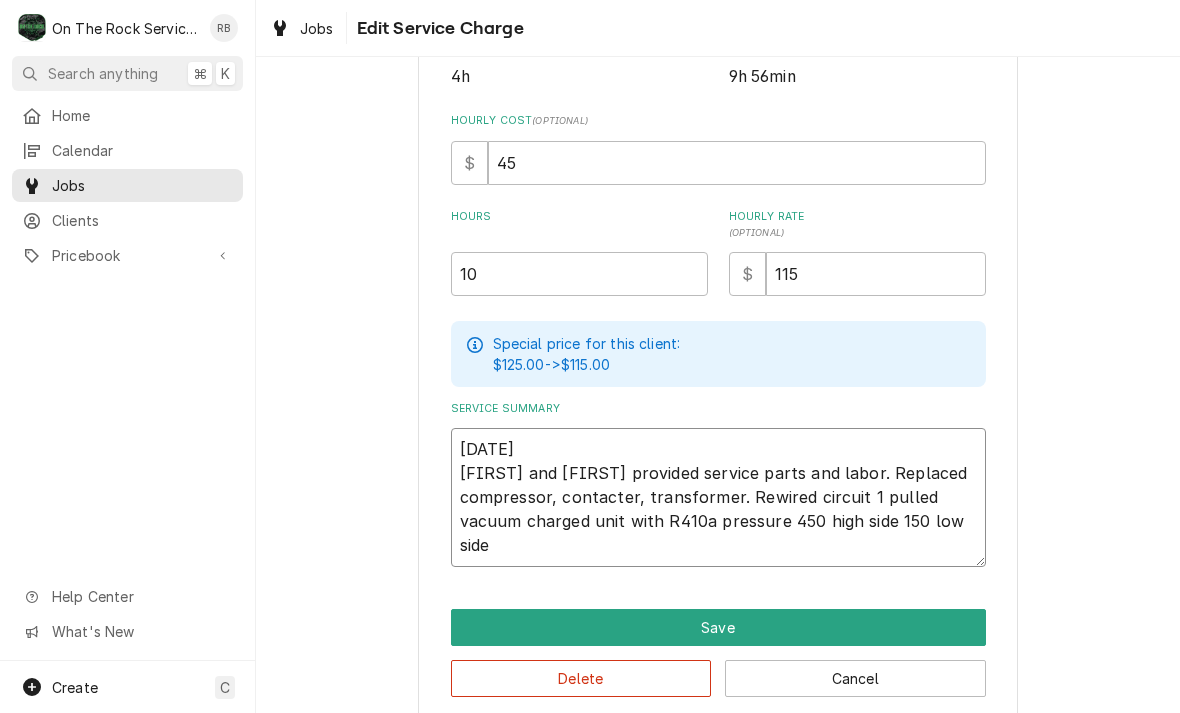 click on "8/7/25
Ray and Izzy provided service parts and labor. Replaced compressor,  contacter, transformer. Rewired circuit 1 pulled vacuum  charged unit with R410a pressure 450 high side 150 low side" at bounding box center (718, 497) 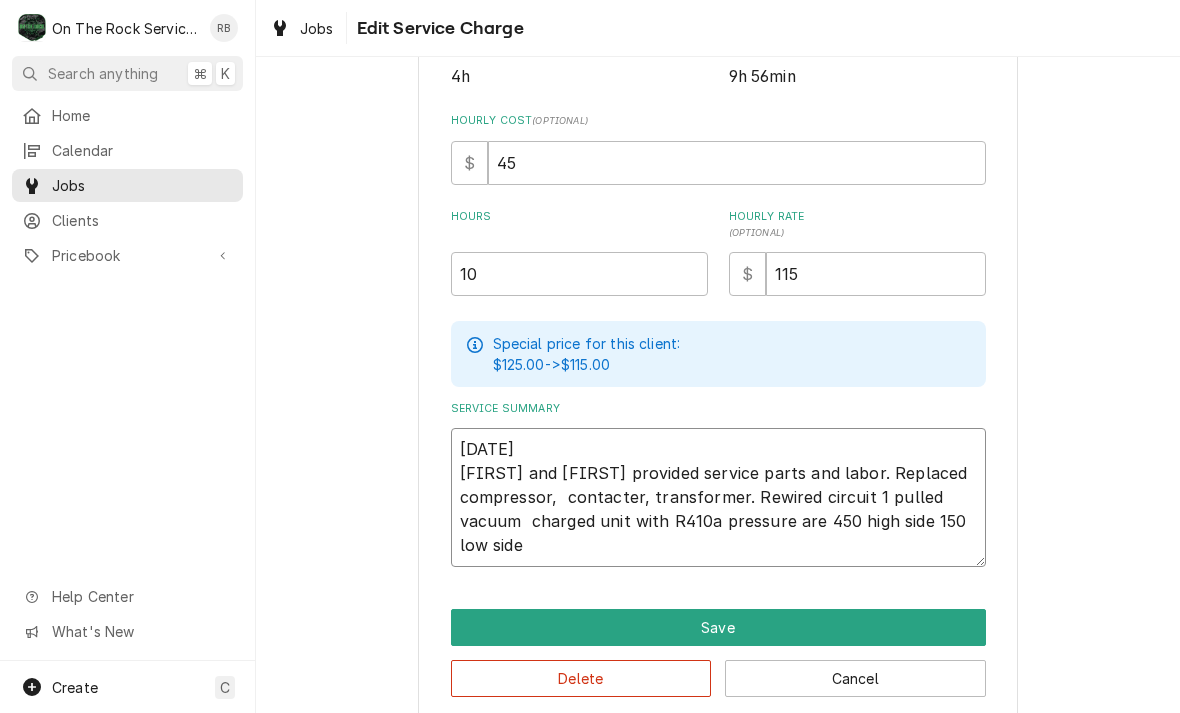click on "8/7/25
Ray and Izzy provided service parts and labor. Replaced compressor,  contacter, transformer. Rewired circuit 1 pulled vacuum  charged unit with R410a pressure are 450 high side 150 low side" at bounding box center (718, 497) 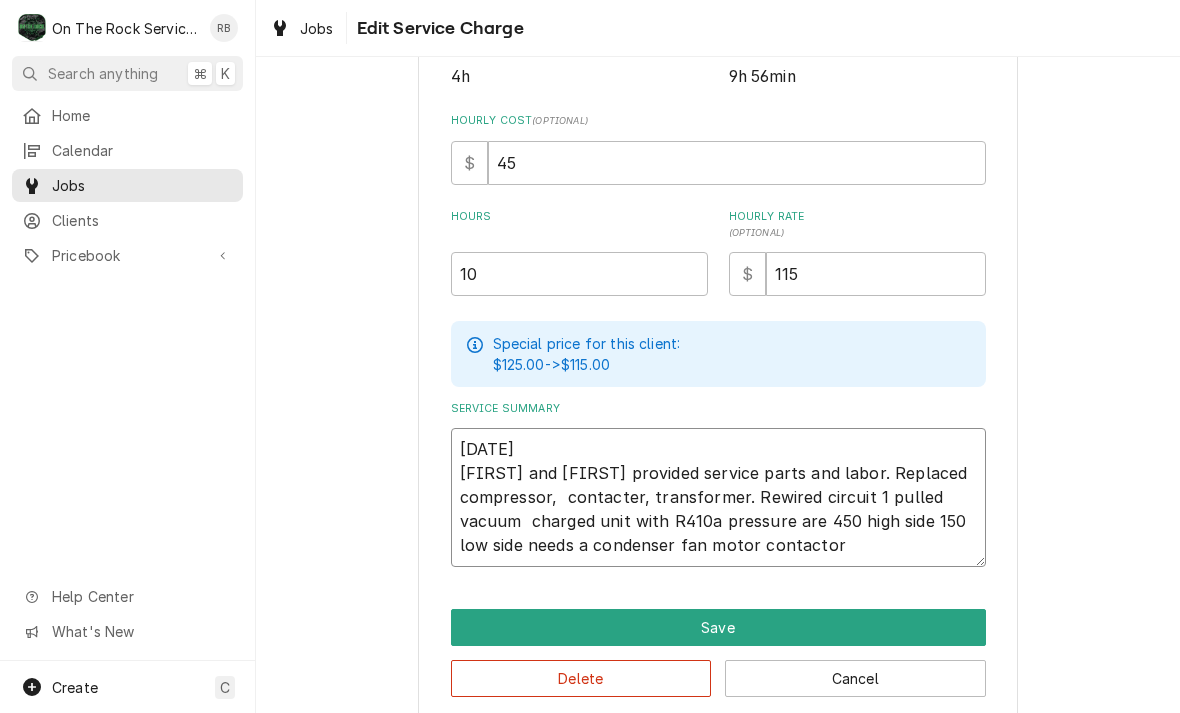 click on "8/7/25
Ray and Izzy provided service parts and labor. Replaced compressor,  contacter, transformer. Rewired circuit 1 pulled vacuum  charged unit with R410a pressure are 450 high side 150 low side needs a condenser fan motor contactor" at bounding box center [718, 497] 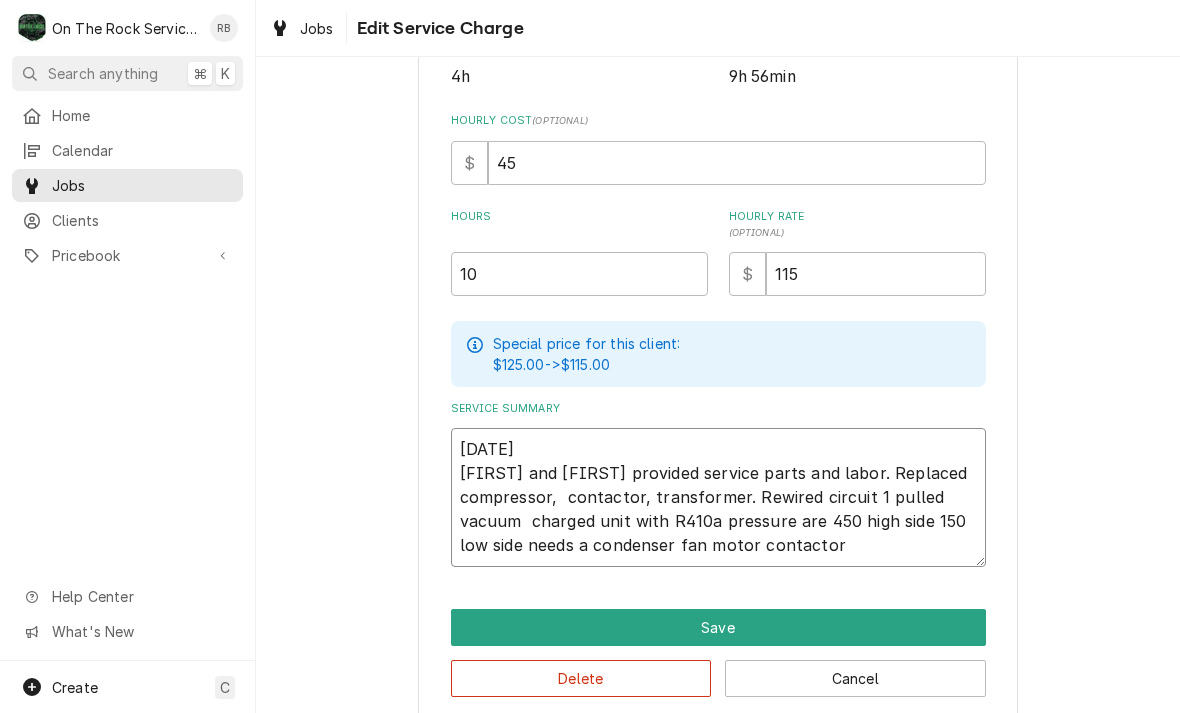 click on "8/7/25
Ray and Izzy provided service parts and labor. Replaced compressor,  contactor, transformer. Rewired circuit 1 pulled vacuum  charged unit with R410a pressure are 450 high side 150 low side needs a condenser fan motor contactor" at bounding box center [718, 497] 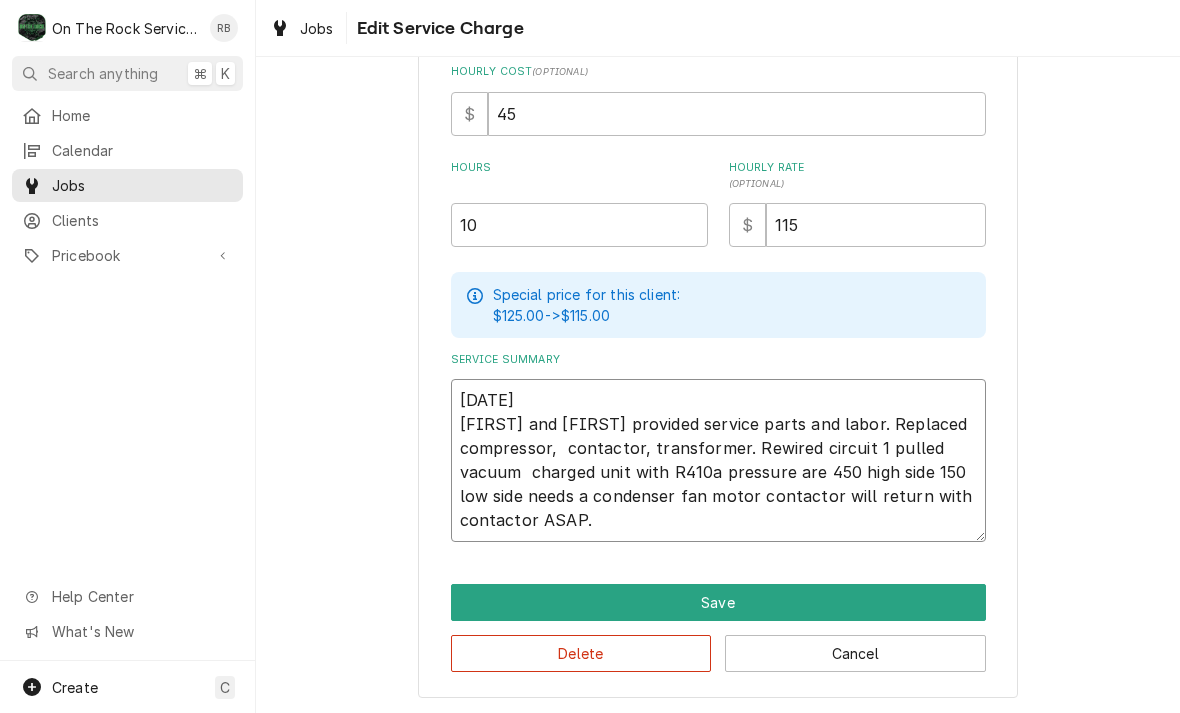 scroll, scrollTop: 454, scrollLeft: 0, axis: vertical 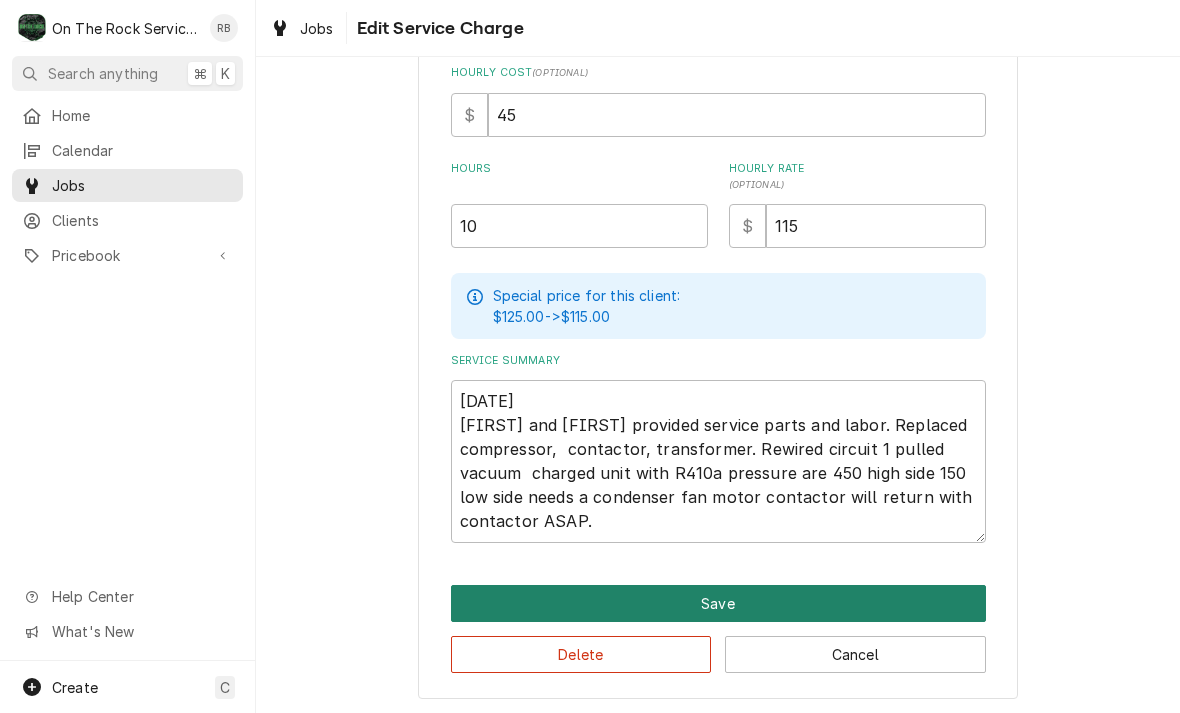 click on "Save" at bounding box center (718, 603) 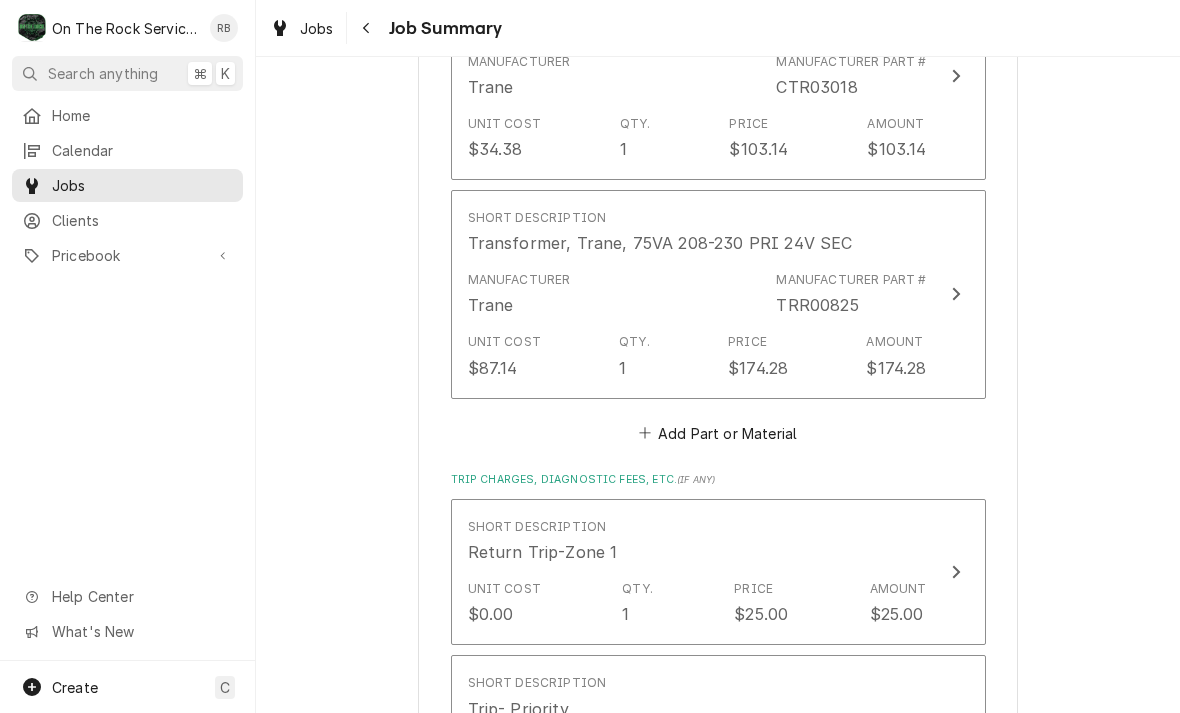 scroll, scrollTop: 2554, scrollLeft: 0, axis: vertical 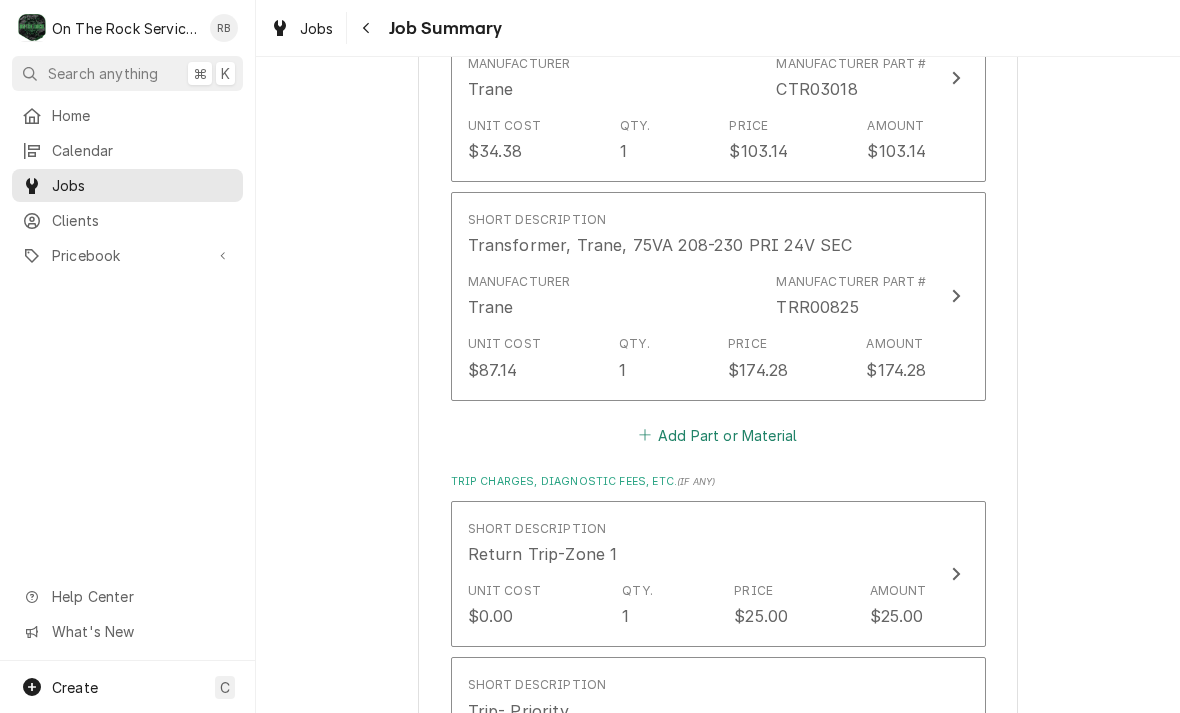 click on "Add Part or Material" at bounding box center (717, 435) 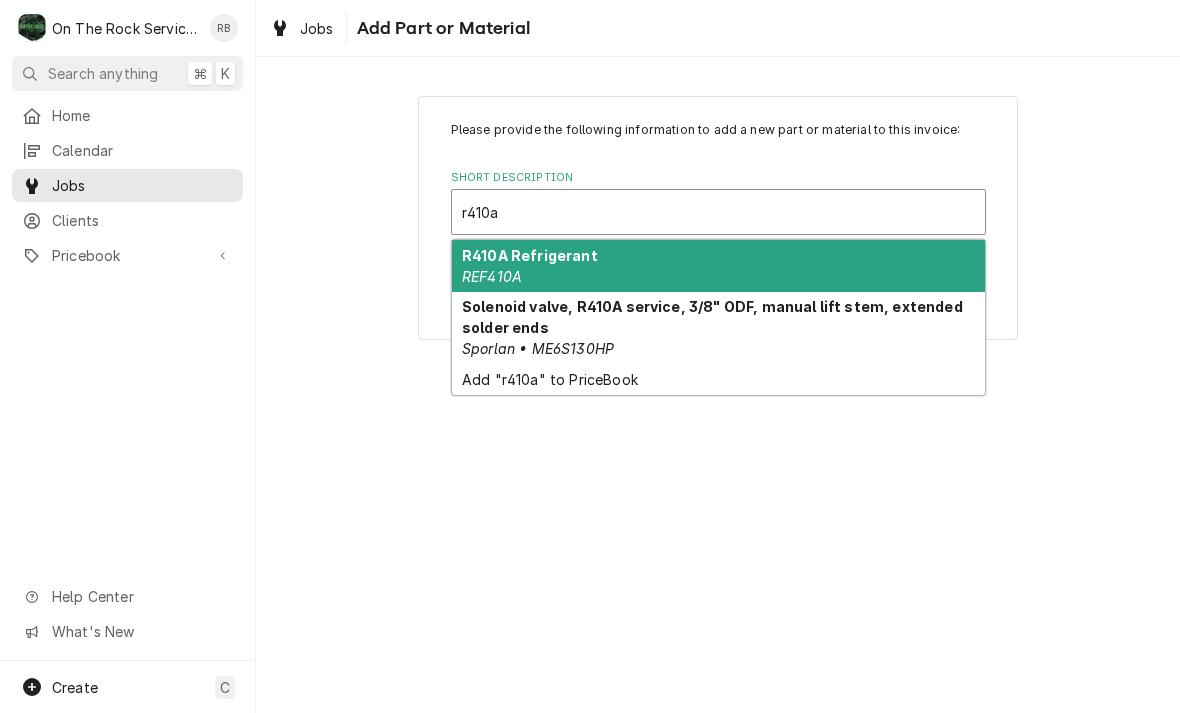 click on "R410A Refrigerant" at bounding box center [530, 255] 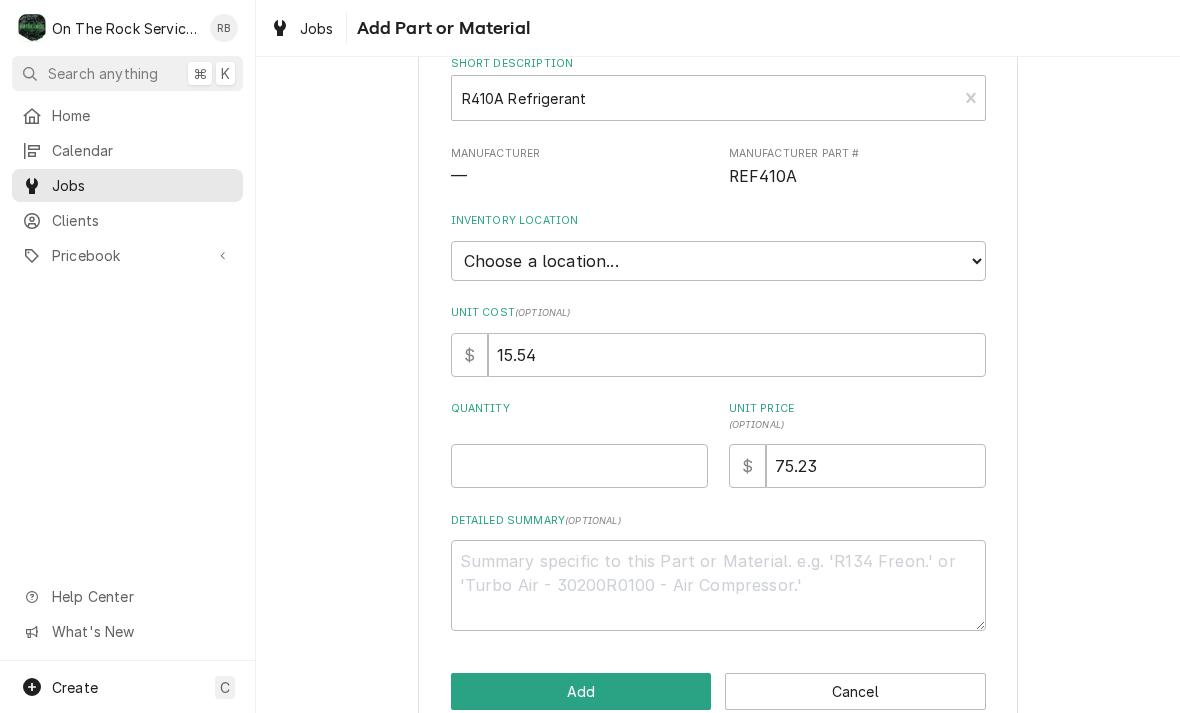 scroll, scrollTop: 117, scrollLeft: 0, axis: vertical 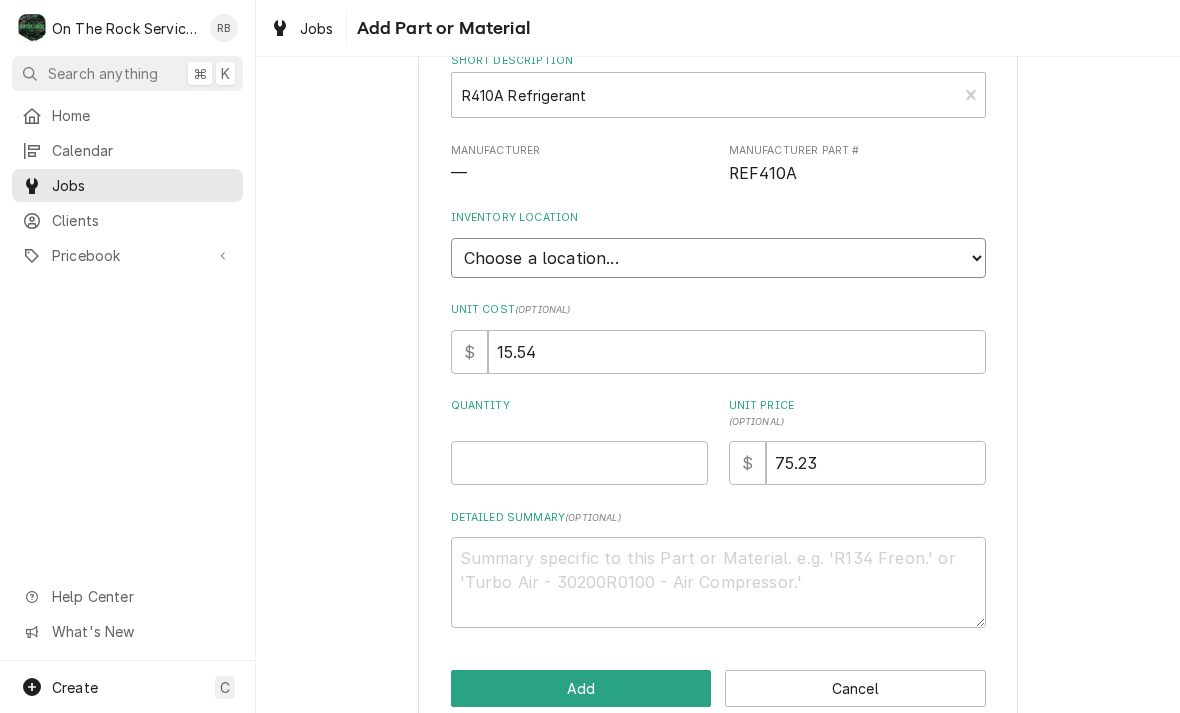 click on "Choose a location... Ray's Truck Rich's Truck Todd's Truck Warehouse" at bounding box center [718, 258] 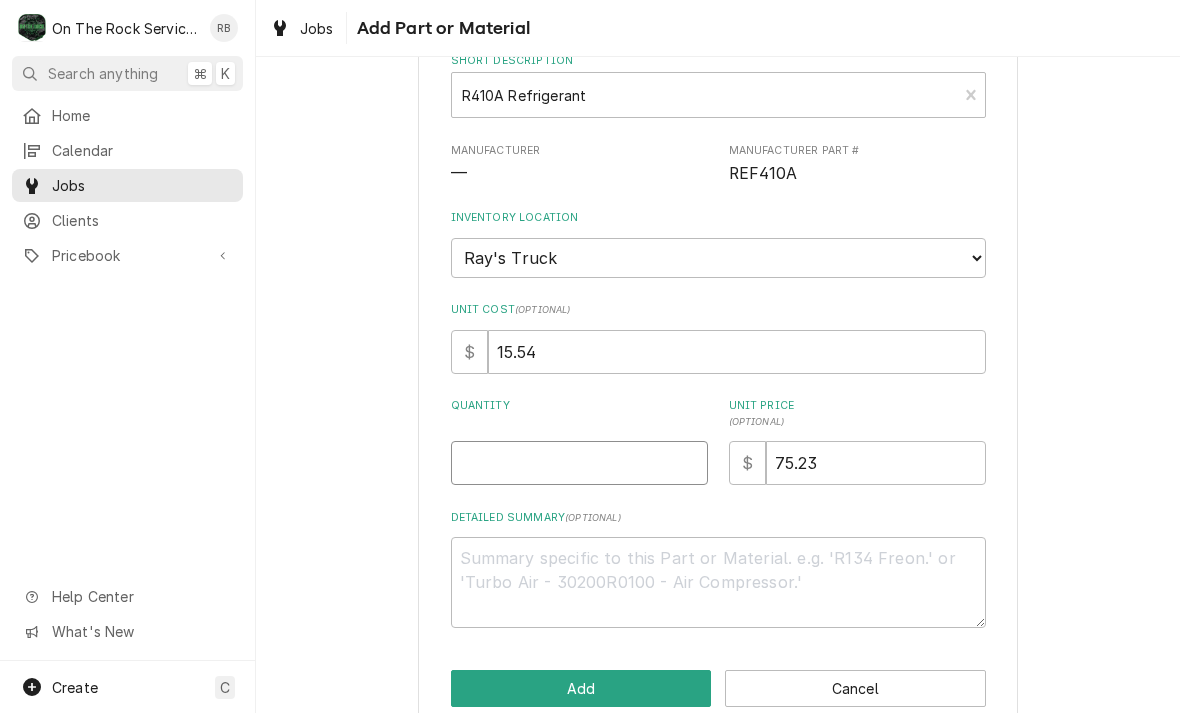 click on "Quantity" at bounding box center [579, 463] 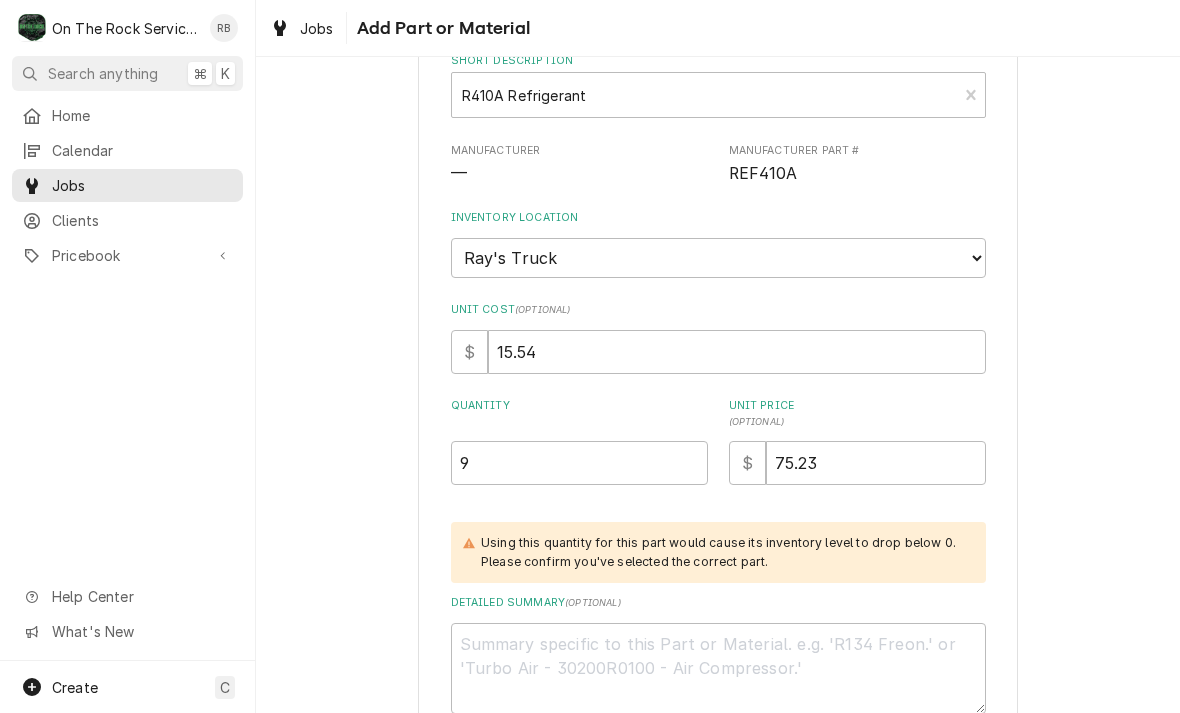 click on "Please provide the following information to add a new part or material to this invoice: Short Description R410A Refrigerant REF410A Manufacturer — Manufacturer Part # REF410A Inventory Location Choose a location... Ray's Truck Rich's Truck Todd's Truck Warehouse Unit Cost  ( optional ) $ 15.54 Quantity 9 Unit Price  ( optional ) $ 75.23 Using this quantity for this part would cause its inventory level to drop below 0. Please confirm you've selected the correct part. Detailed Summary  ( optional ) Add Cancel" at bounding box center [718, 398] 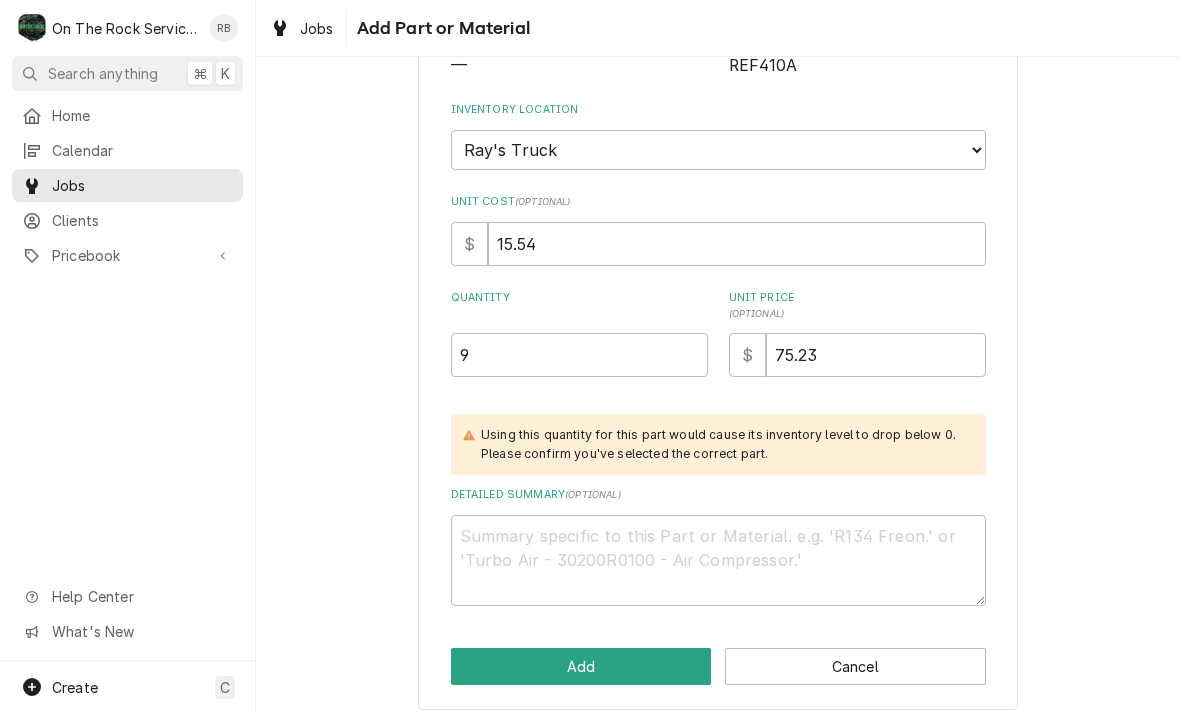 scroll, scrollTop: 224, scrollLeft: 0, axis: vertical 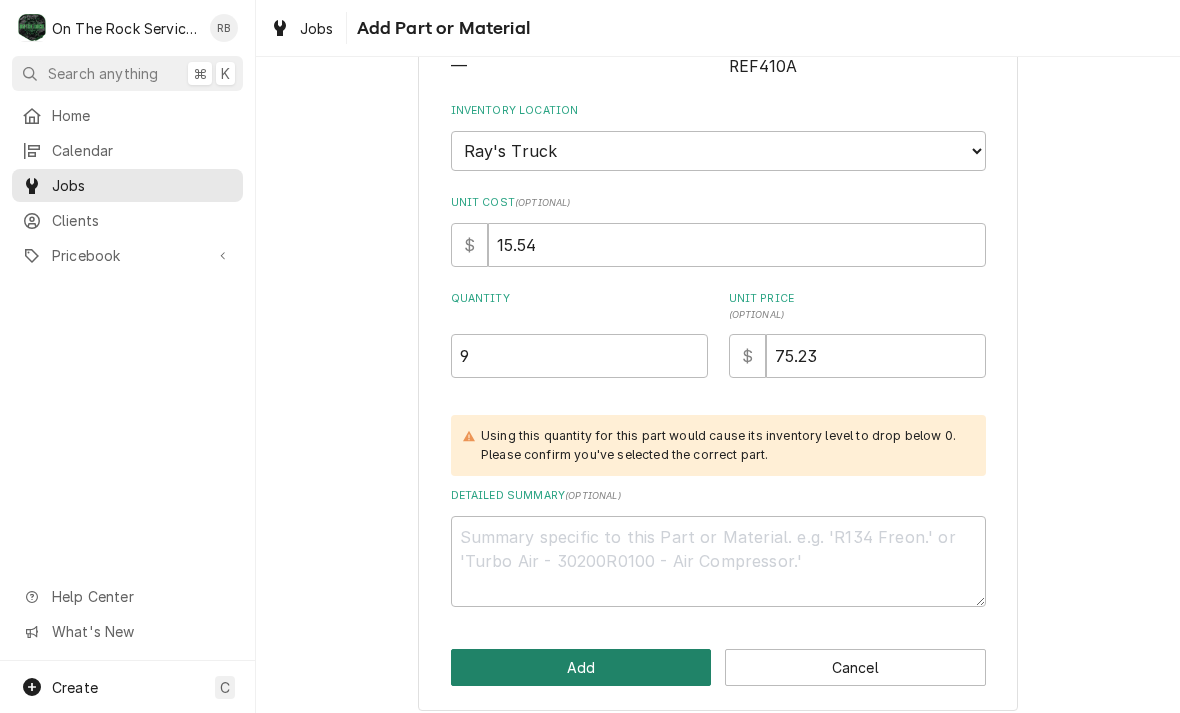 click on "Add" at bounding box center [581, 667] 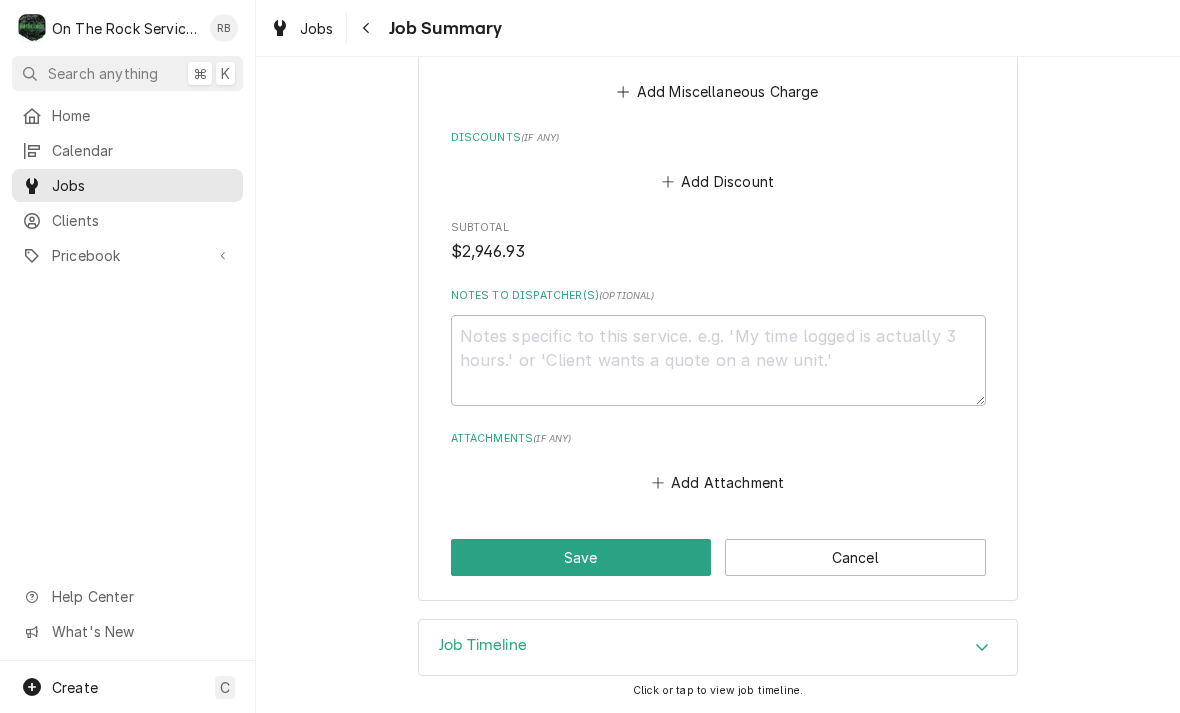 scroll, scrollTop: 3736, scrollLeft: 0, axis: vertical 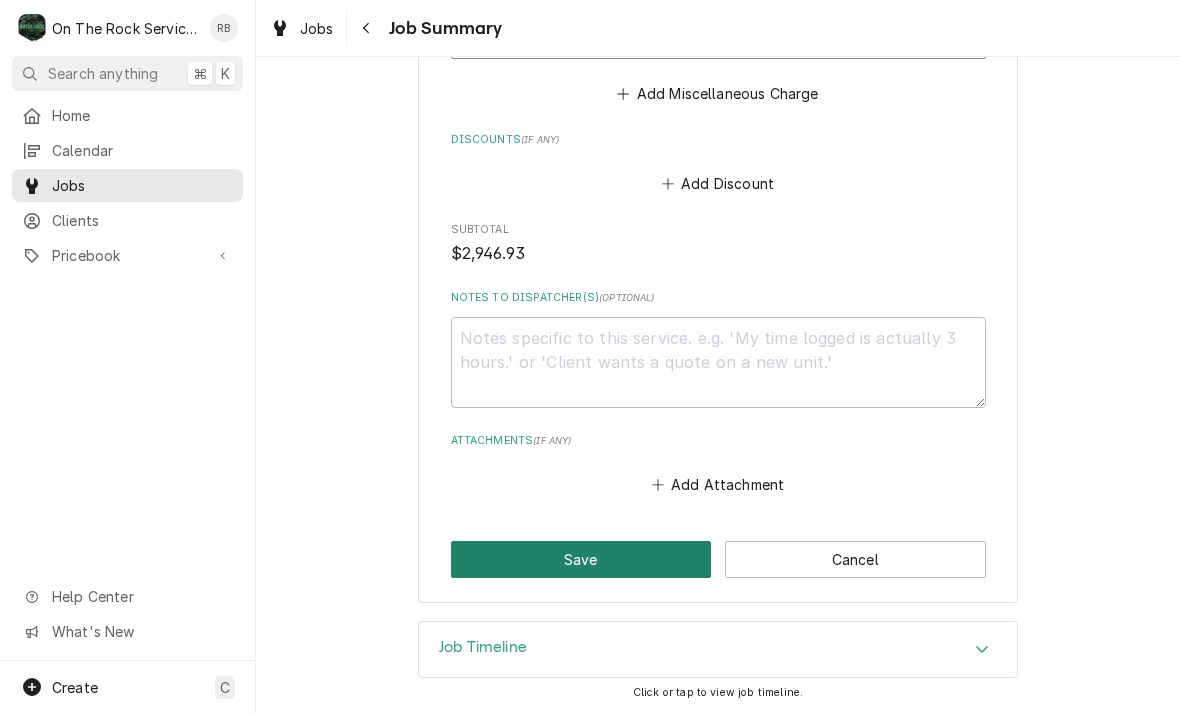 click on "Save" at bounding box center (581, 559) 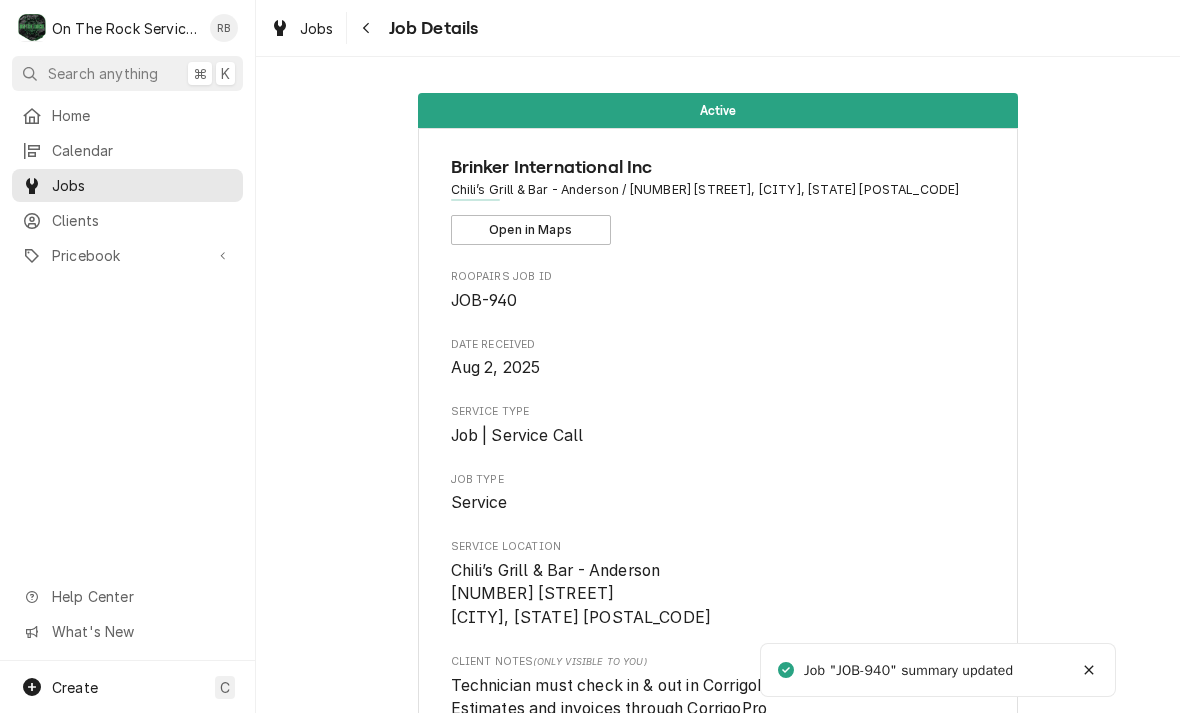 scroll, scrollTop: 0, scrollLeft: 0, axis: both 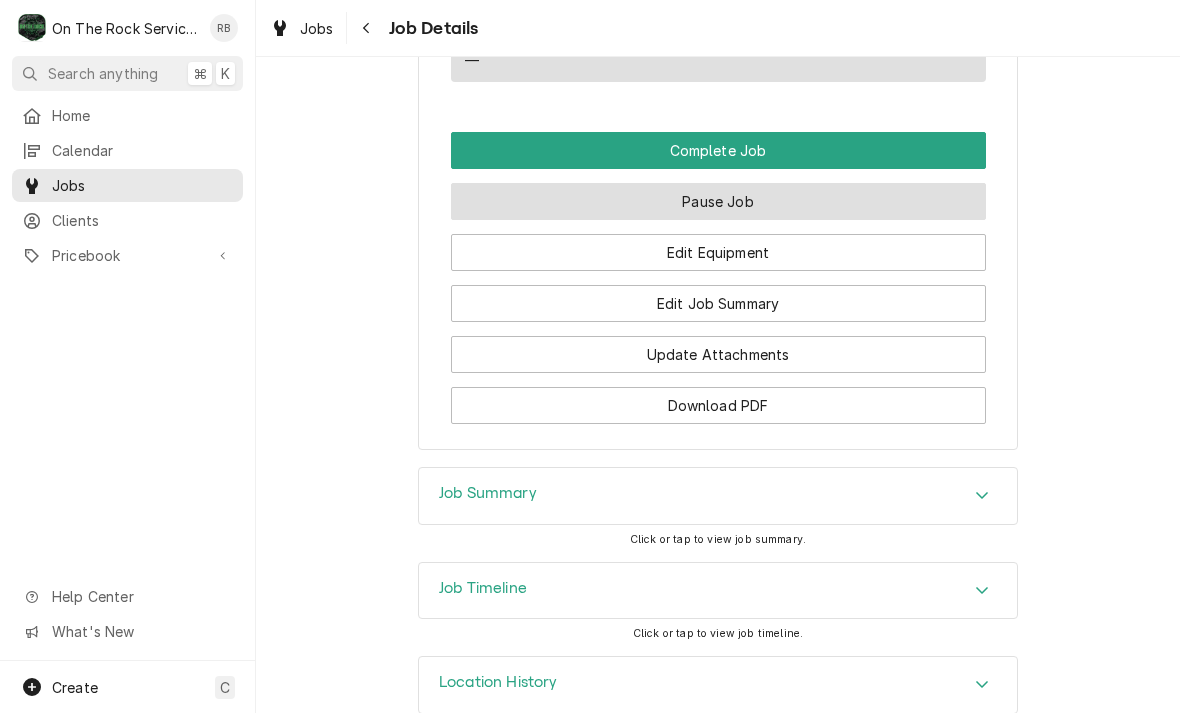 click on "Pause Job" at bounding box center [718, 201] 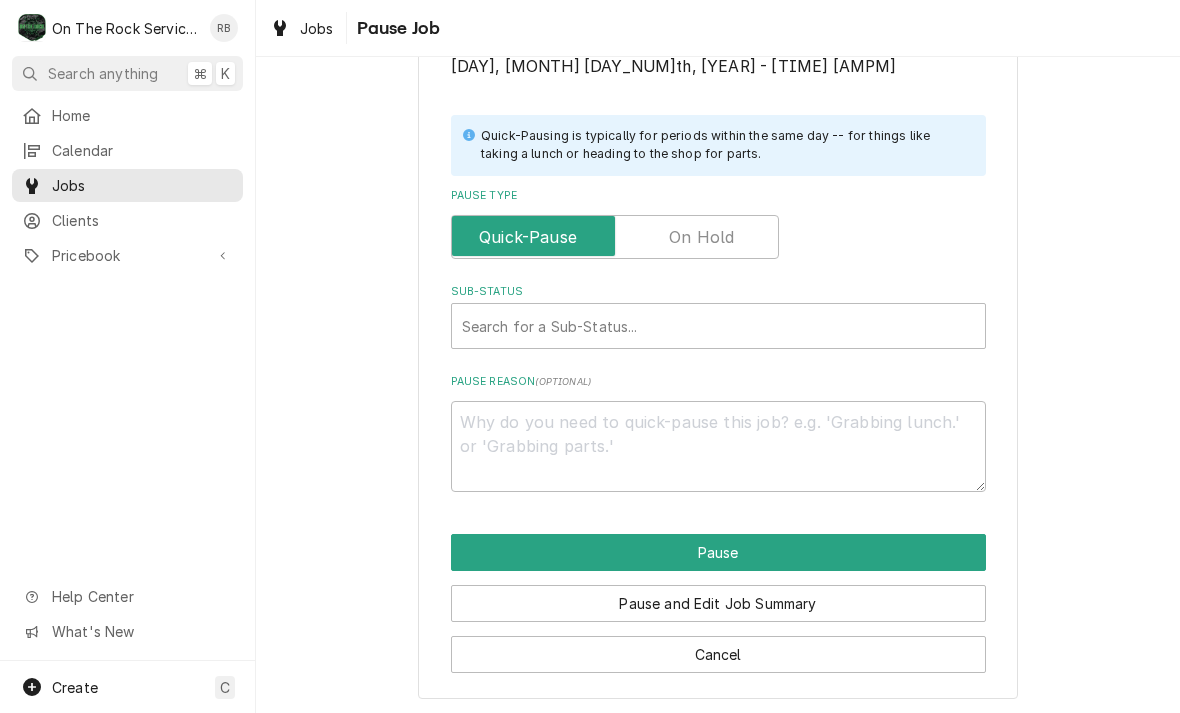 scroll, scrollTop: 402, scrollLeft: 0, axis: vertical 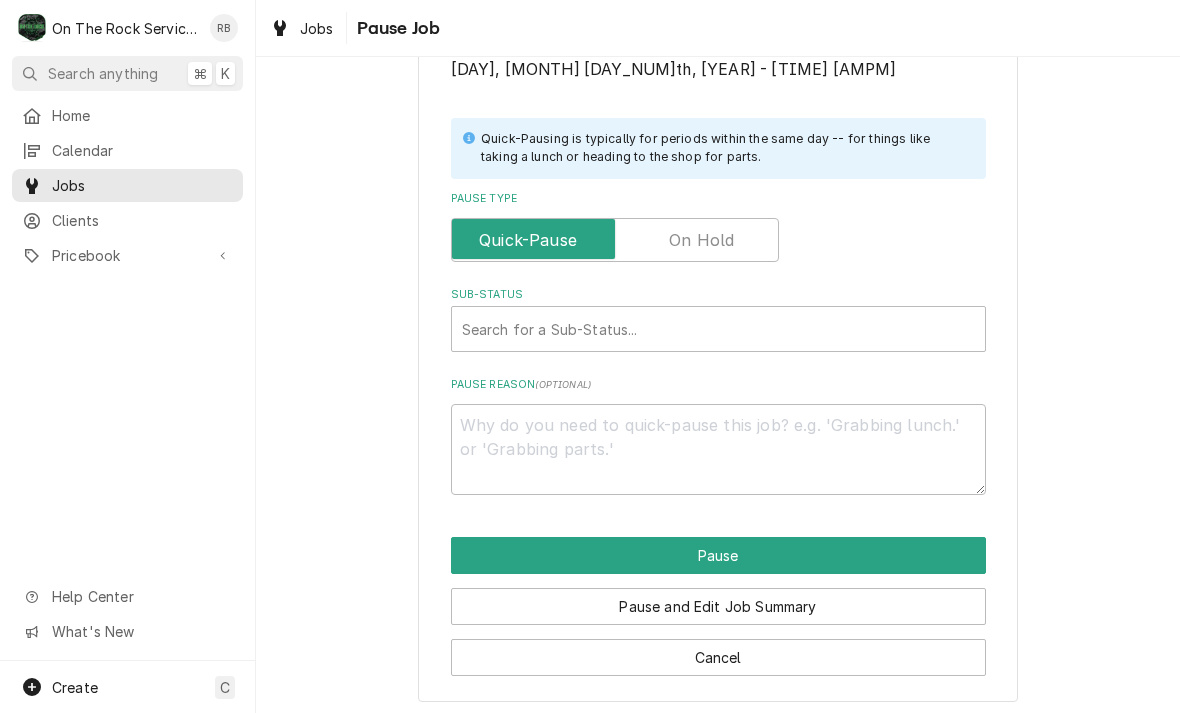 click at bounding box center (615, 240) 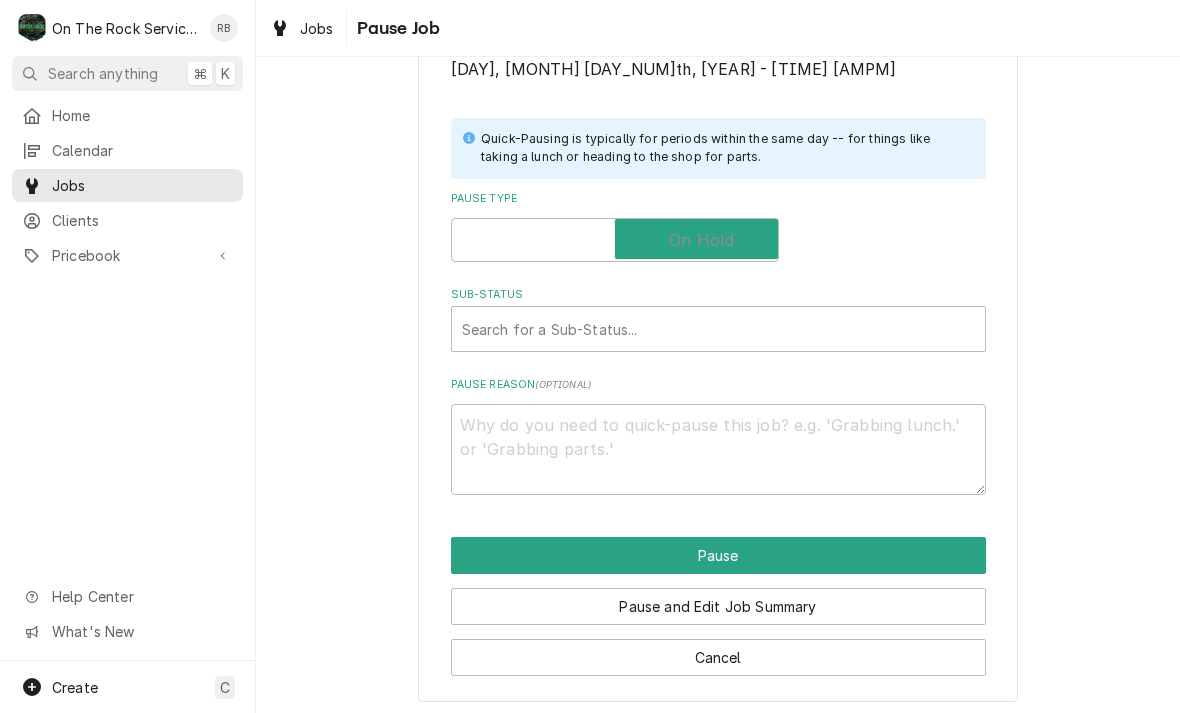 checkbox on "true" 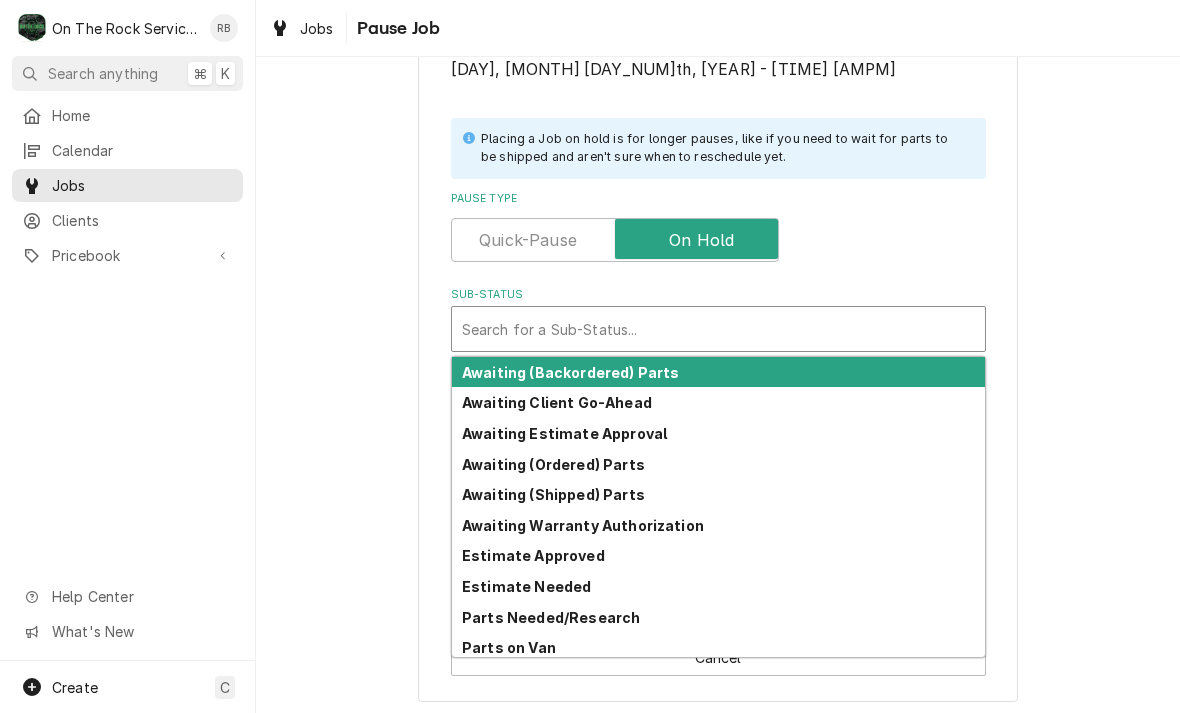 click on "Parts Needed/Research" at bounding box center [551, 617] 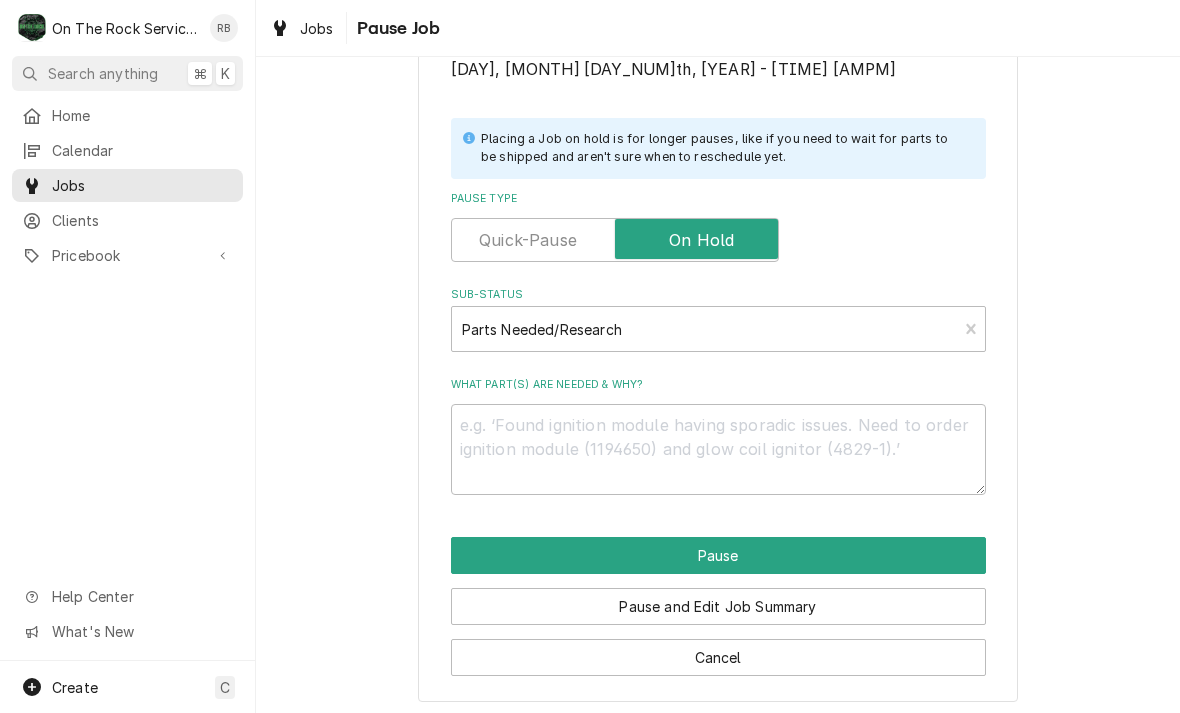 scroll, scrollTop: 402, scrollLeft: 0, axis: vertical 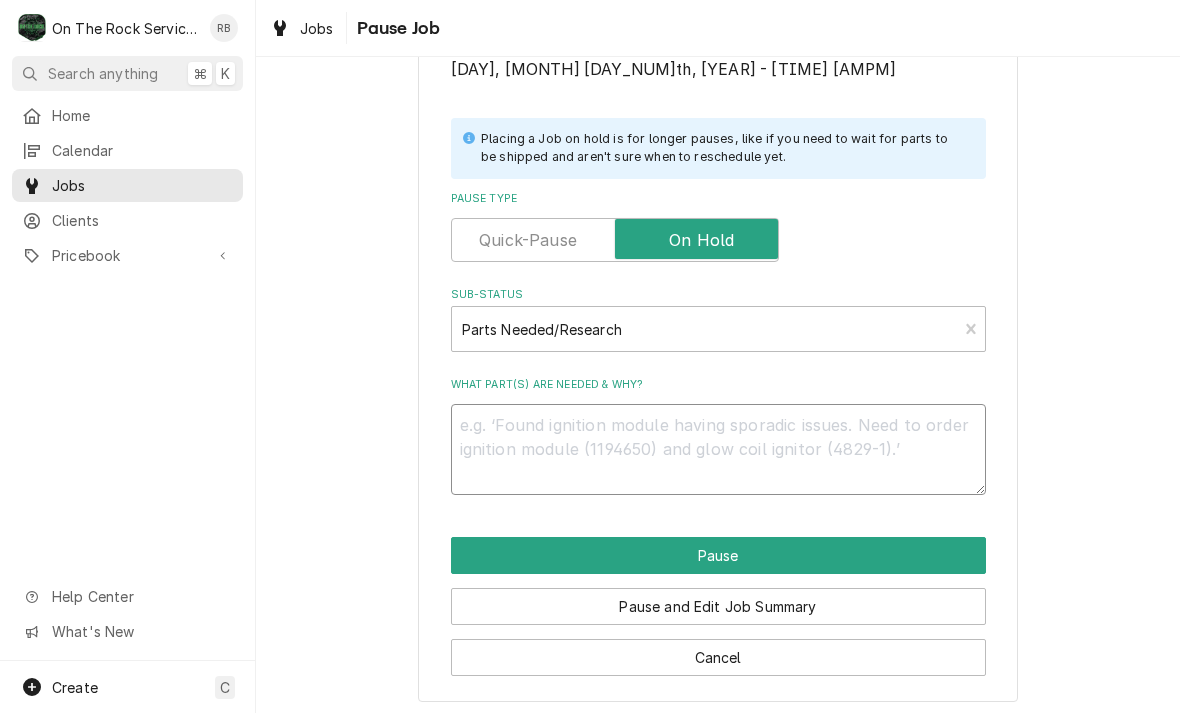 click on "What part(s) are needed & why?" at bounding box center (718, 449) 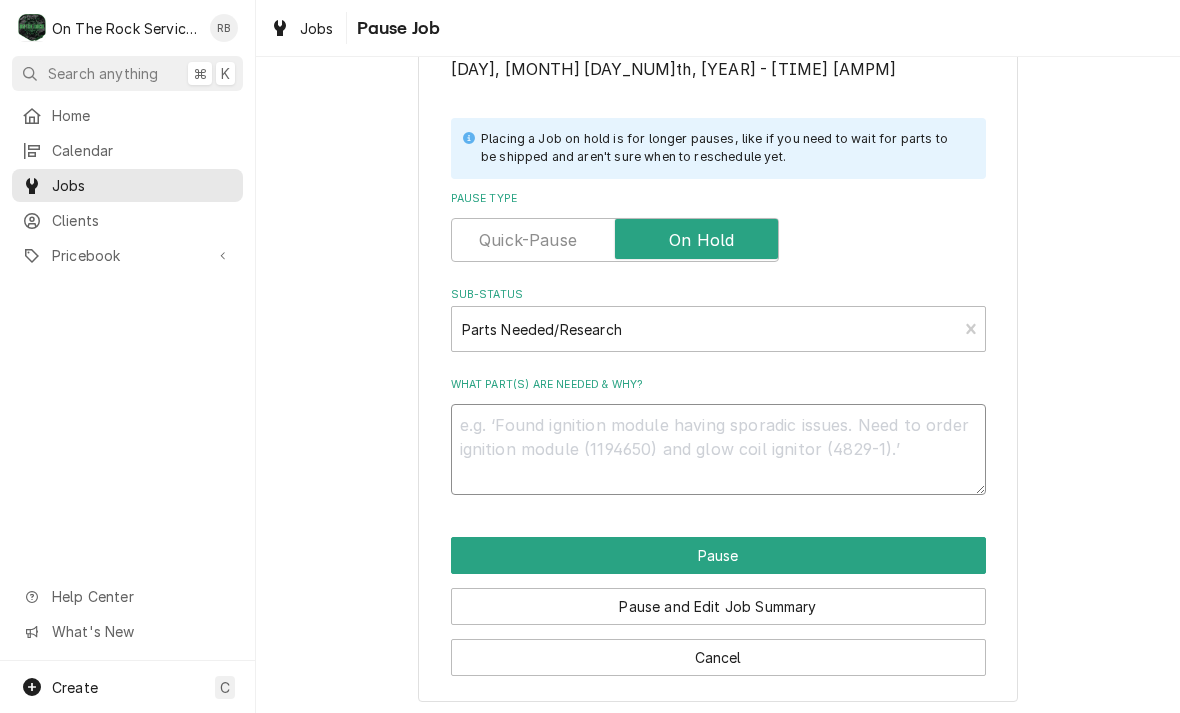 type on "x" 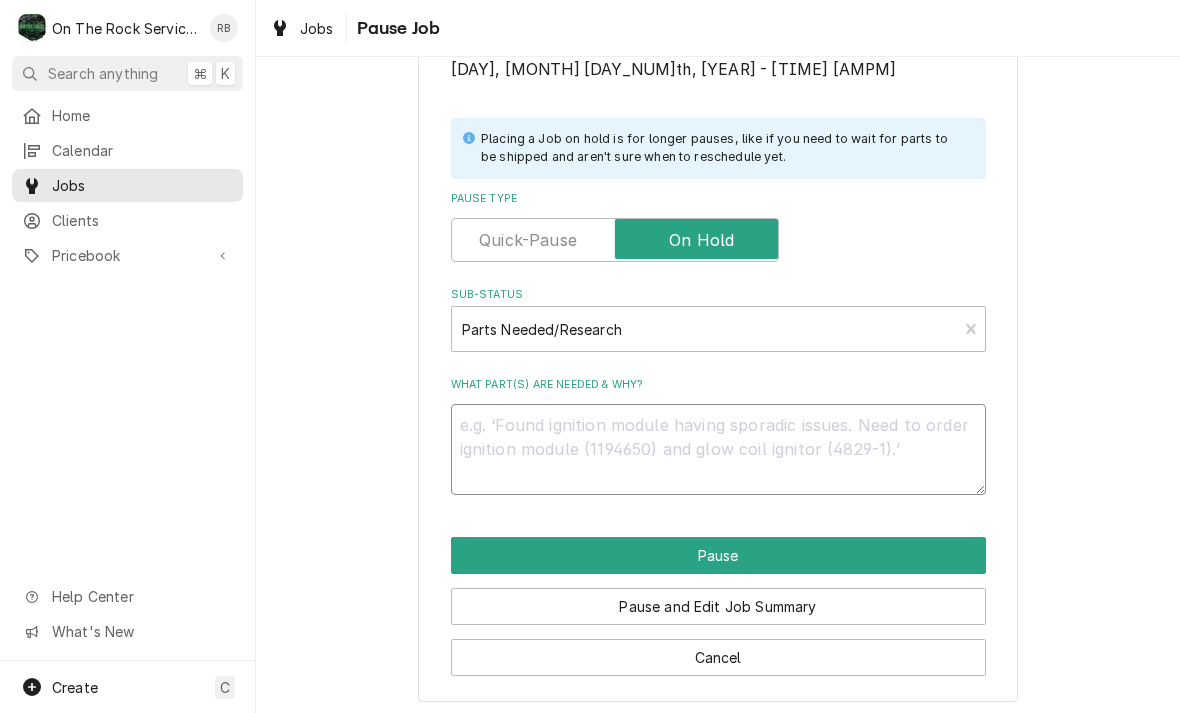 type on "N" 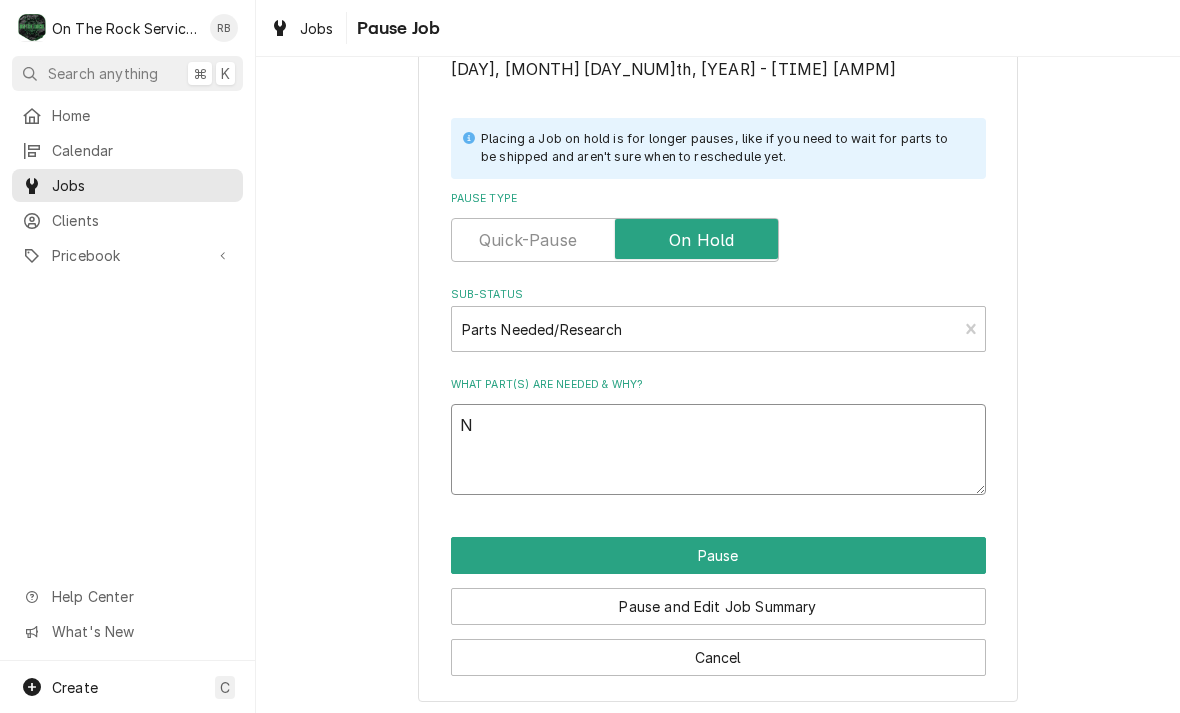 type on "x" 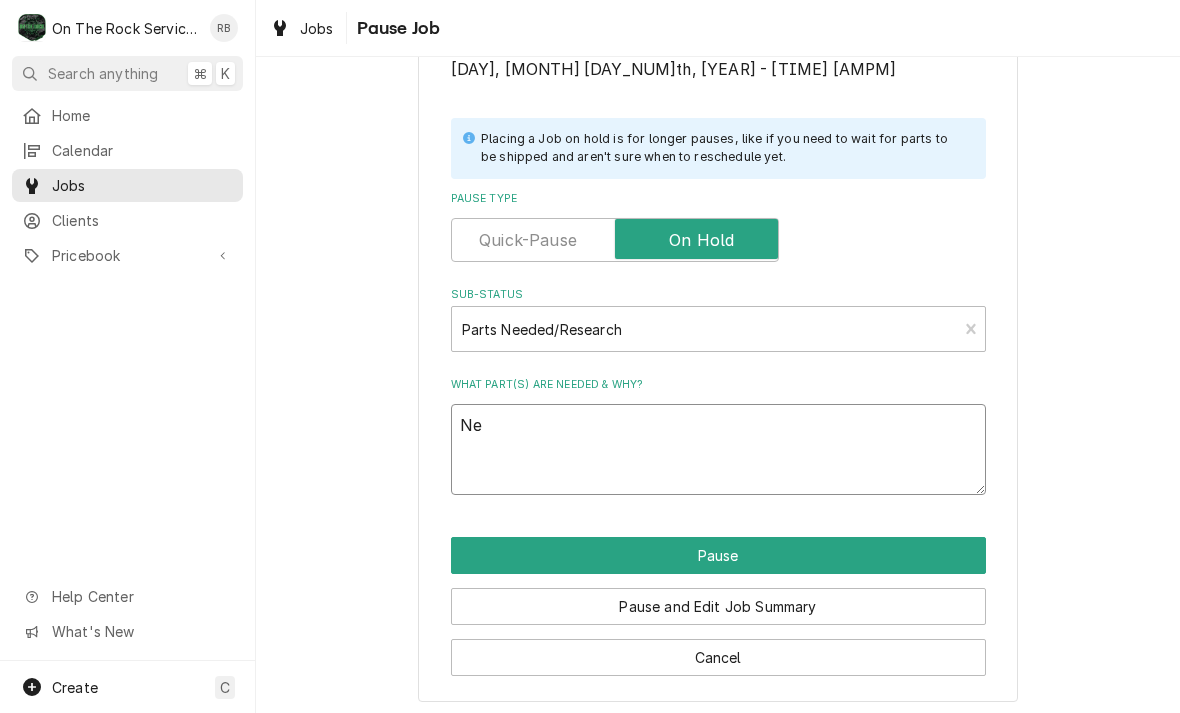 type on "x" 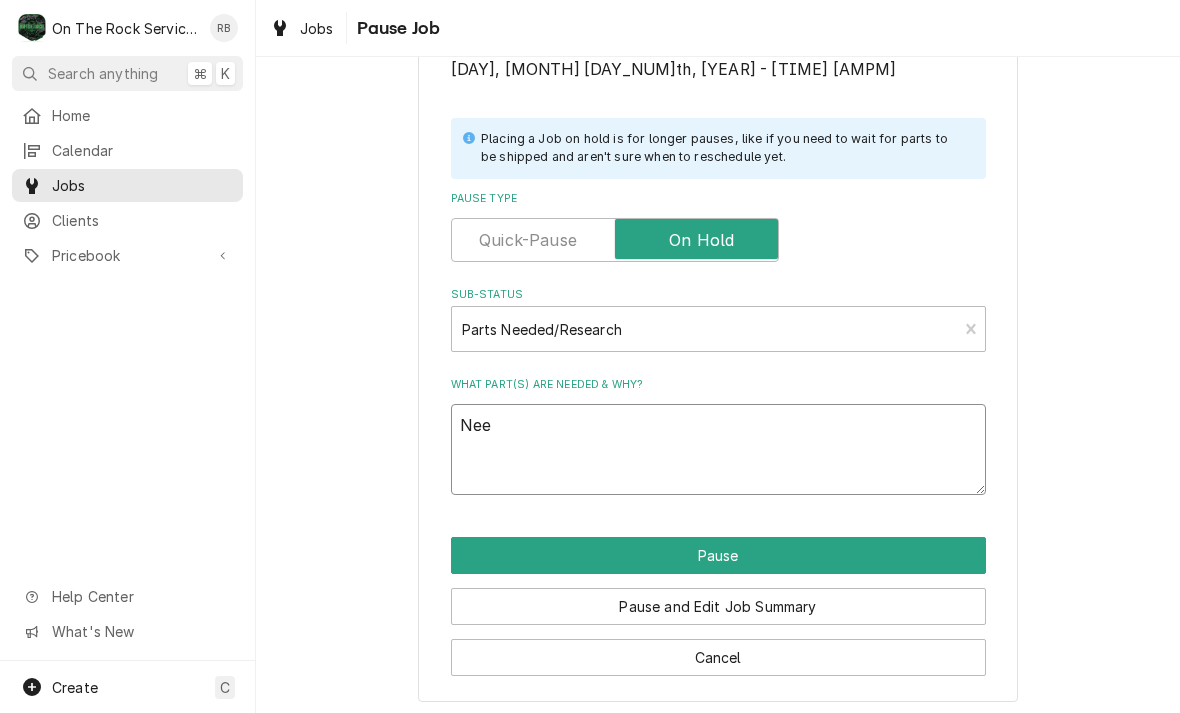 type on "x" 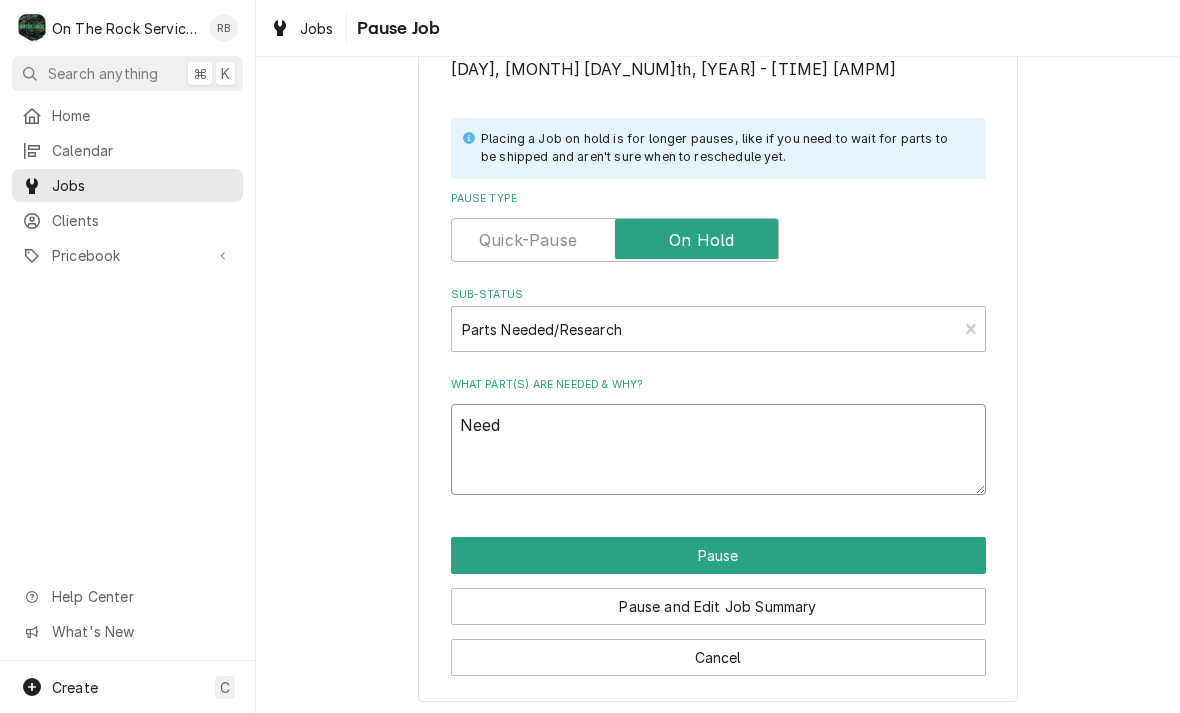 type on "x" 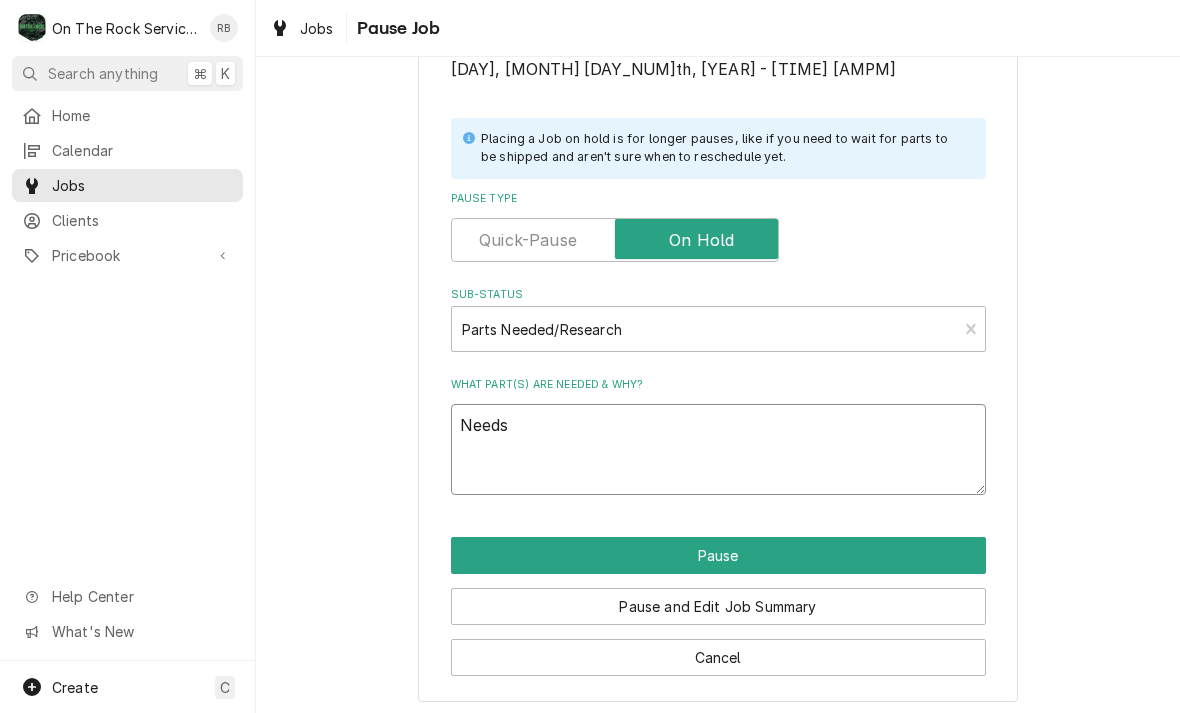 type on "x" 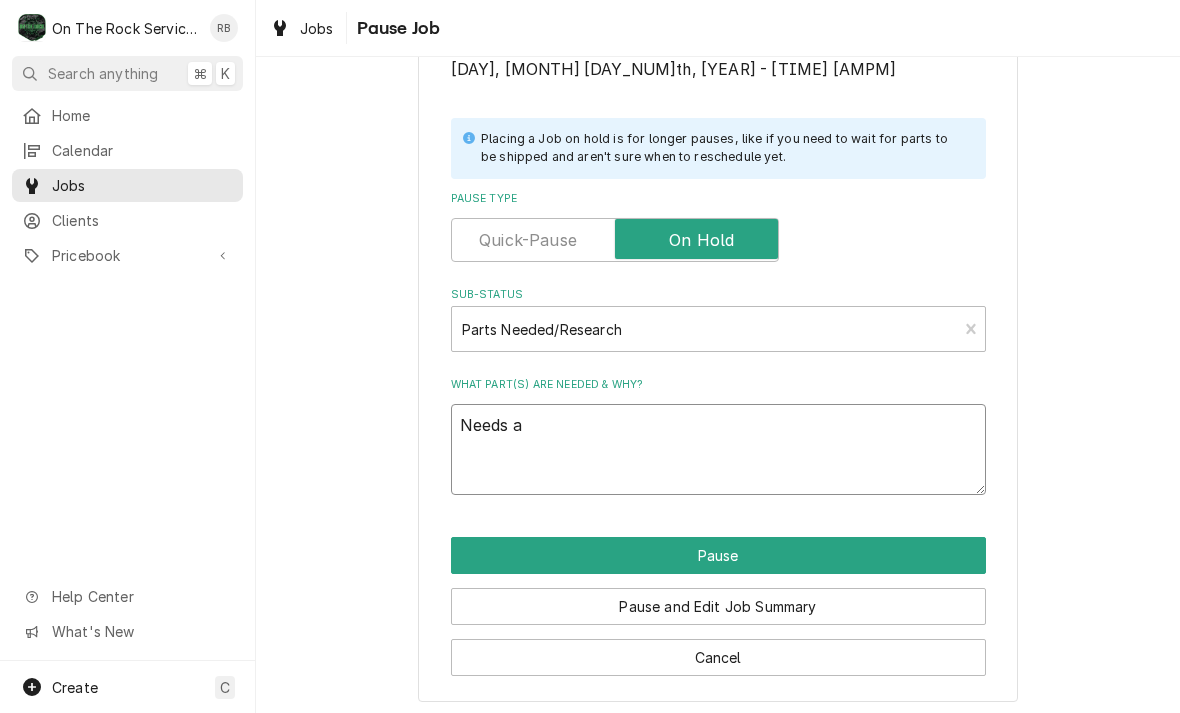 type on "x" 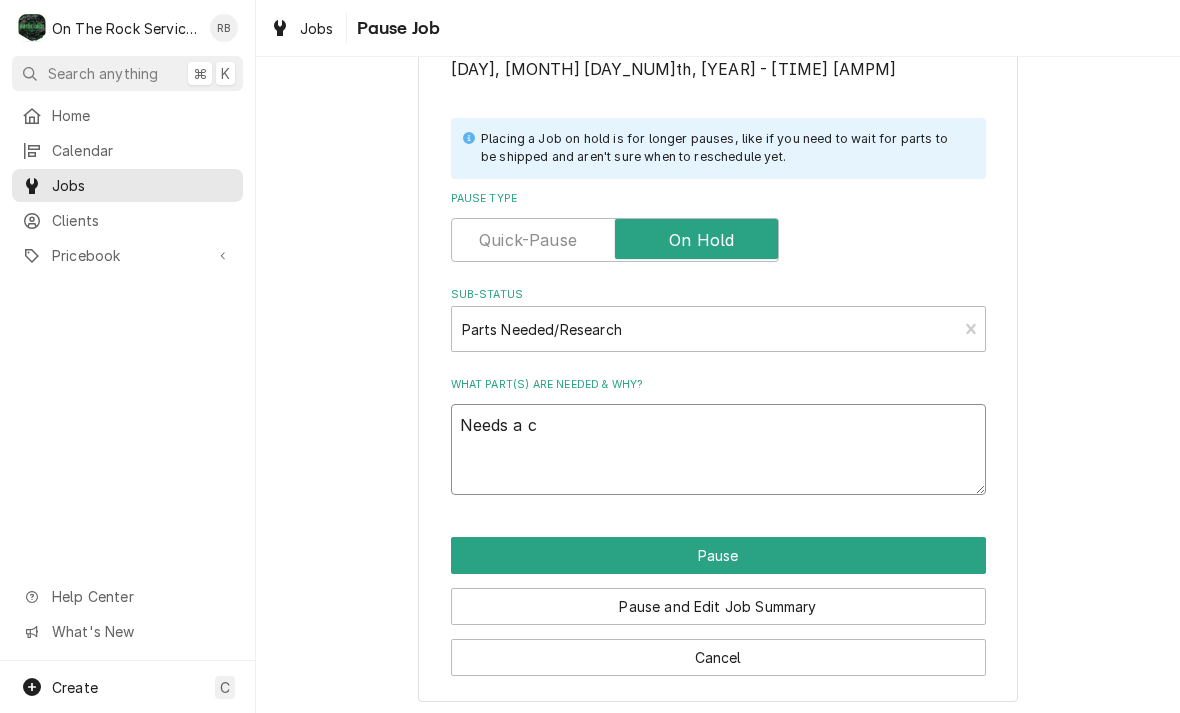 type on "x" 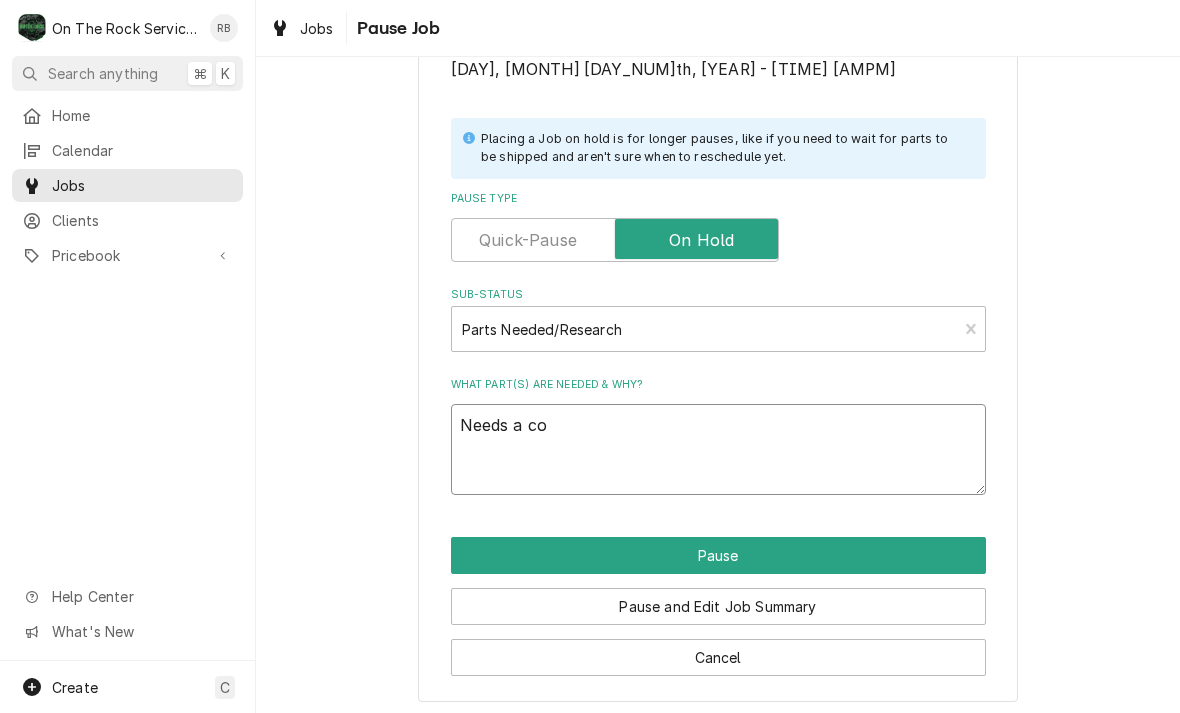 type on "x" 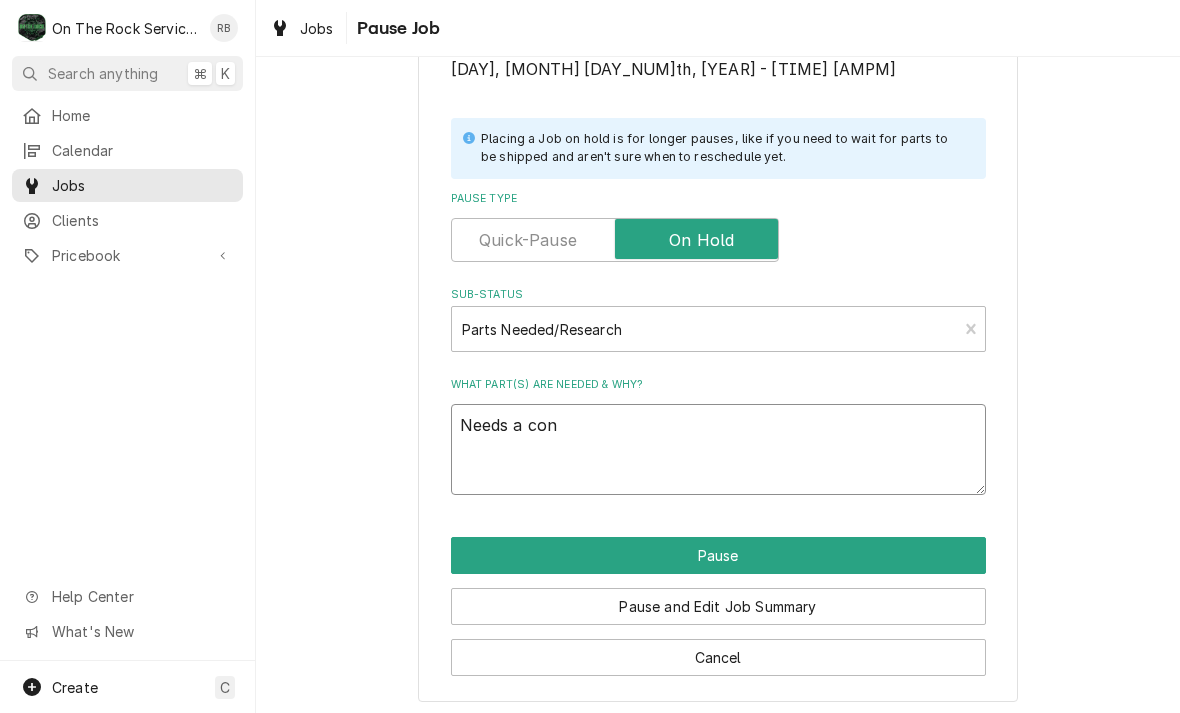 type on "x" 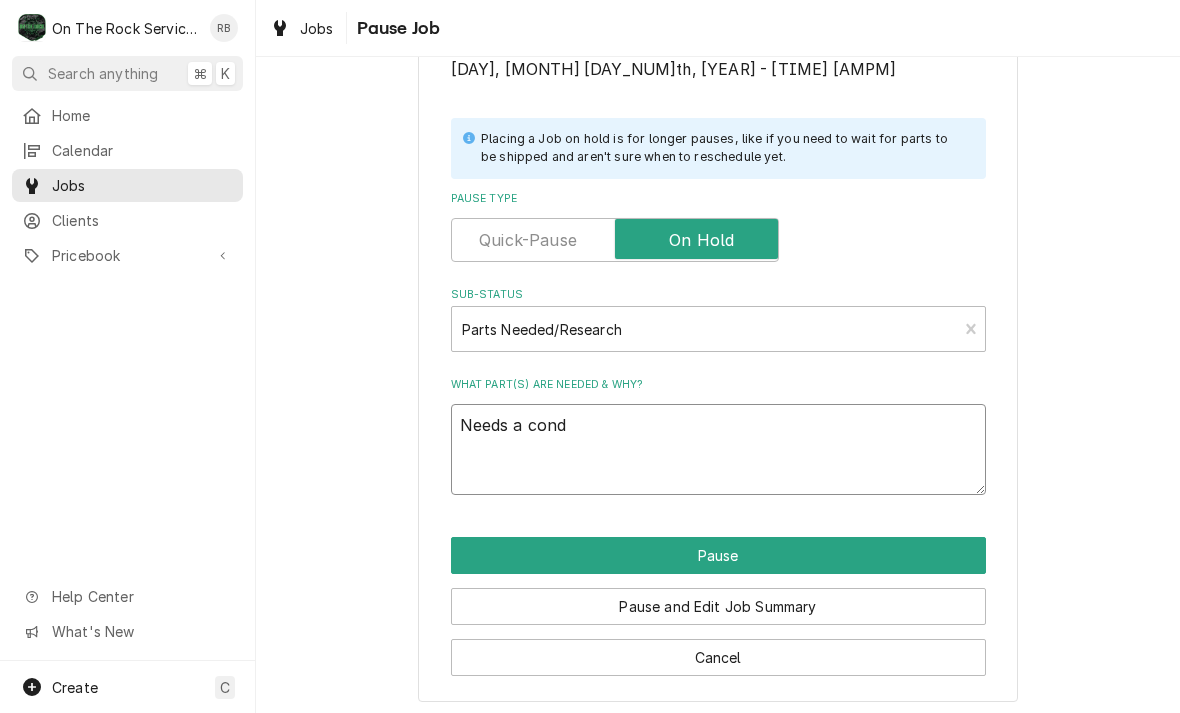 type on "x" 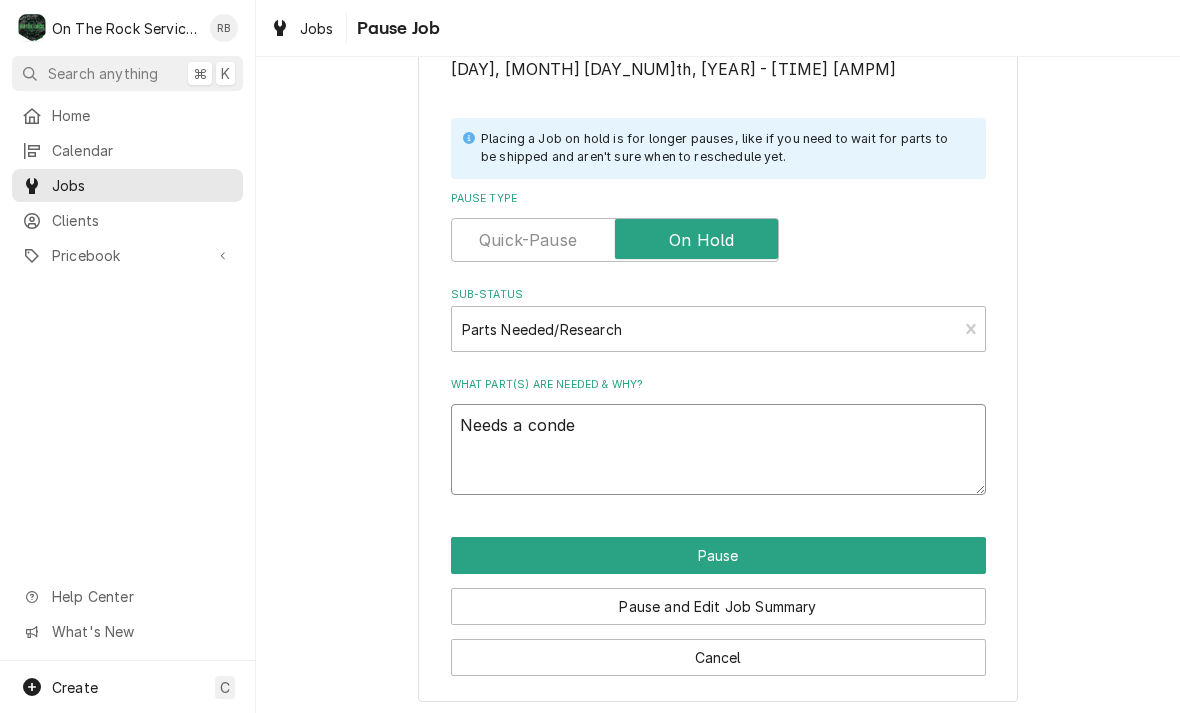 type on "x" 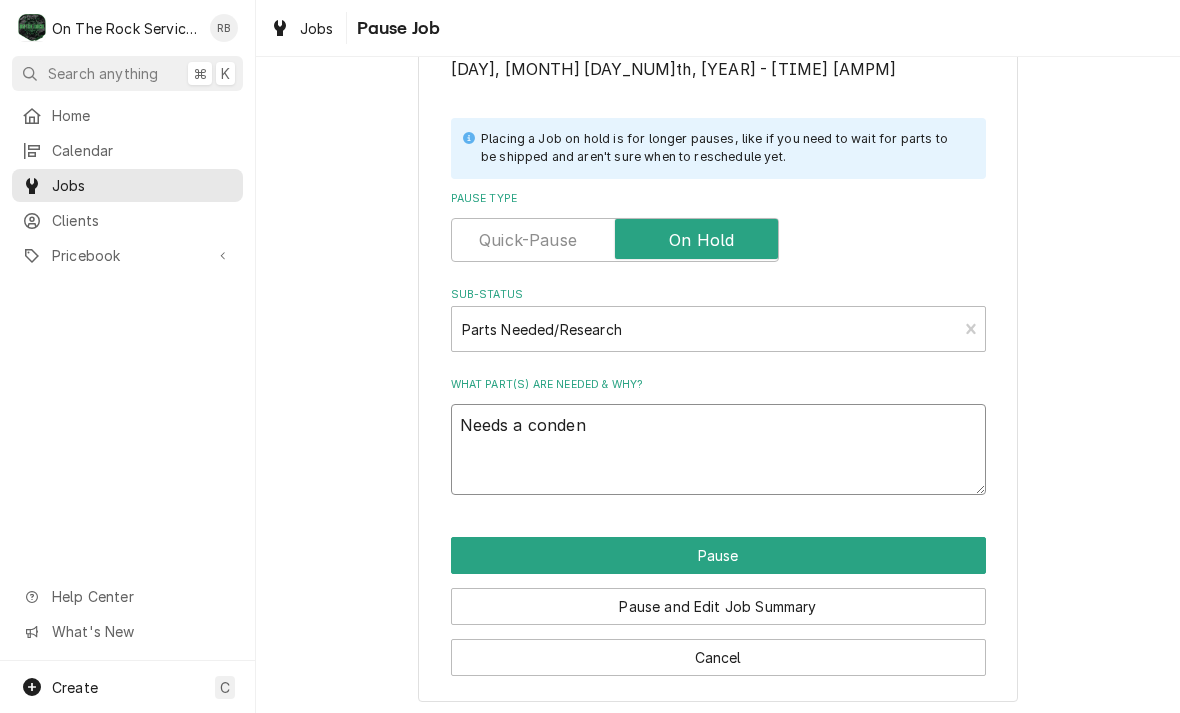 type on "x" 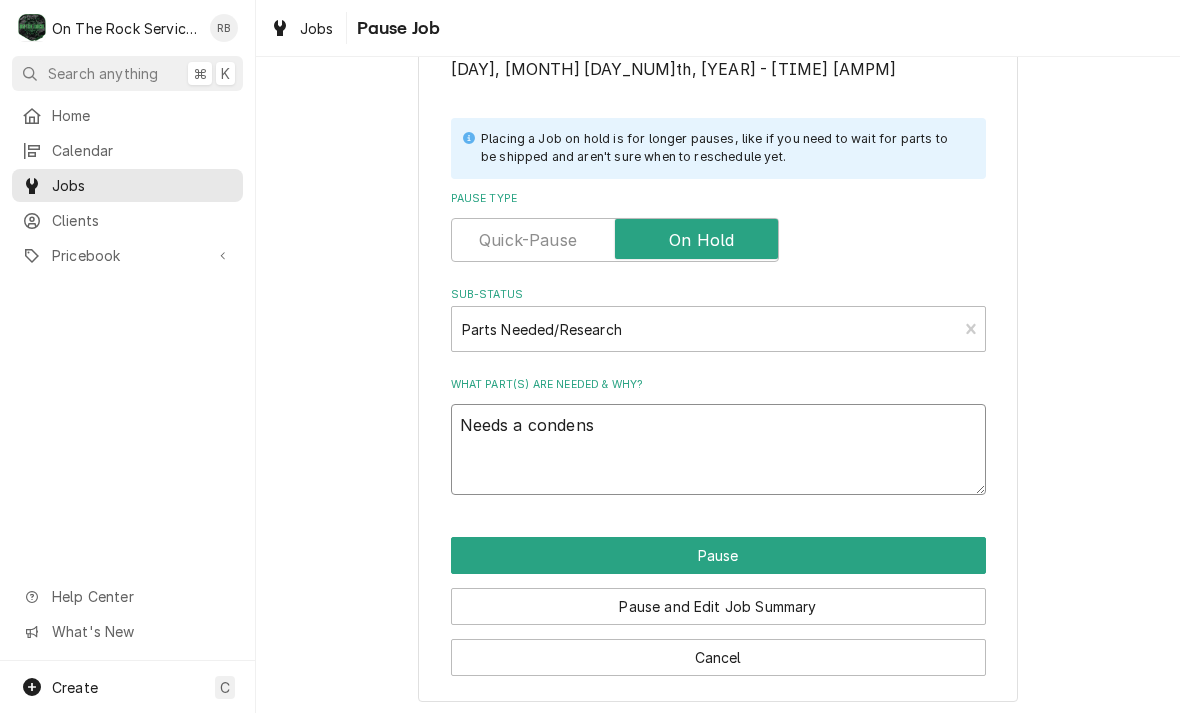 type on "x" 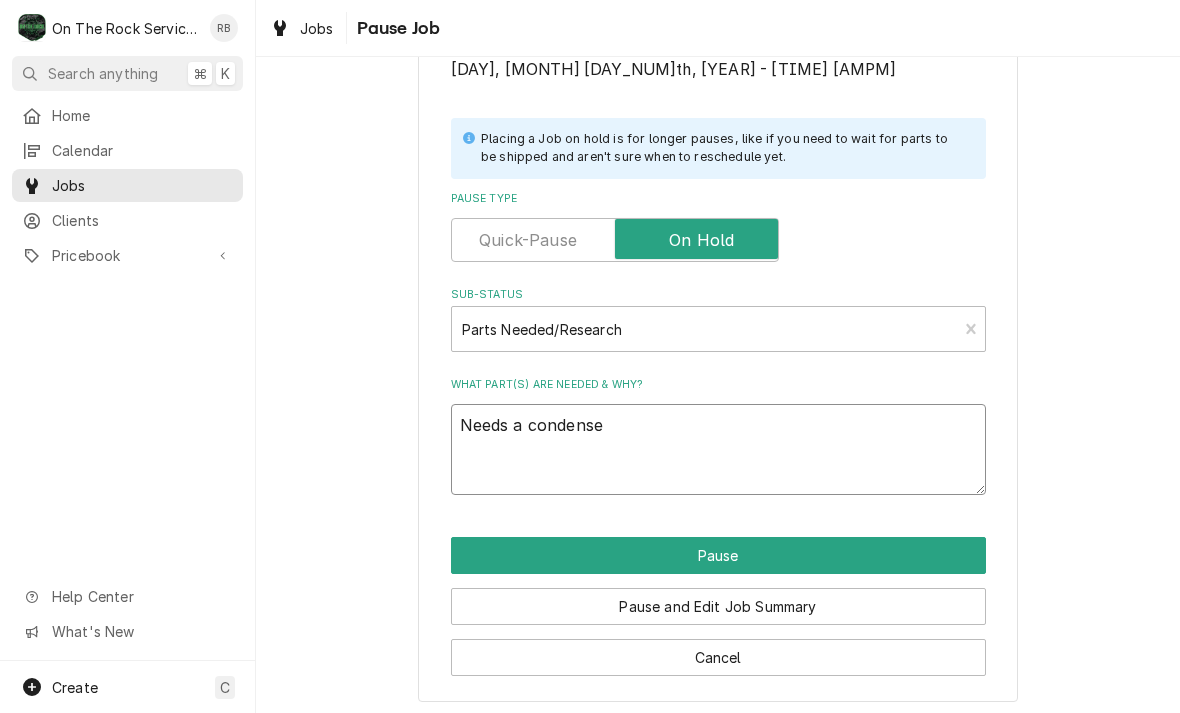 type on "x" 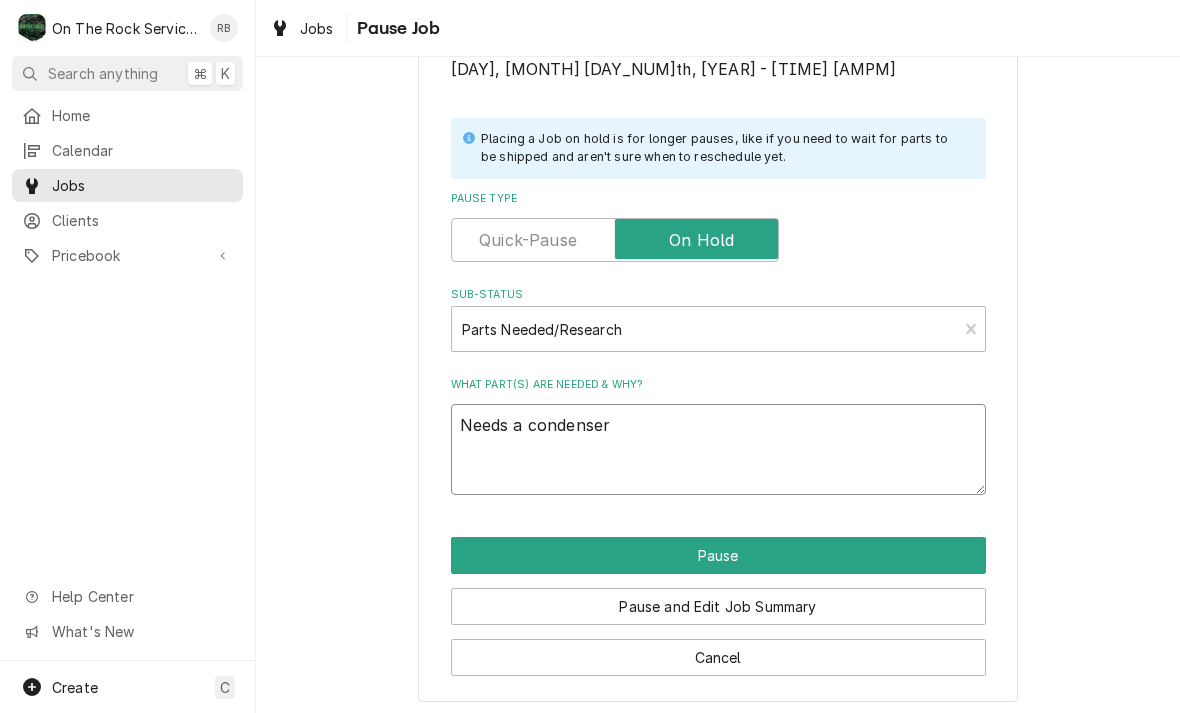 type on "x" 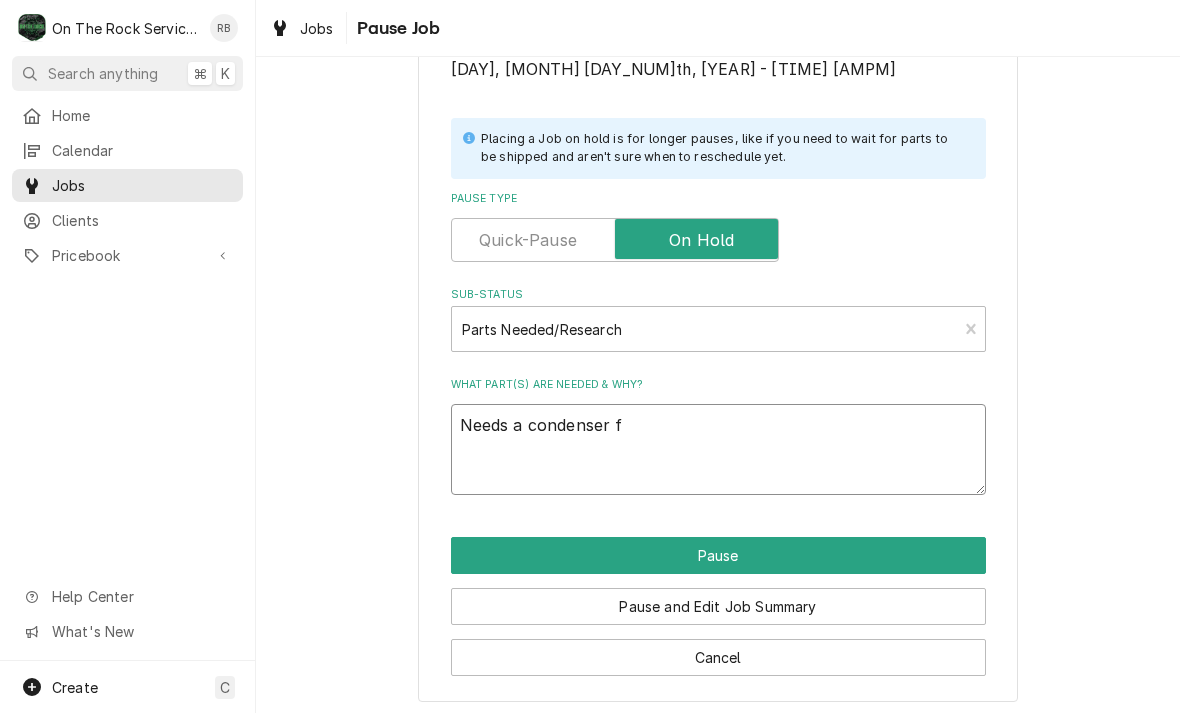 type on "x" 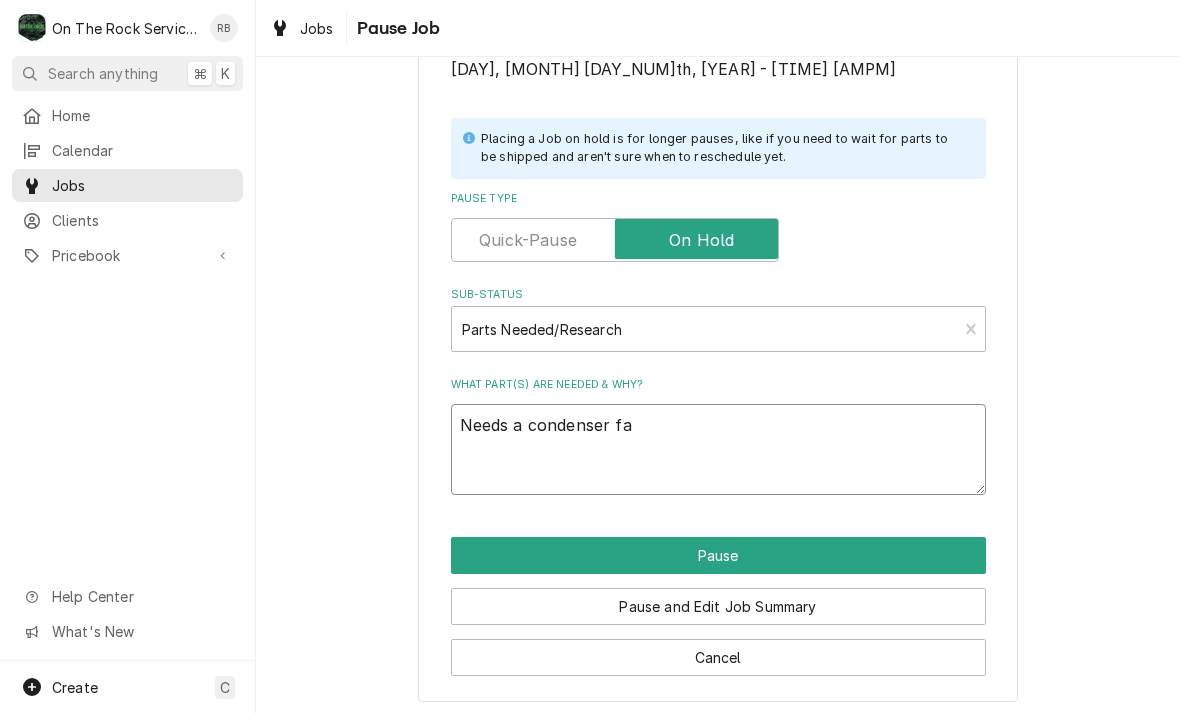 type on "x" 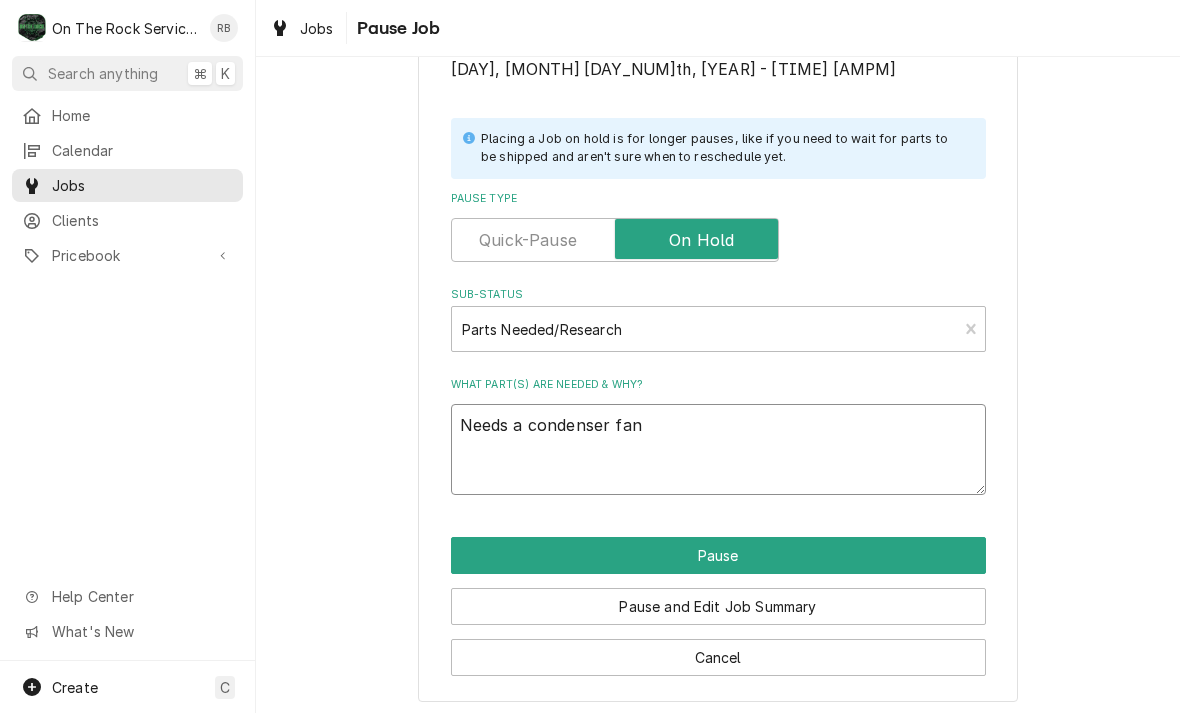 type on "x" 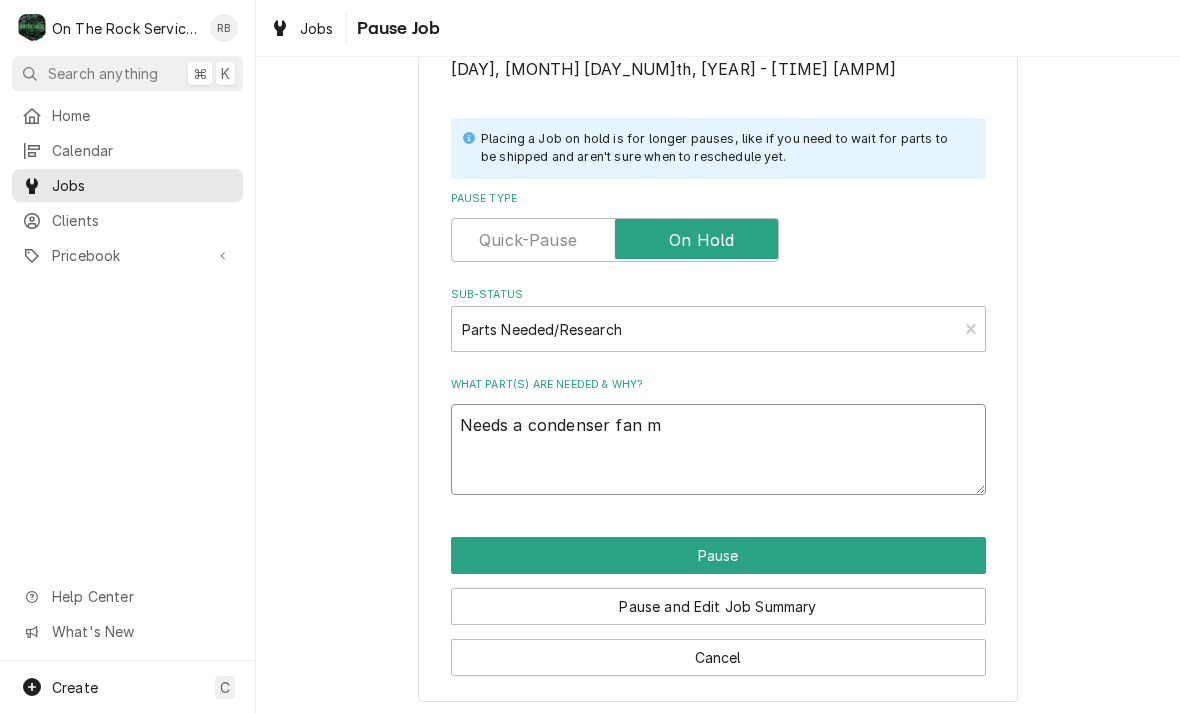 type on "x" 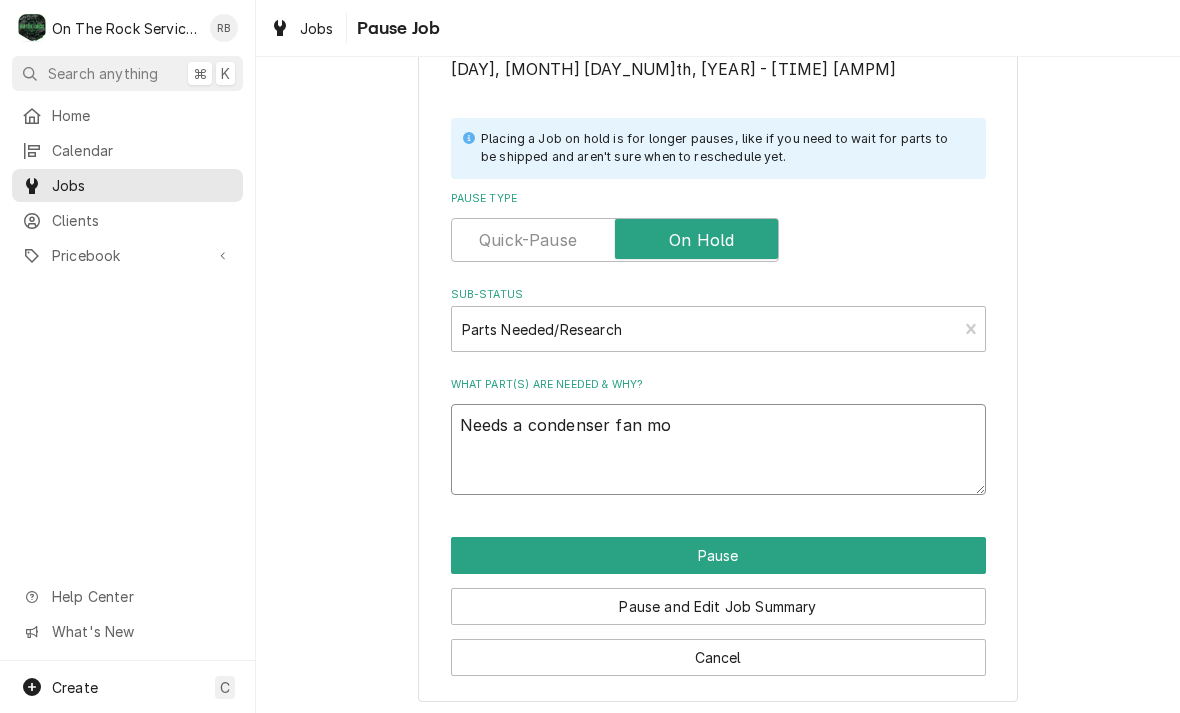 type on "x" 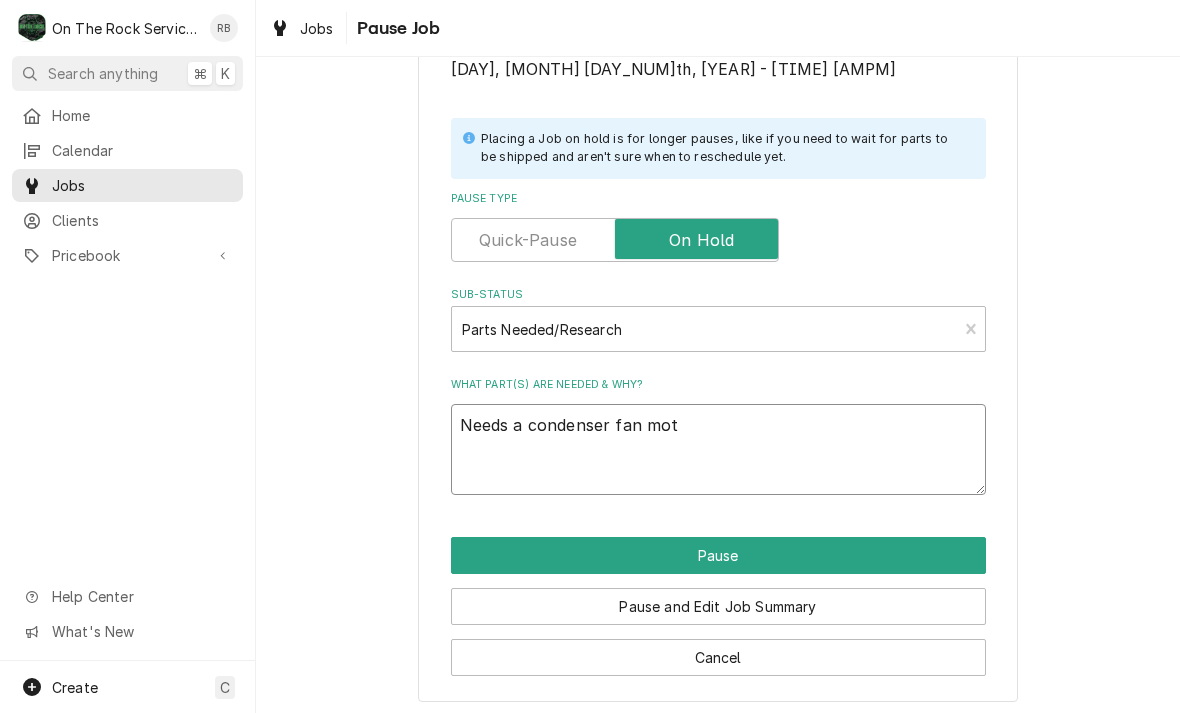 type on "x" 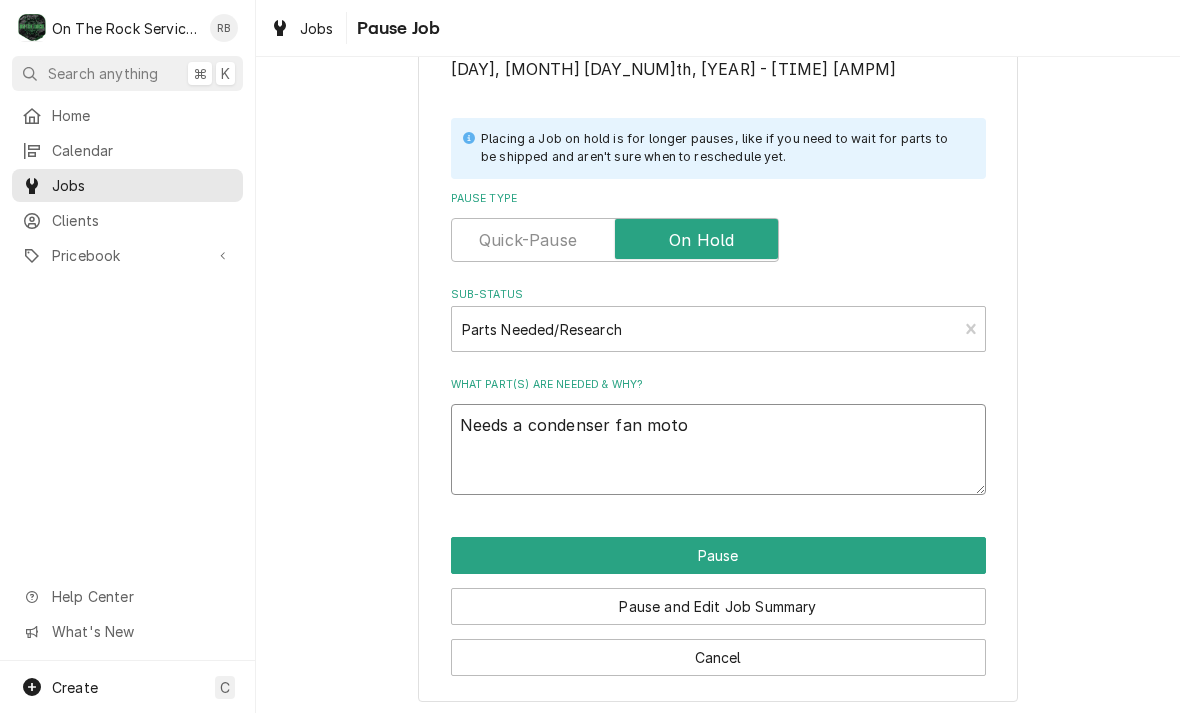 type on "x" 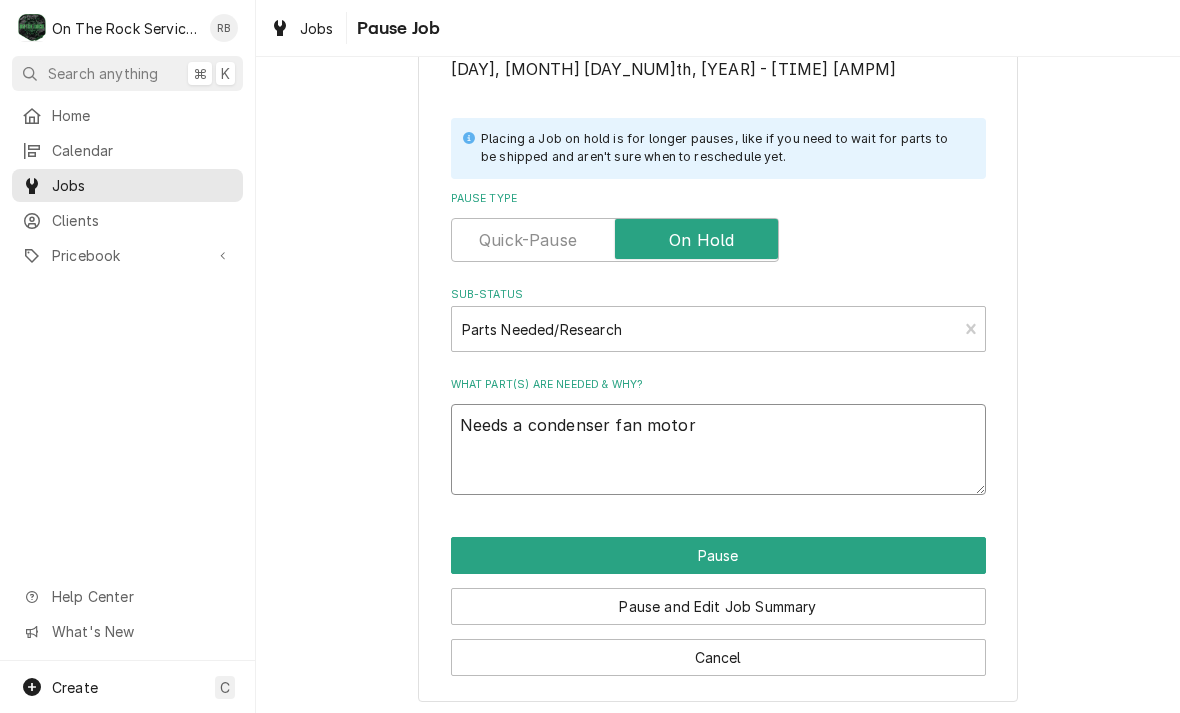 type on "x" 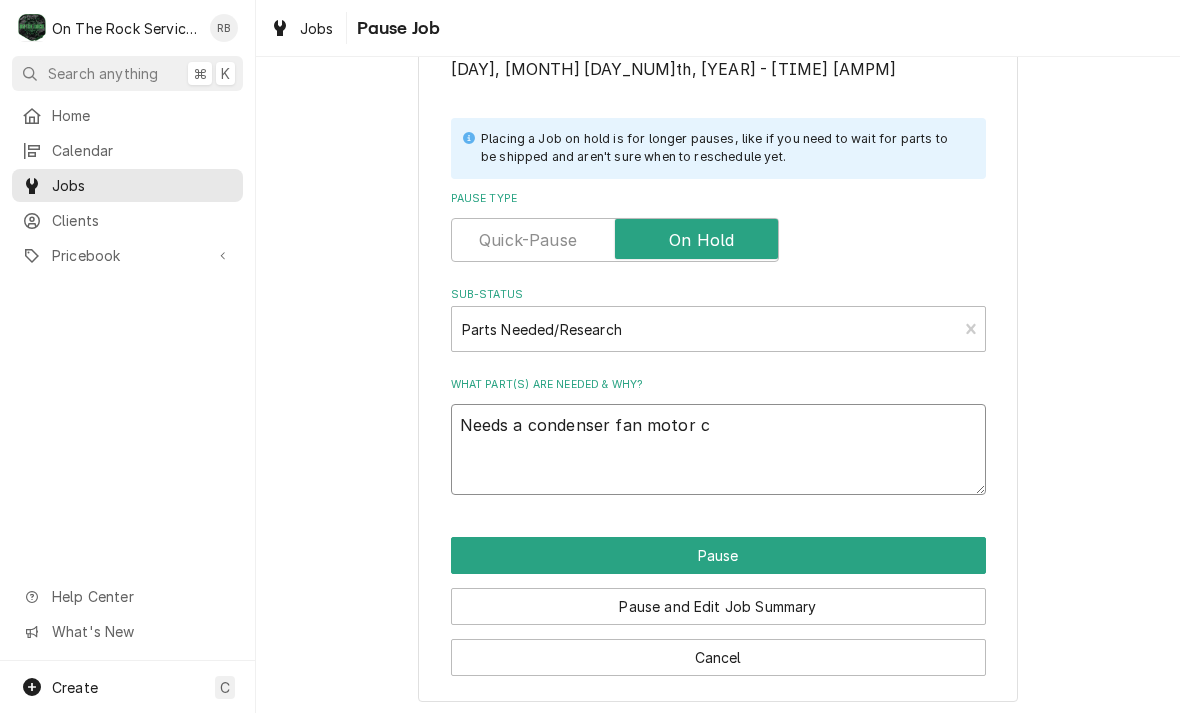 type on "x" 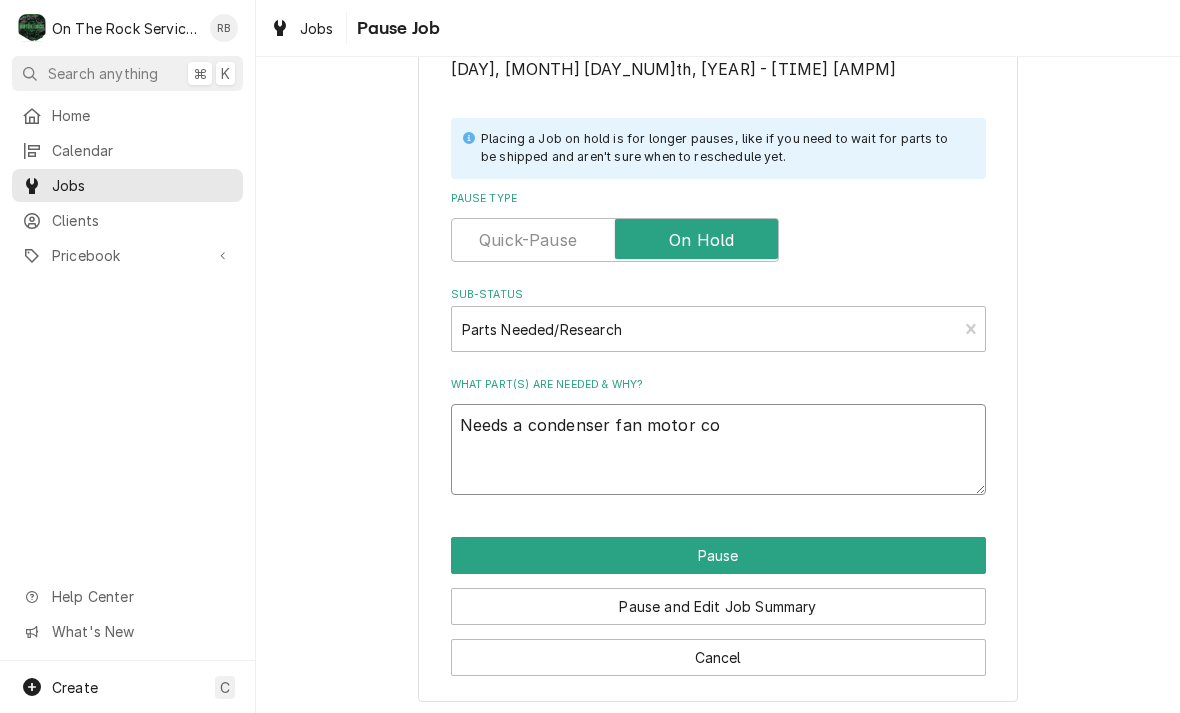type on "x" 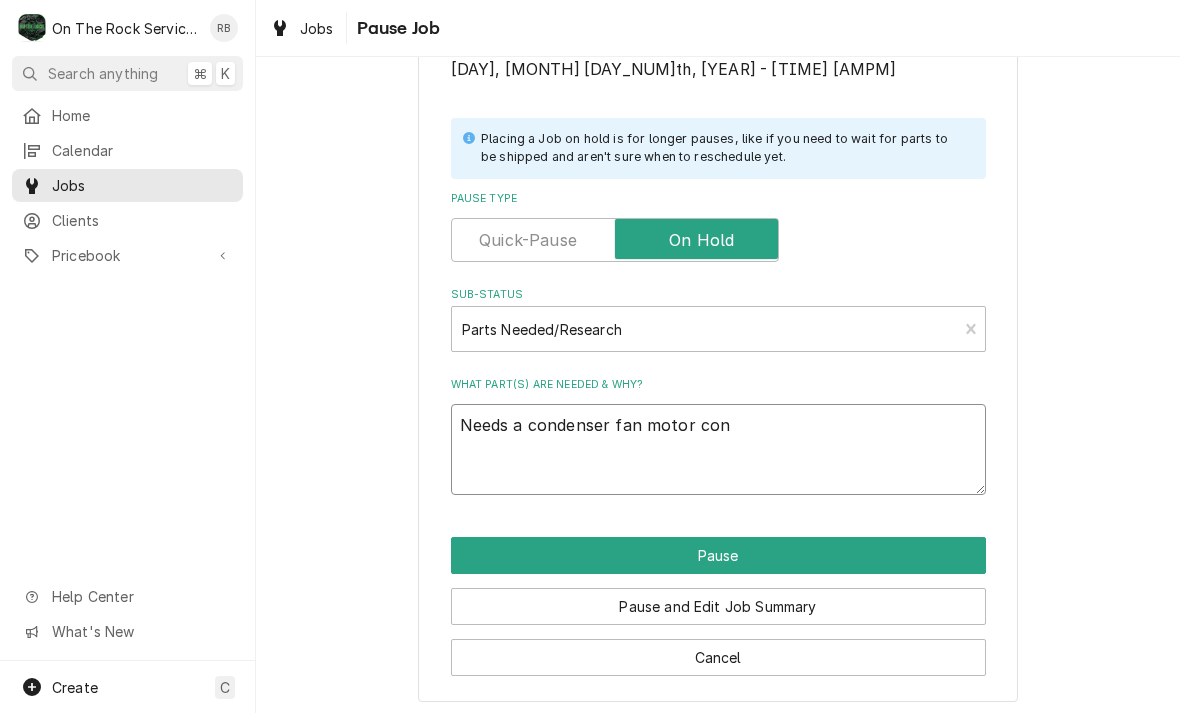 type on "x" 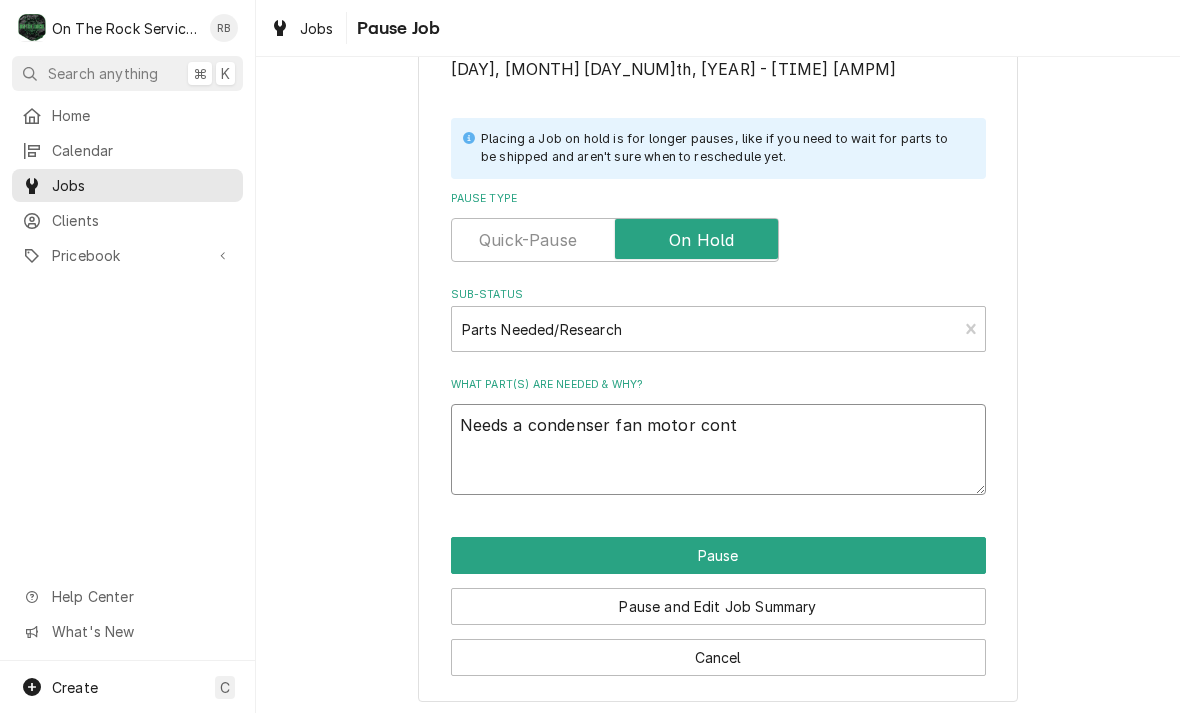 type on "x" 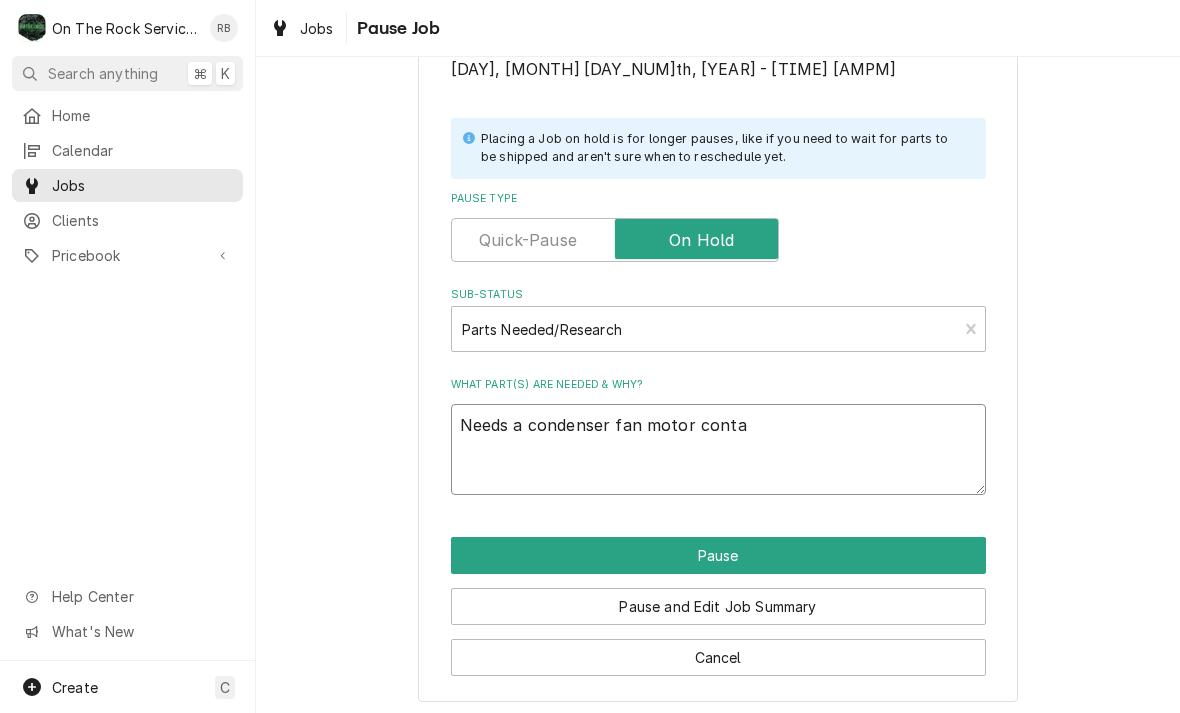 type on "x" 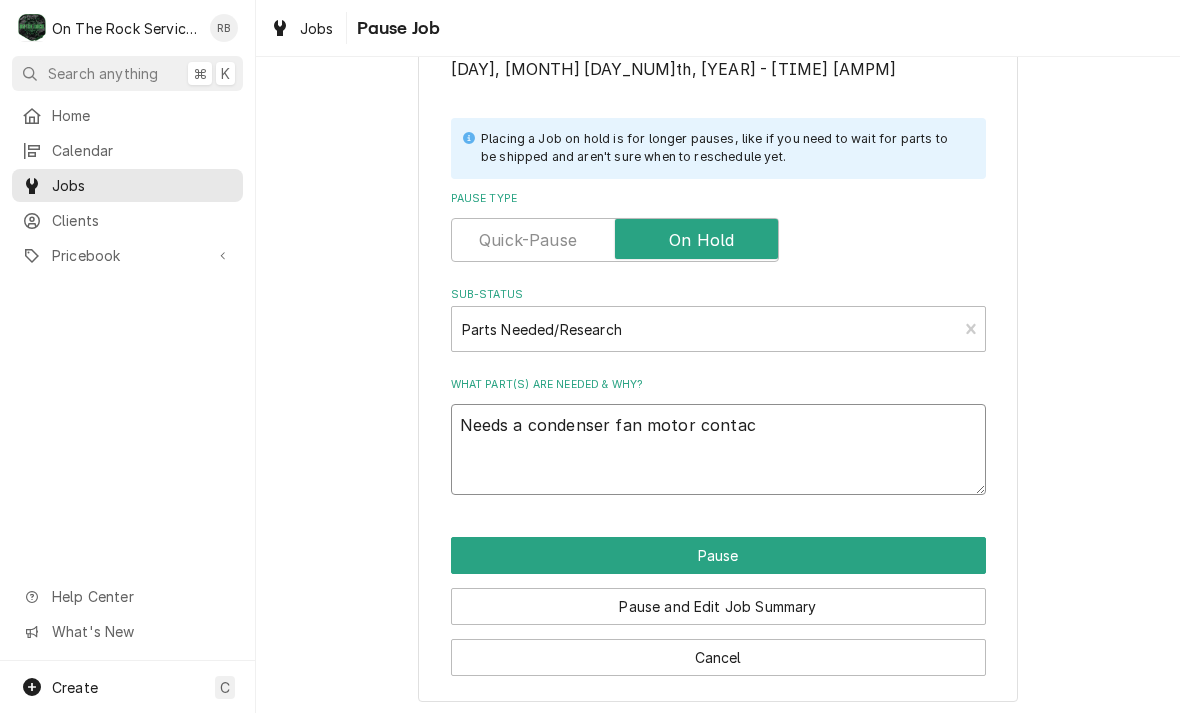 type on "x" 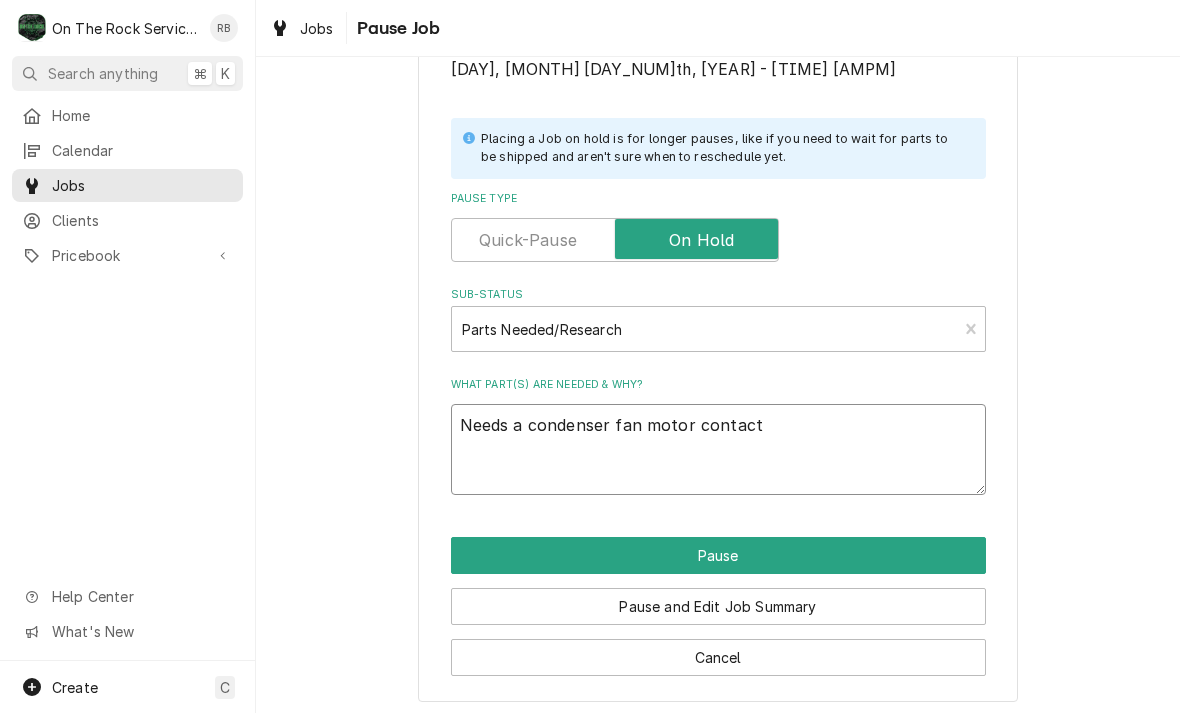 type on "x" 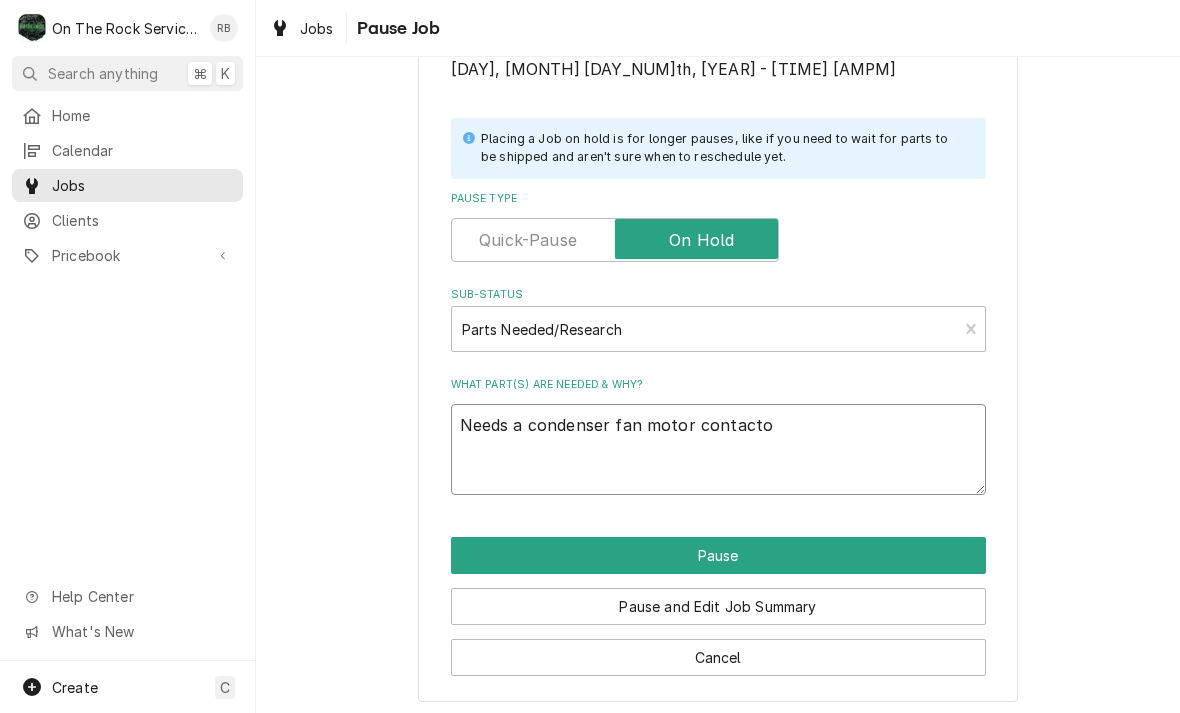 type on "x" 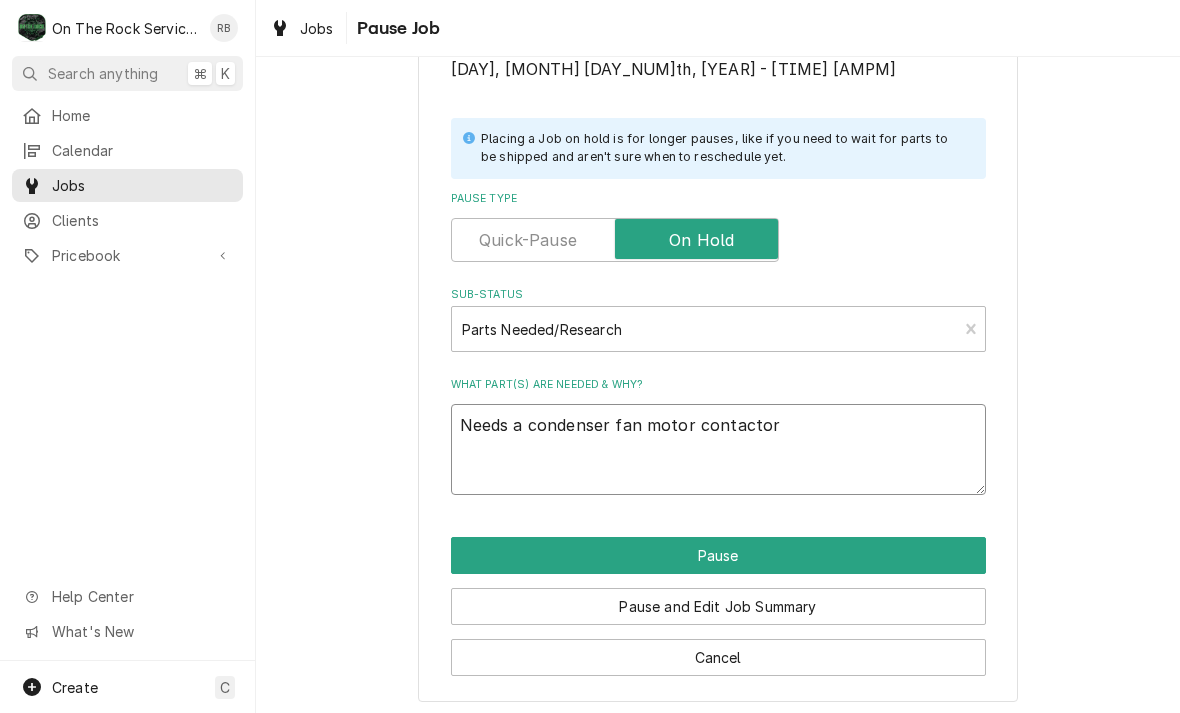 type on "x" 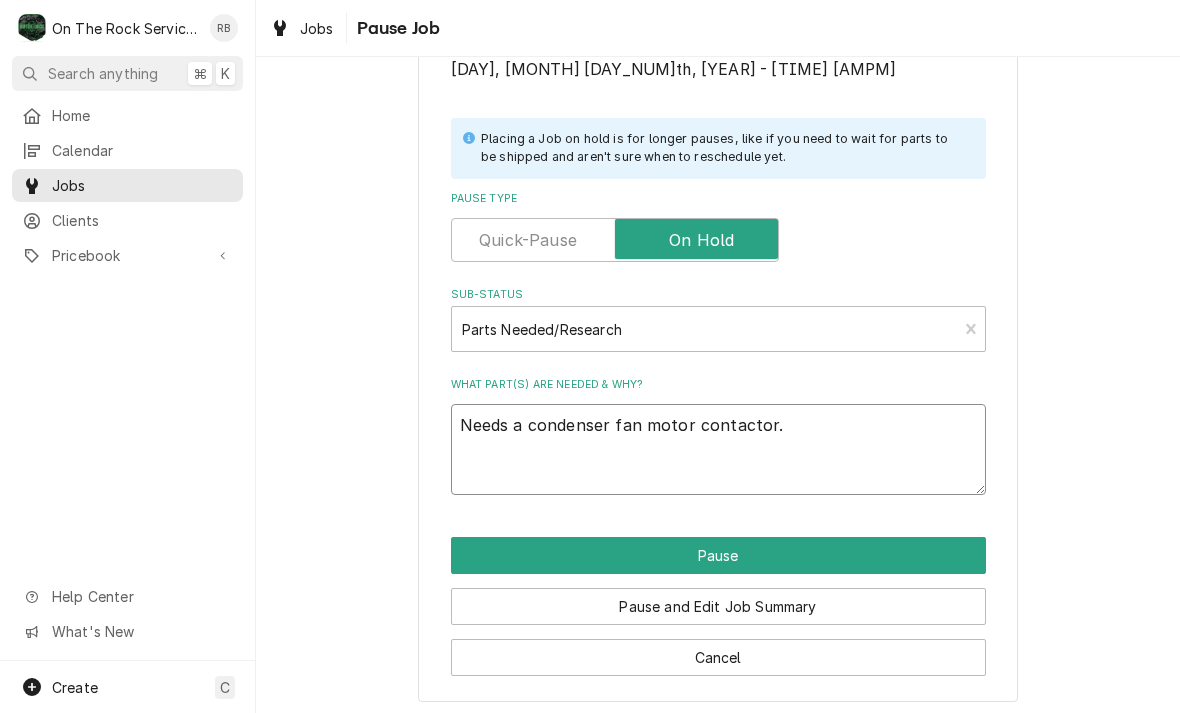 type on "x" 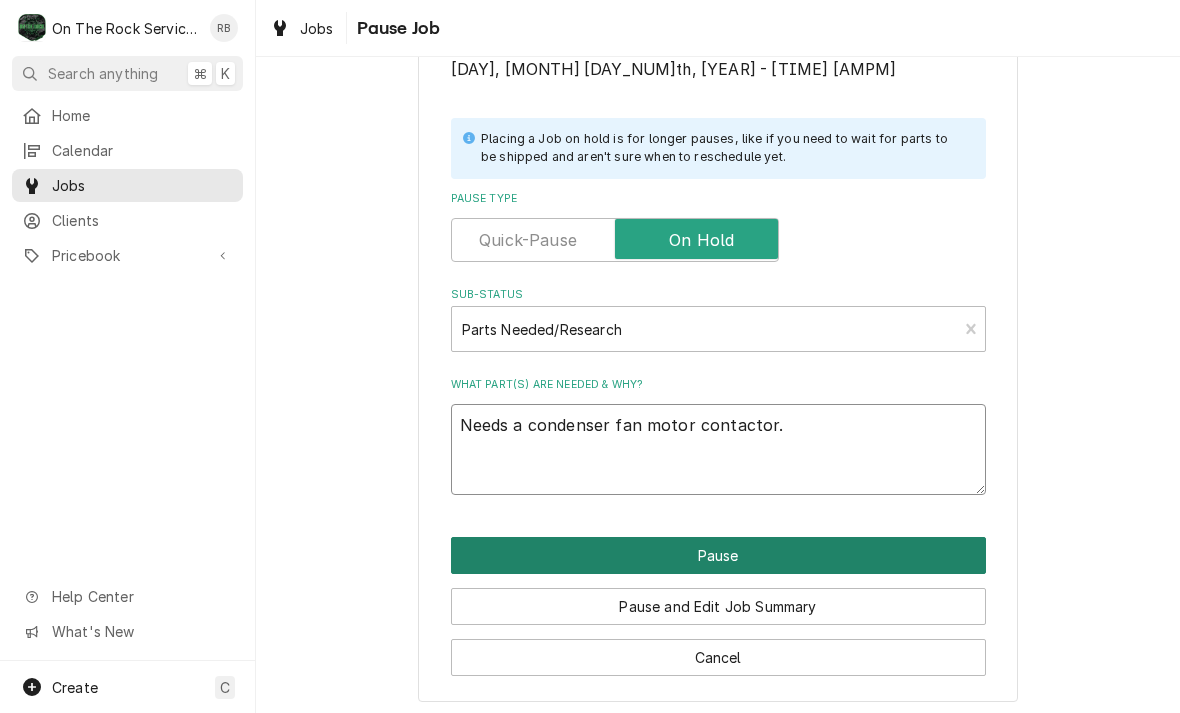 type on "Needs a condenser fan motor contactor." 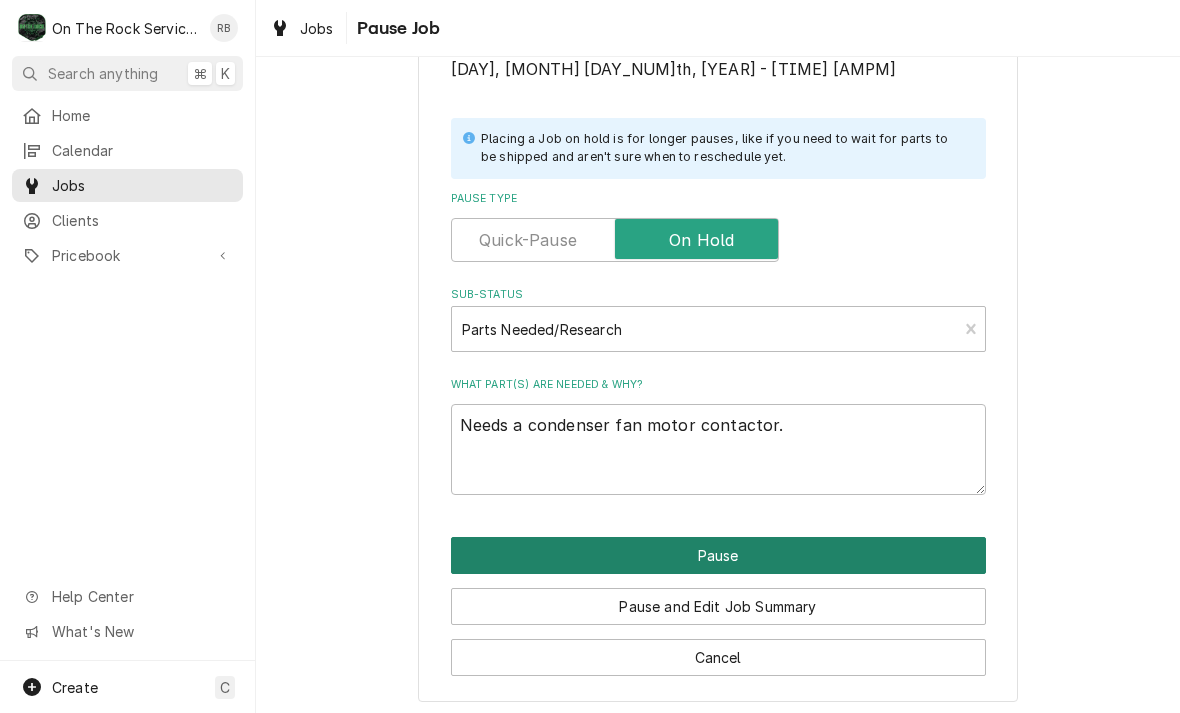 click on "Pause" at bounding box center [718, 555] 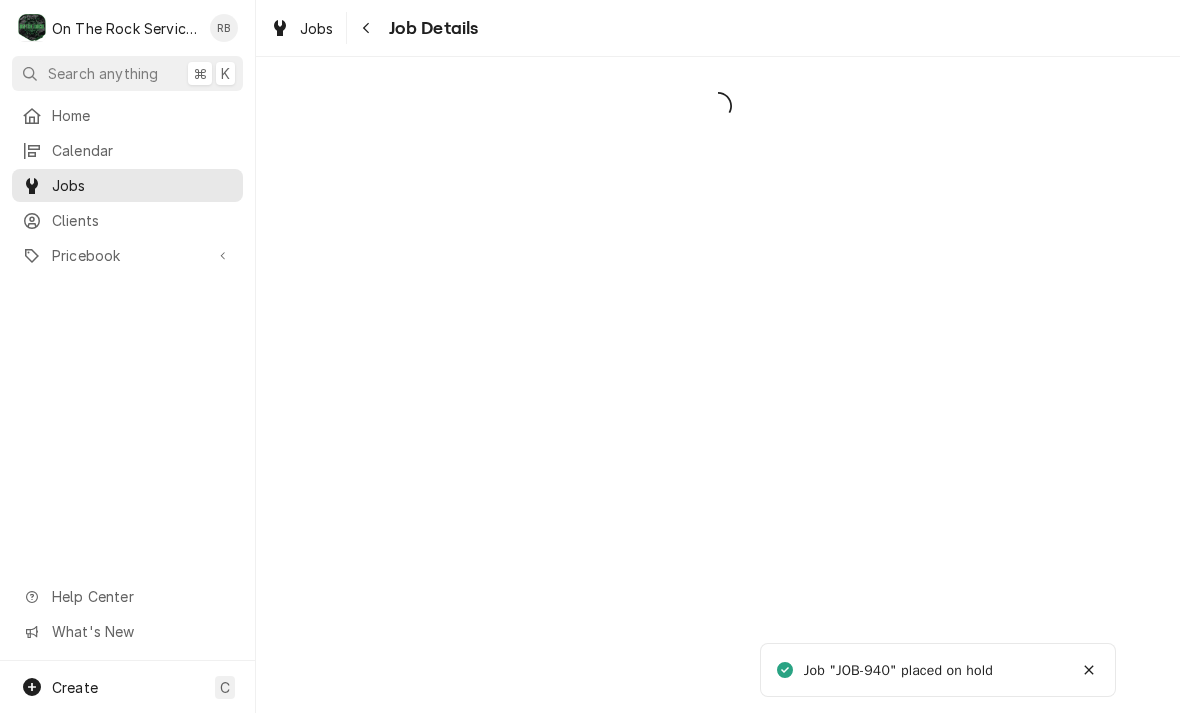 scroll, scrollTop: 0, scrollLeft: 0, axis: both 